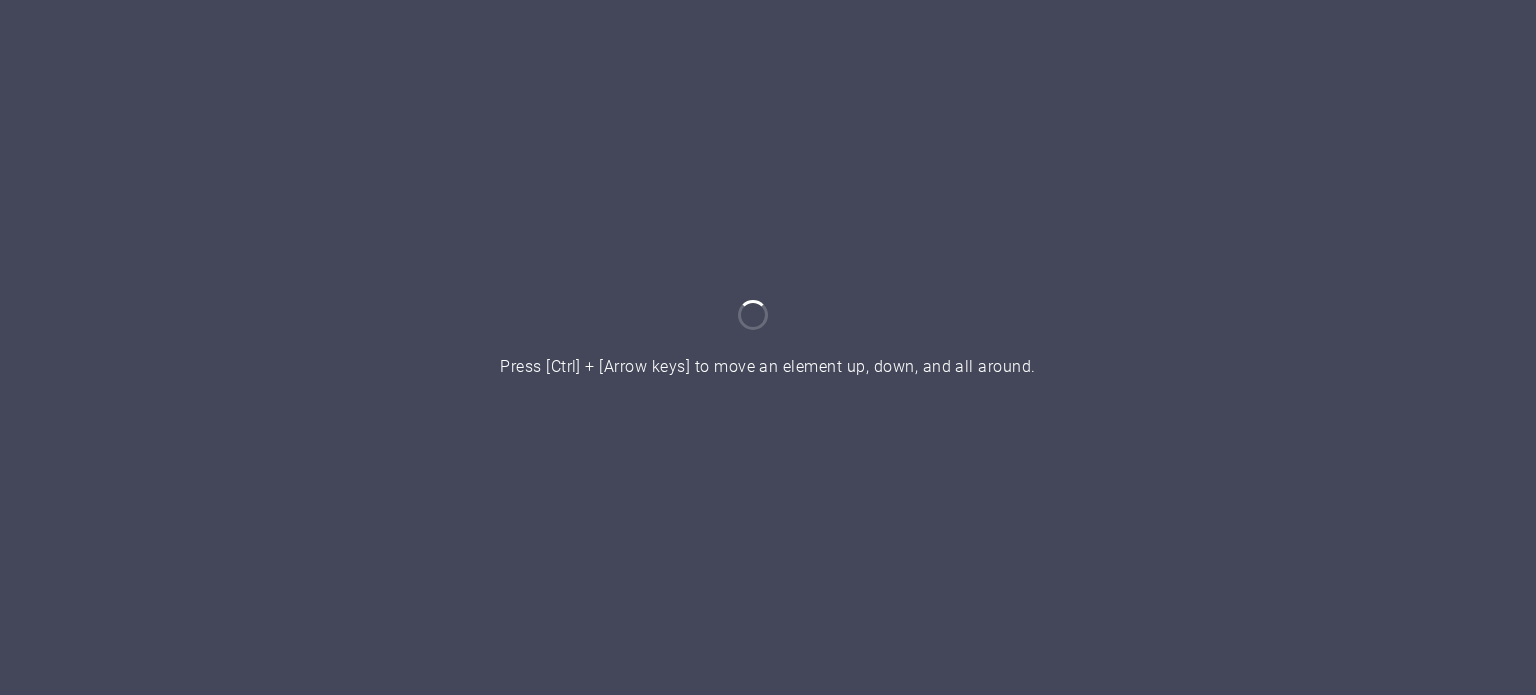 scroll, scrollTop: 0, scrollLeft: 0, axis: both 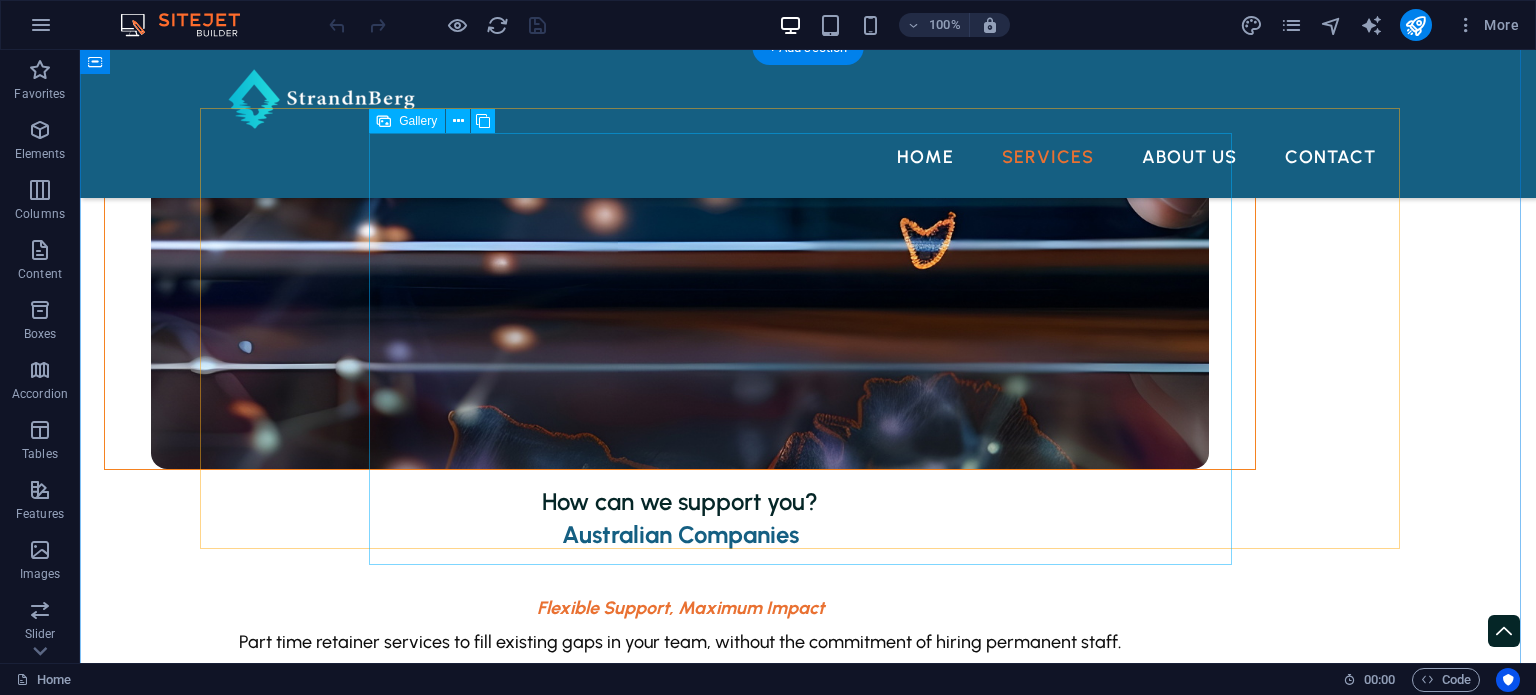 click at bounding box center [1023, 3842] 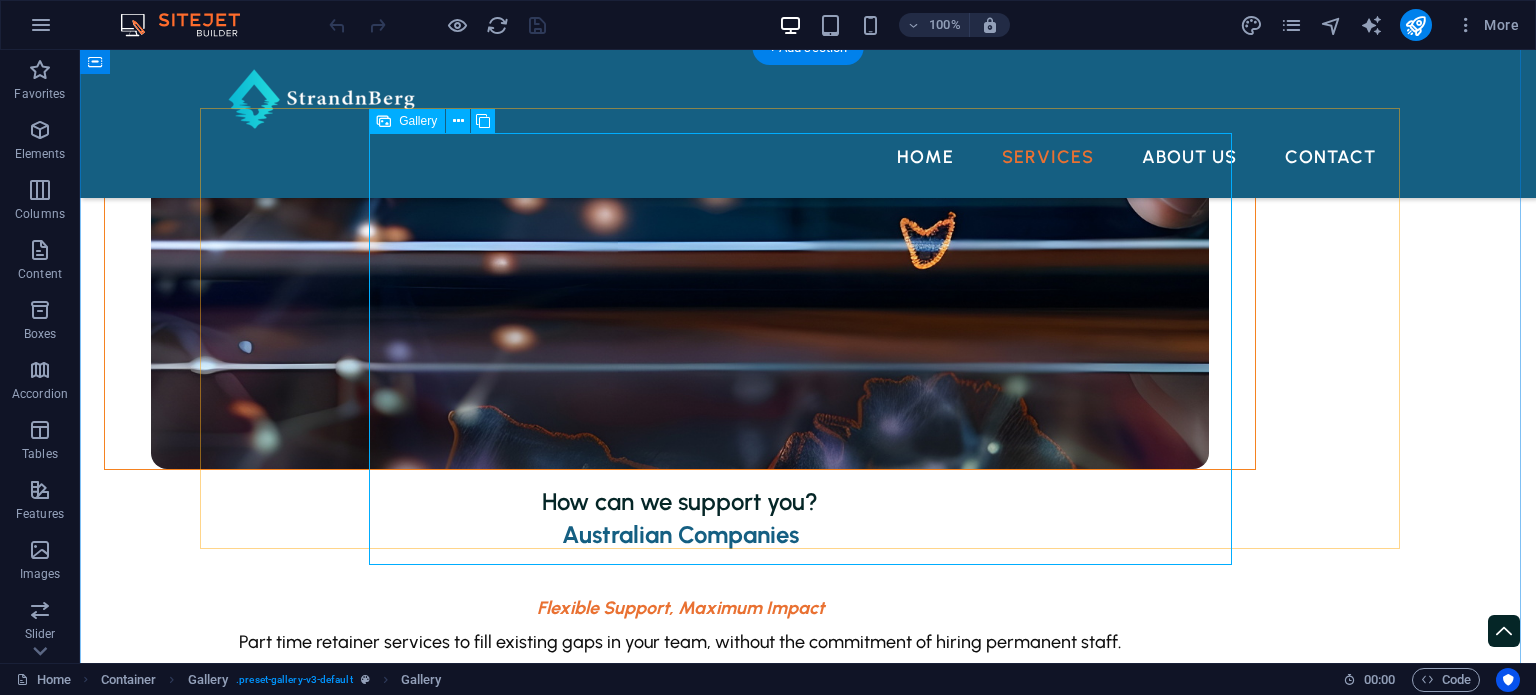 click at bounding box center [407, 3842] 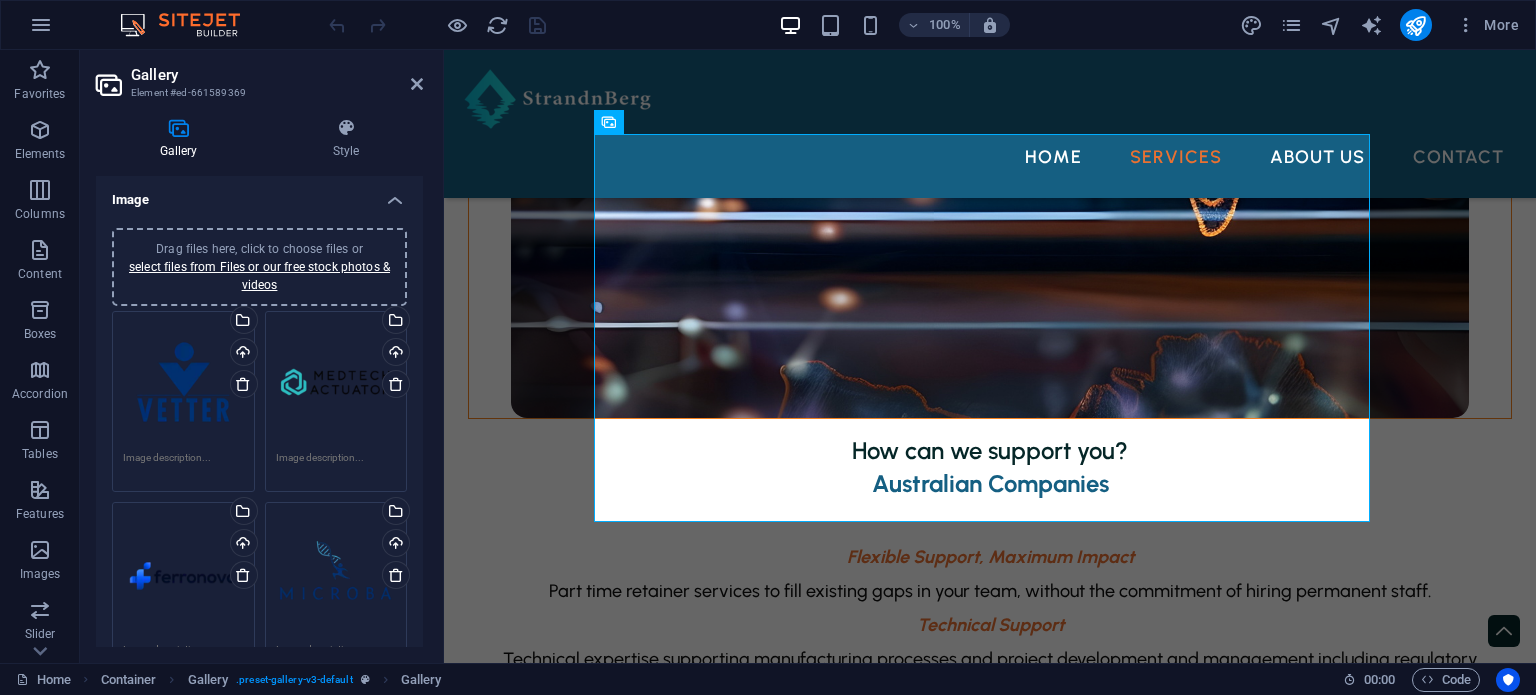 scroll, scrollTop: 0, scrollLeft: 0, axis: both 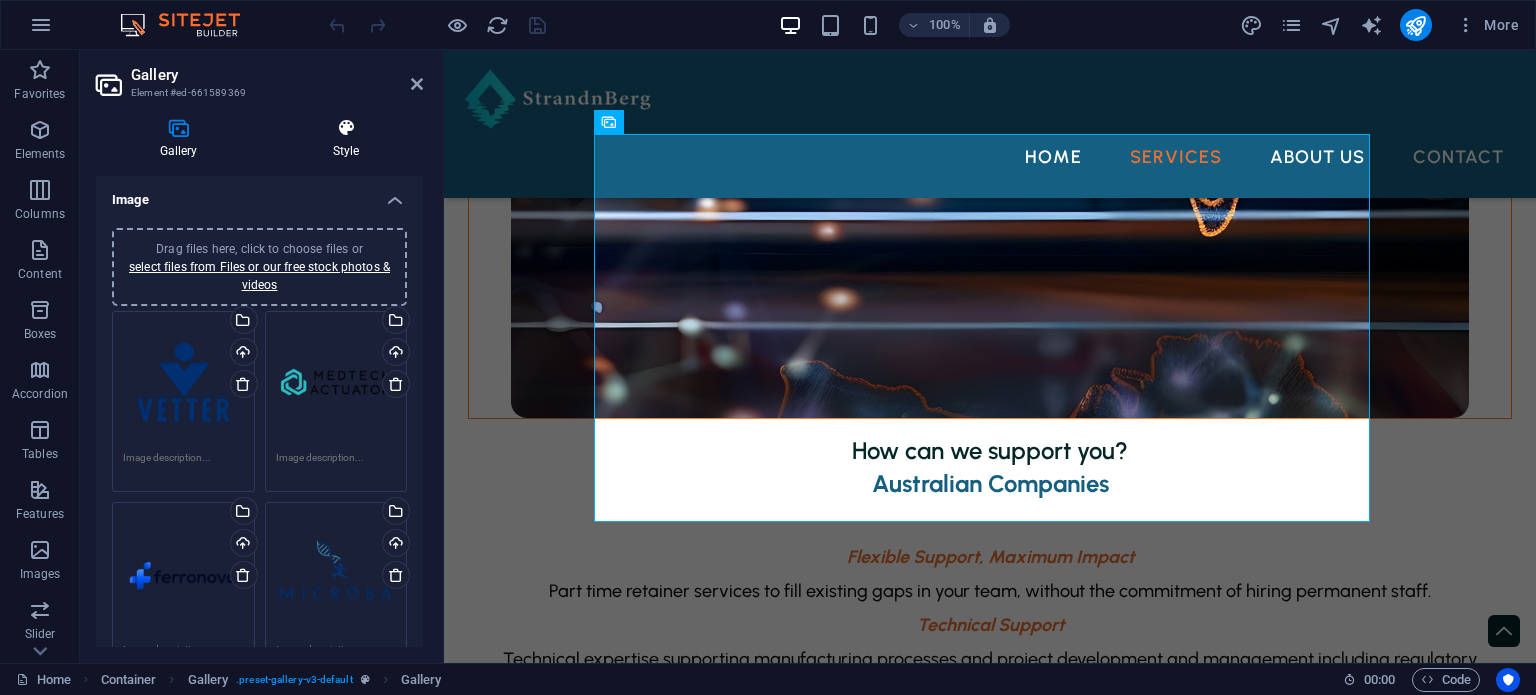 click on "Style" at bounding box center (346, 139) 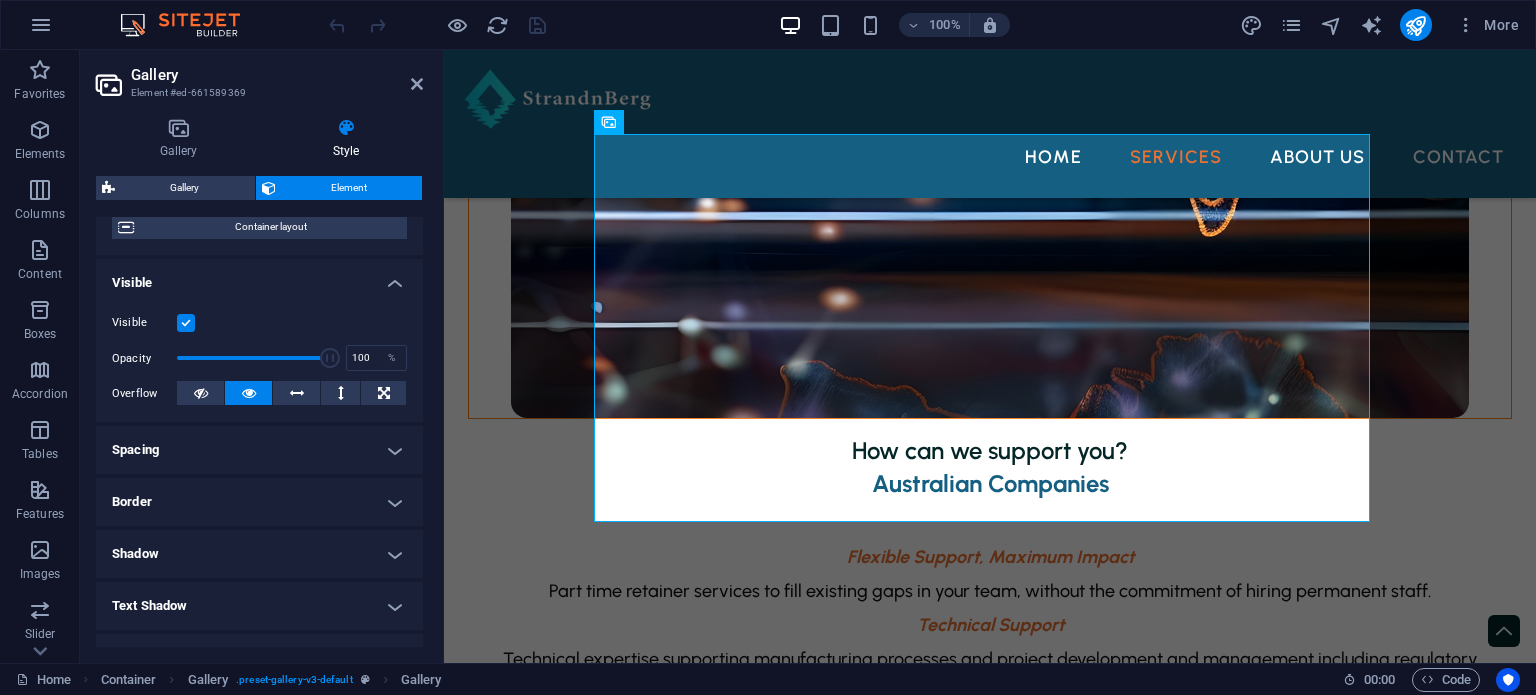 scroll, scrollTop: 0, scrollLeft: 0, axis: both 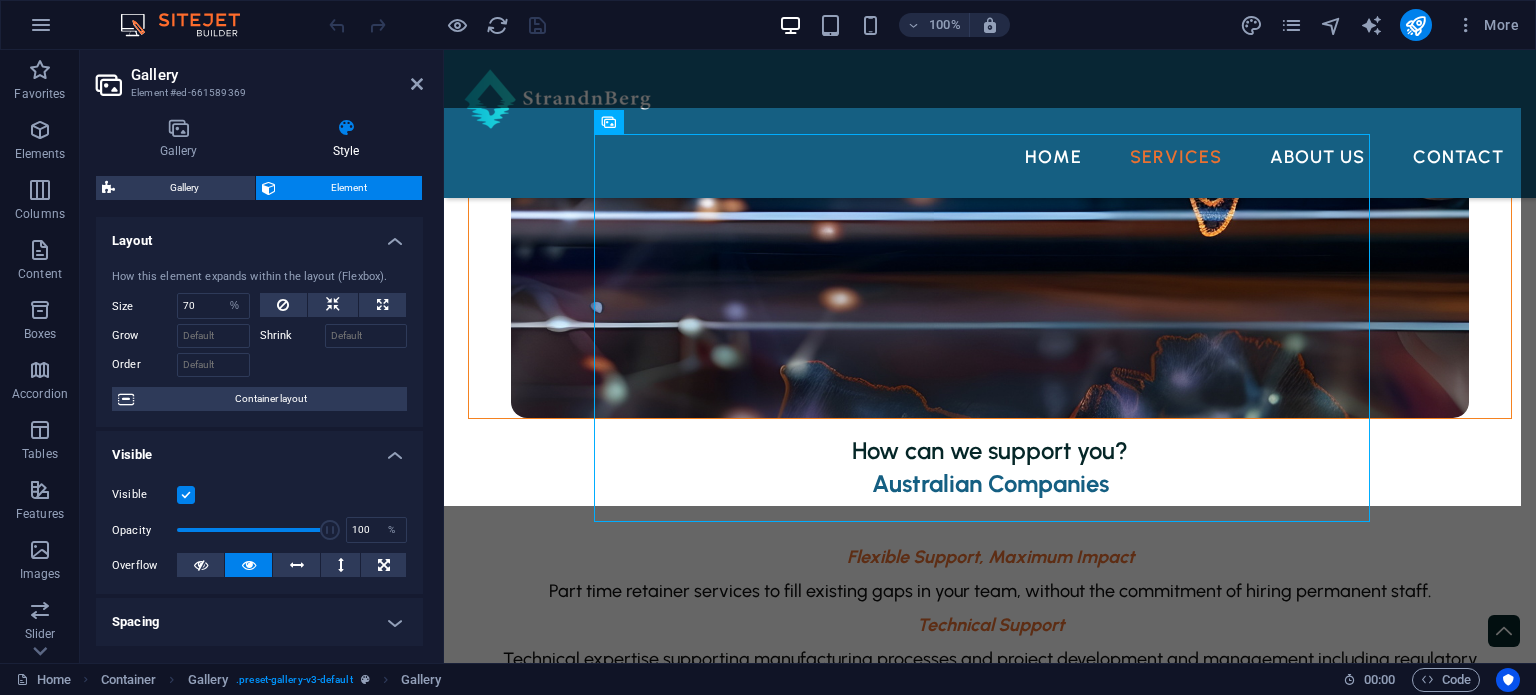 click on "Gallery" at bounding box center (185, 188) 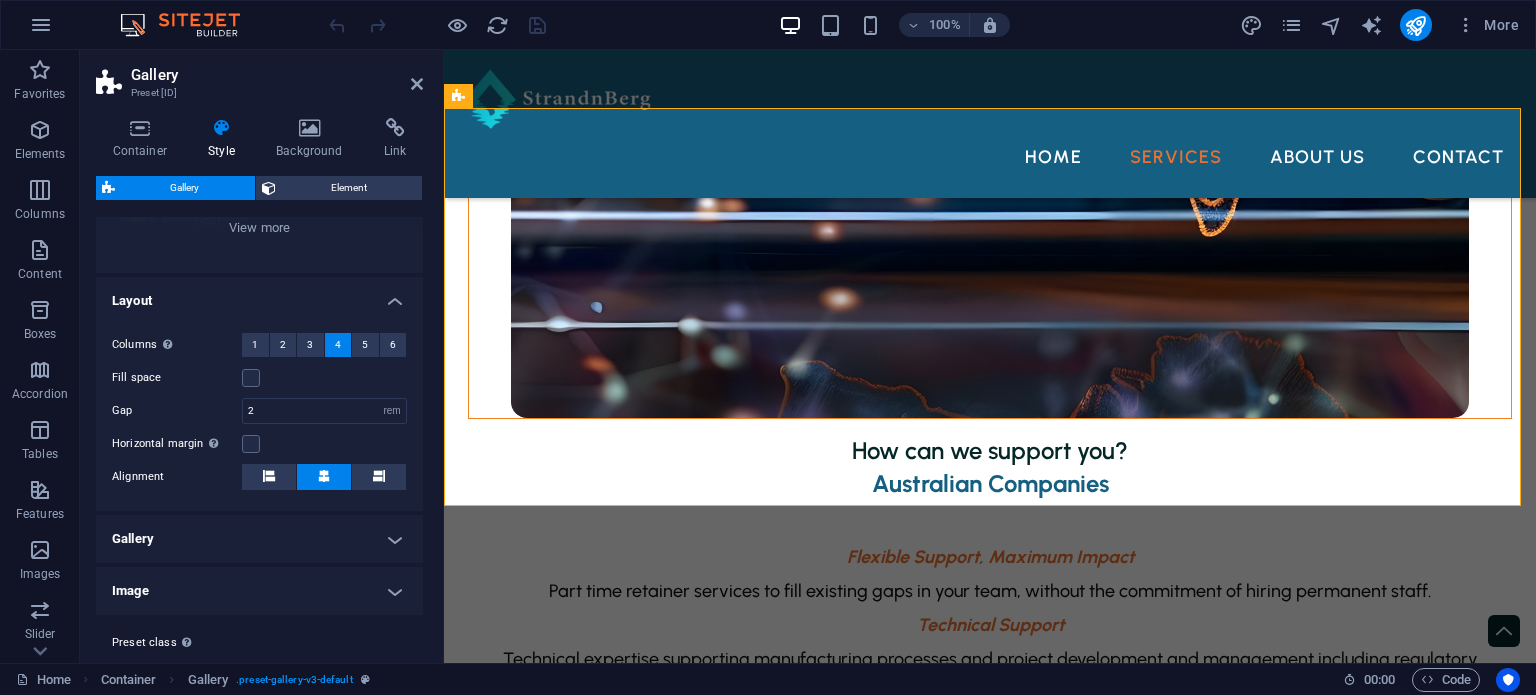 scroll, scrollTop: 300, scrollLeft: 0, axis: vertical 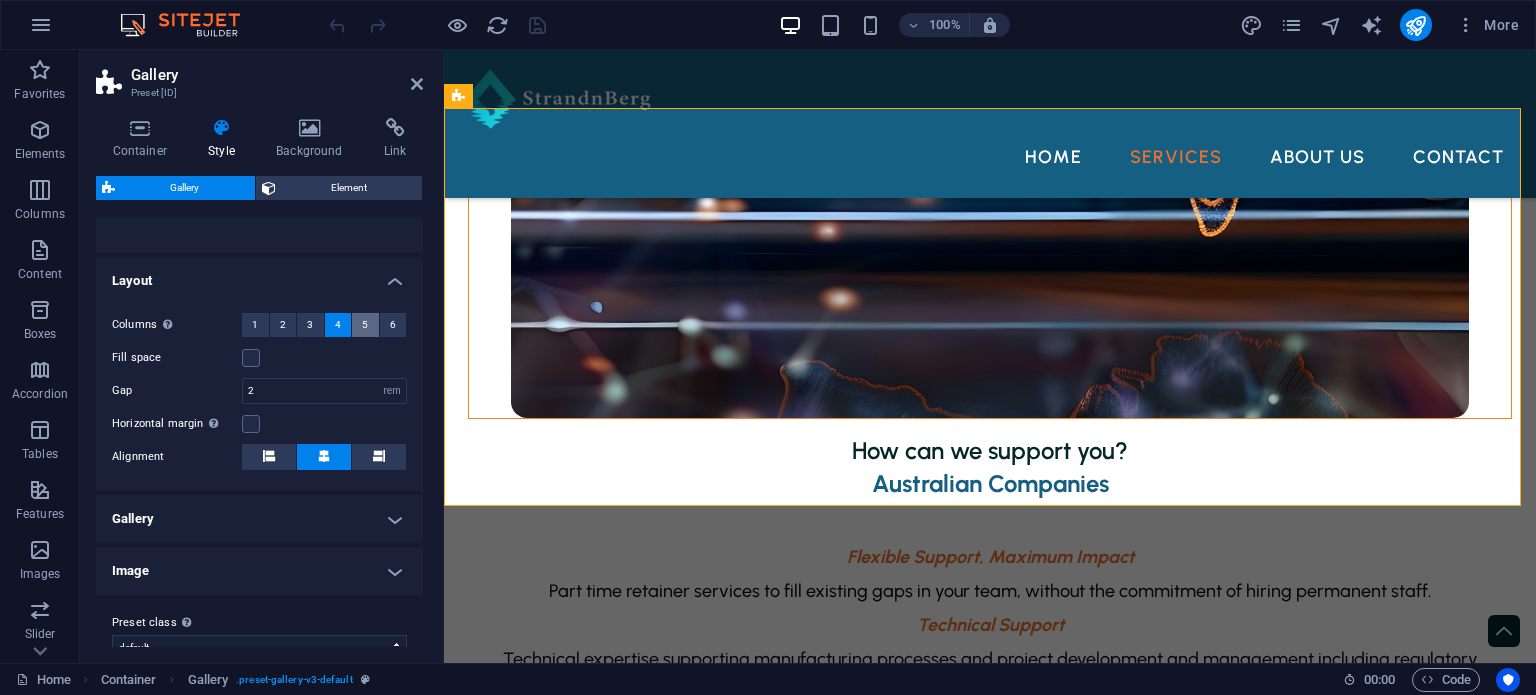 click on "5" at bounding box center [365, 325] 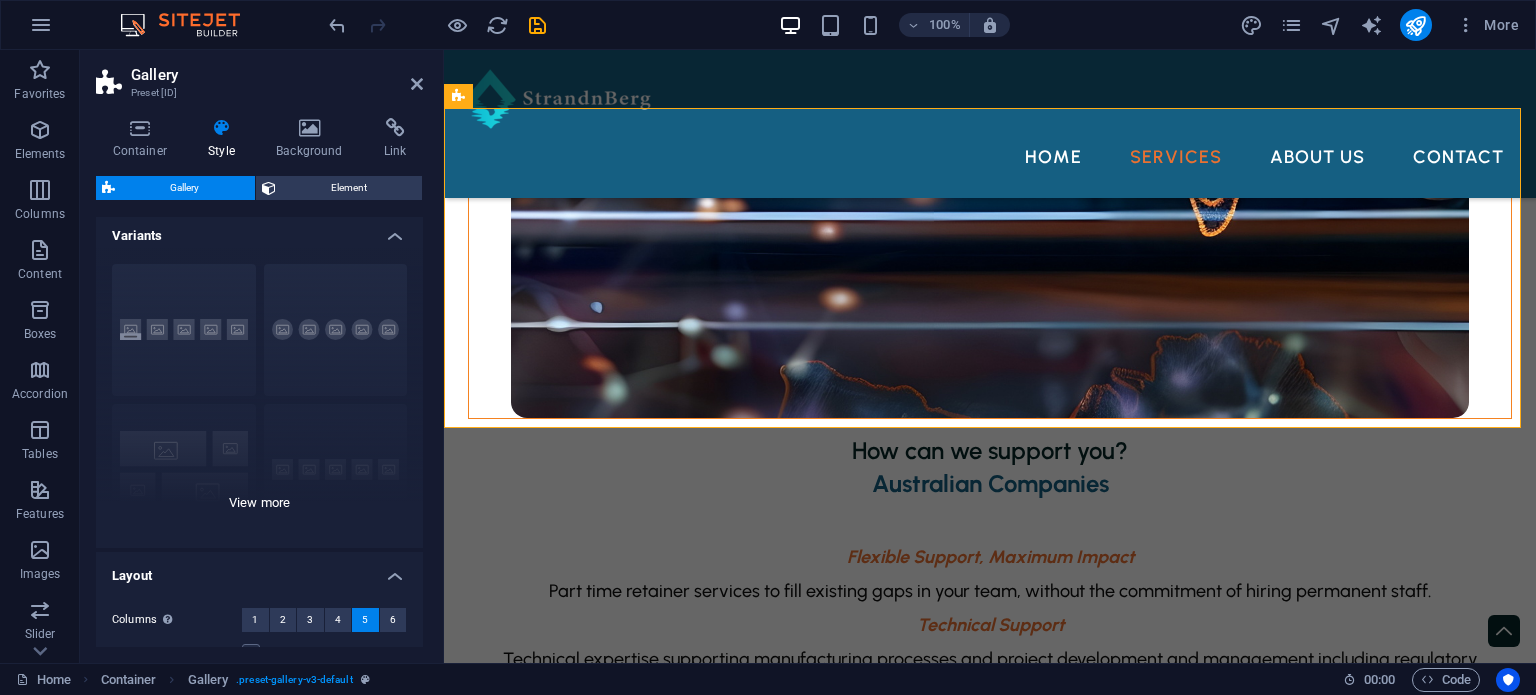 scroll, scrollTop: 0, scrollLeft: 0, axis: both 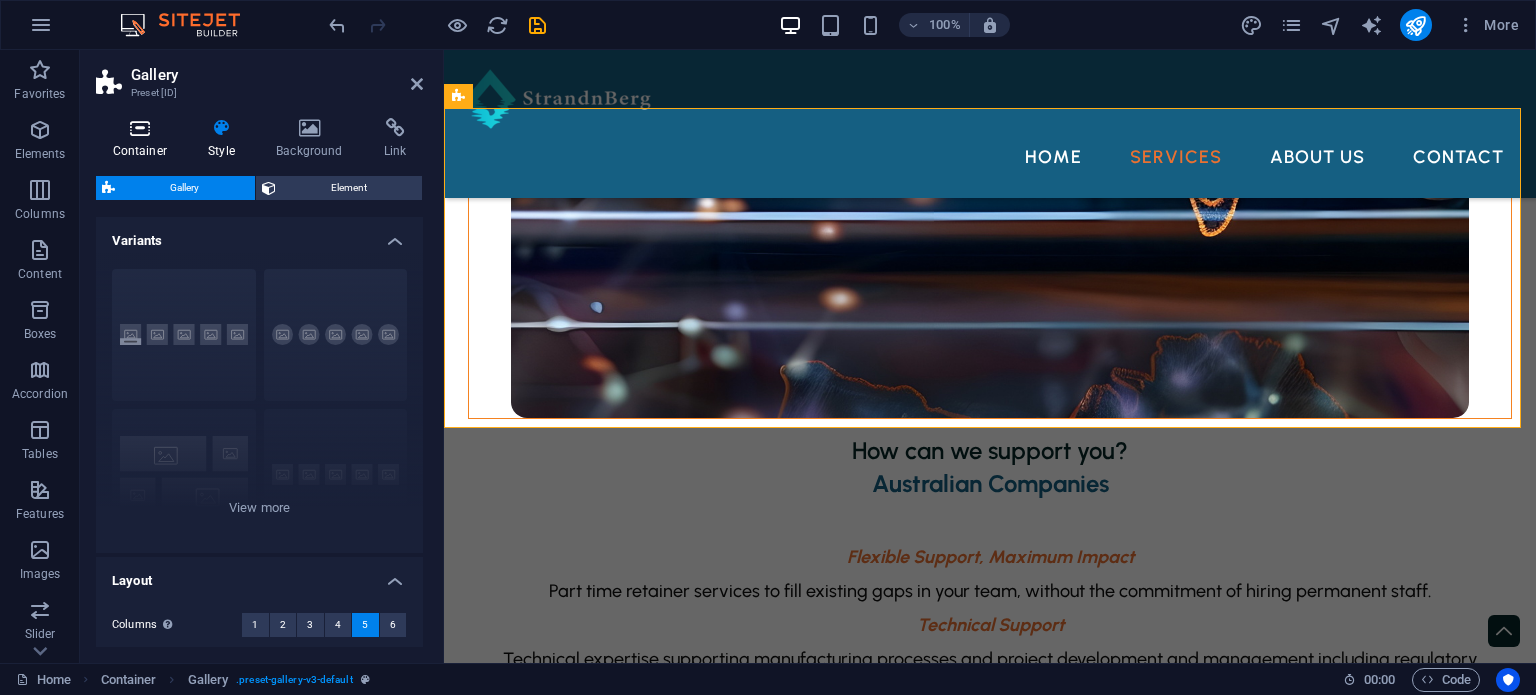 click on "Container" at bounding box center [144, 139] 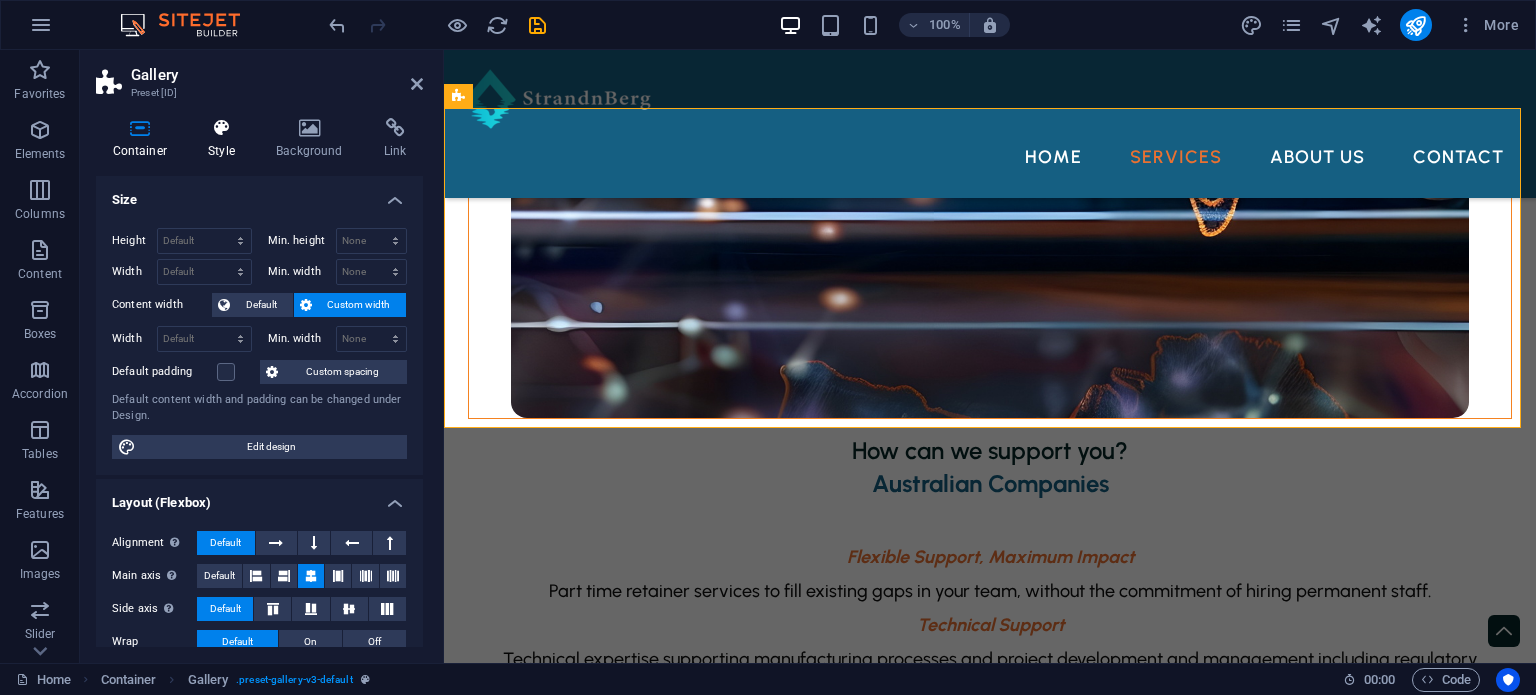 click on "Style" at bounding box center [226, 139] 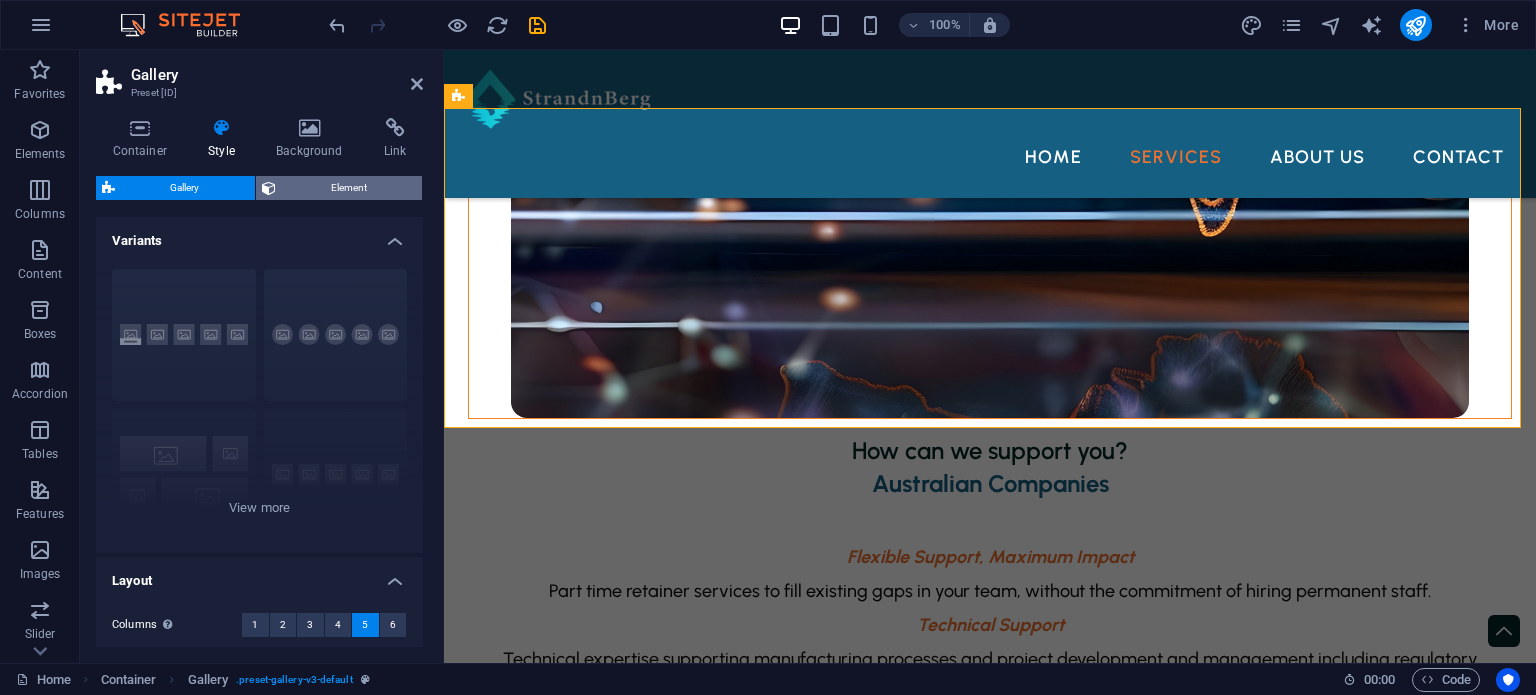 click on "Element" at bounding box center [349, 188] 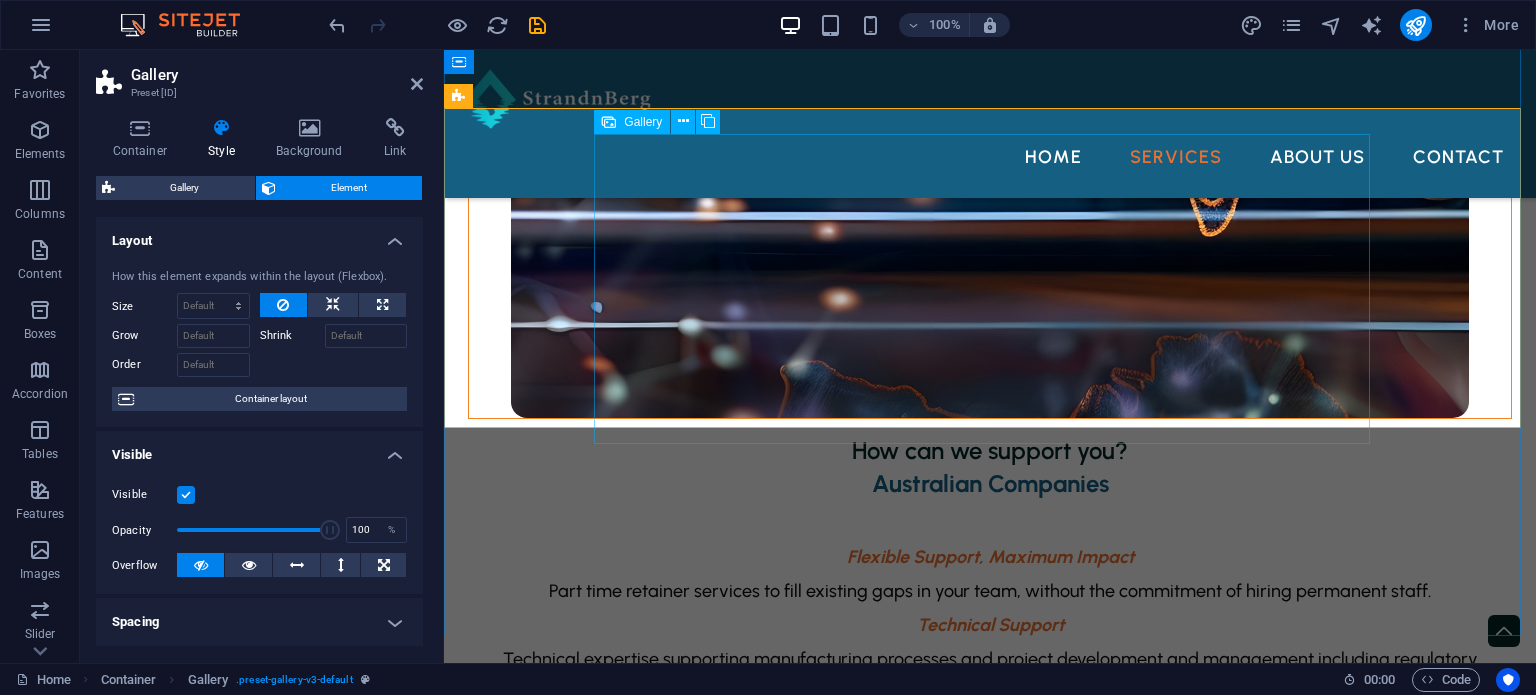 click at bounding box center (990, 3879) 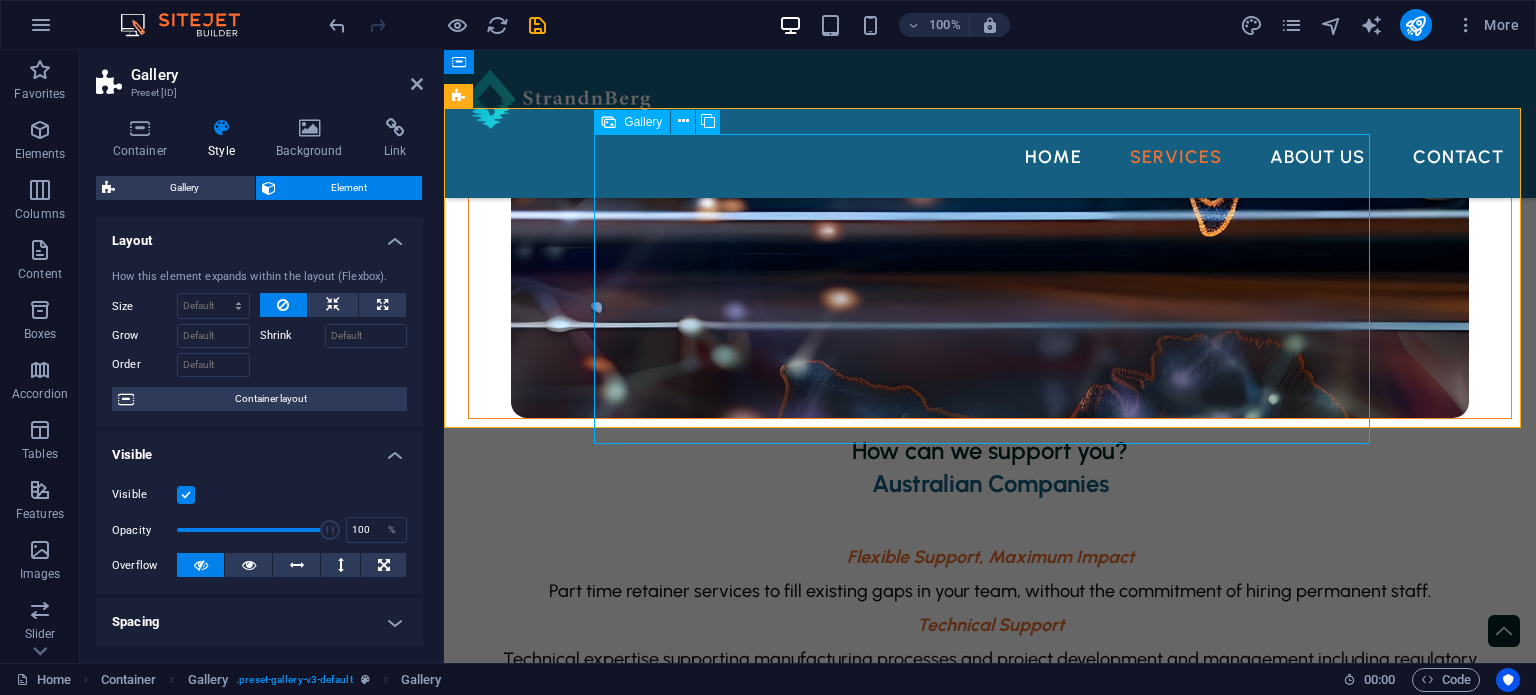 click at bounding box center [990, 3879] 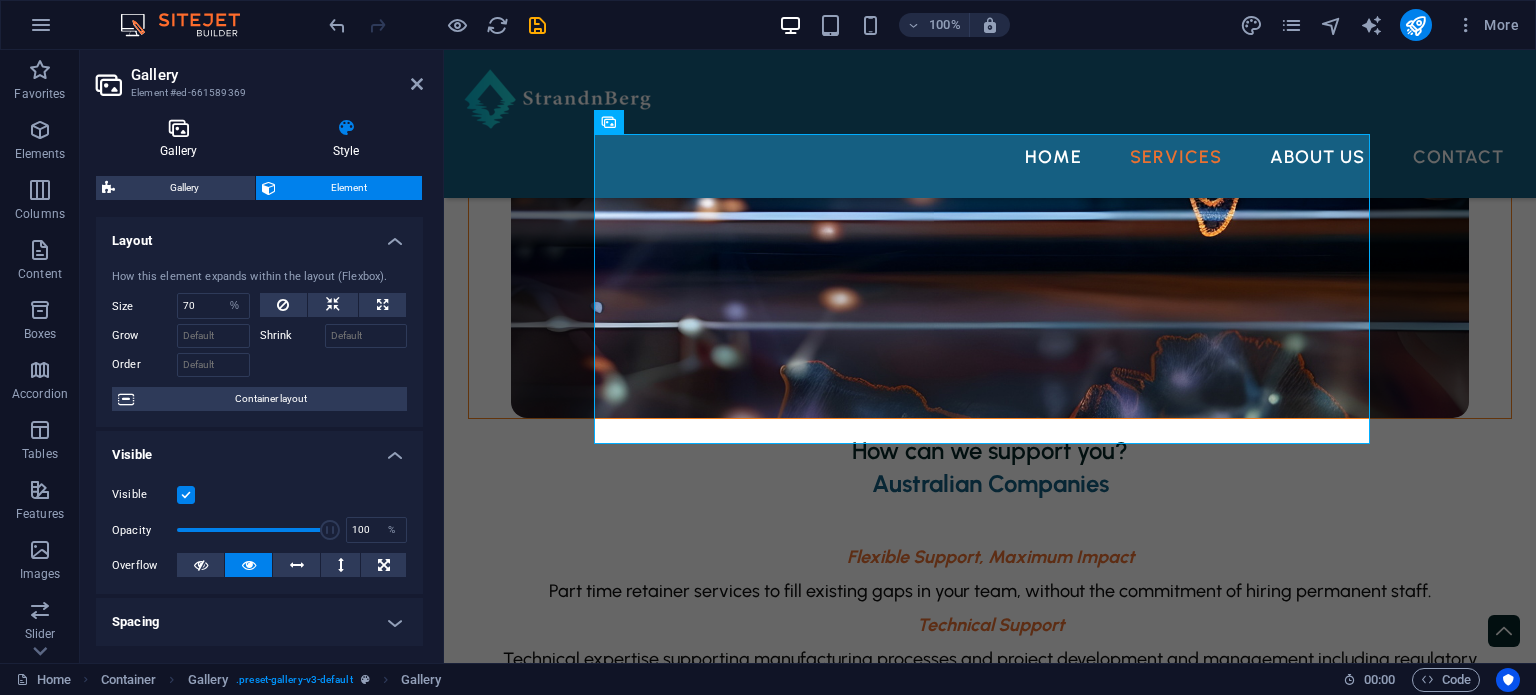 click on "Gallery" at bounding box center (182, 139) 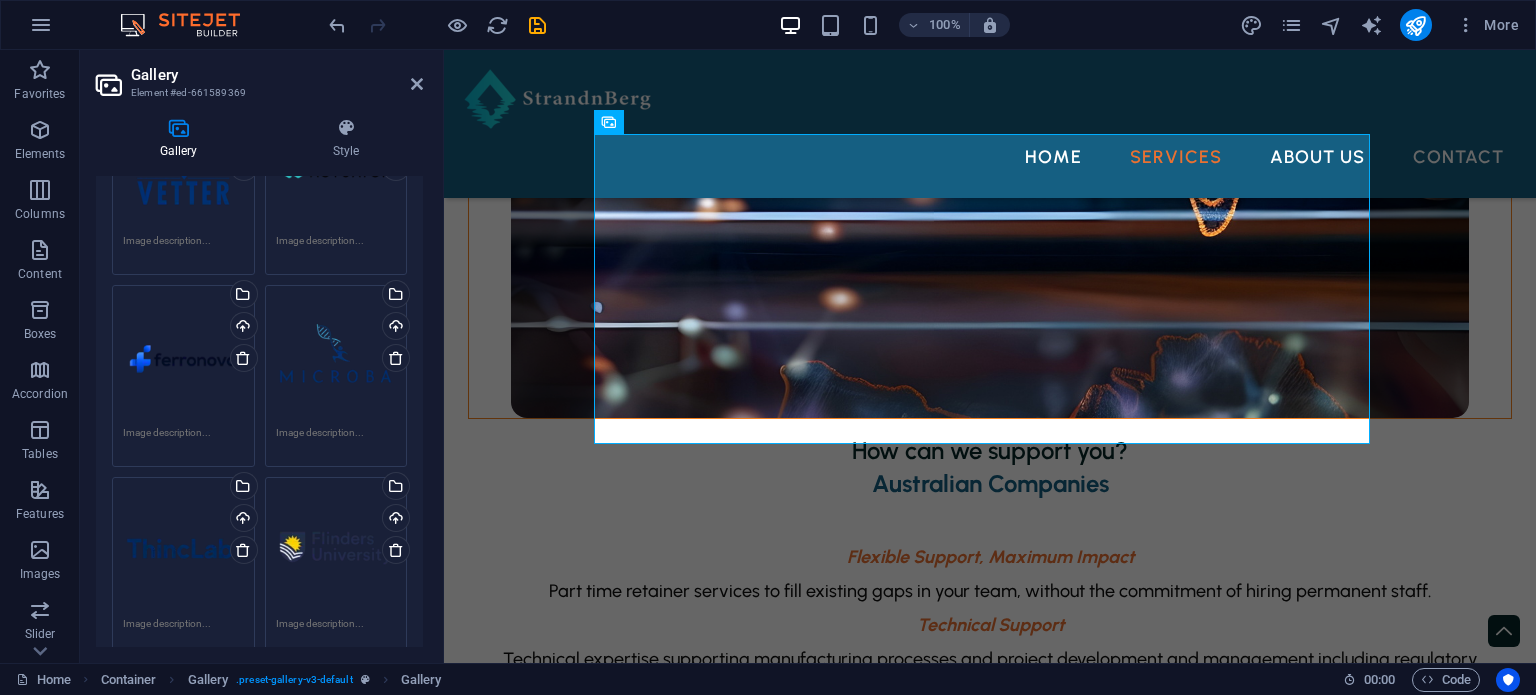 scroll, scrollTop: 0, scrollLeft: 0, axis: both 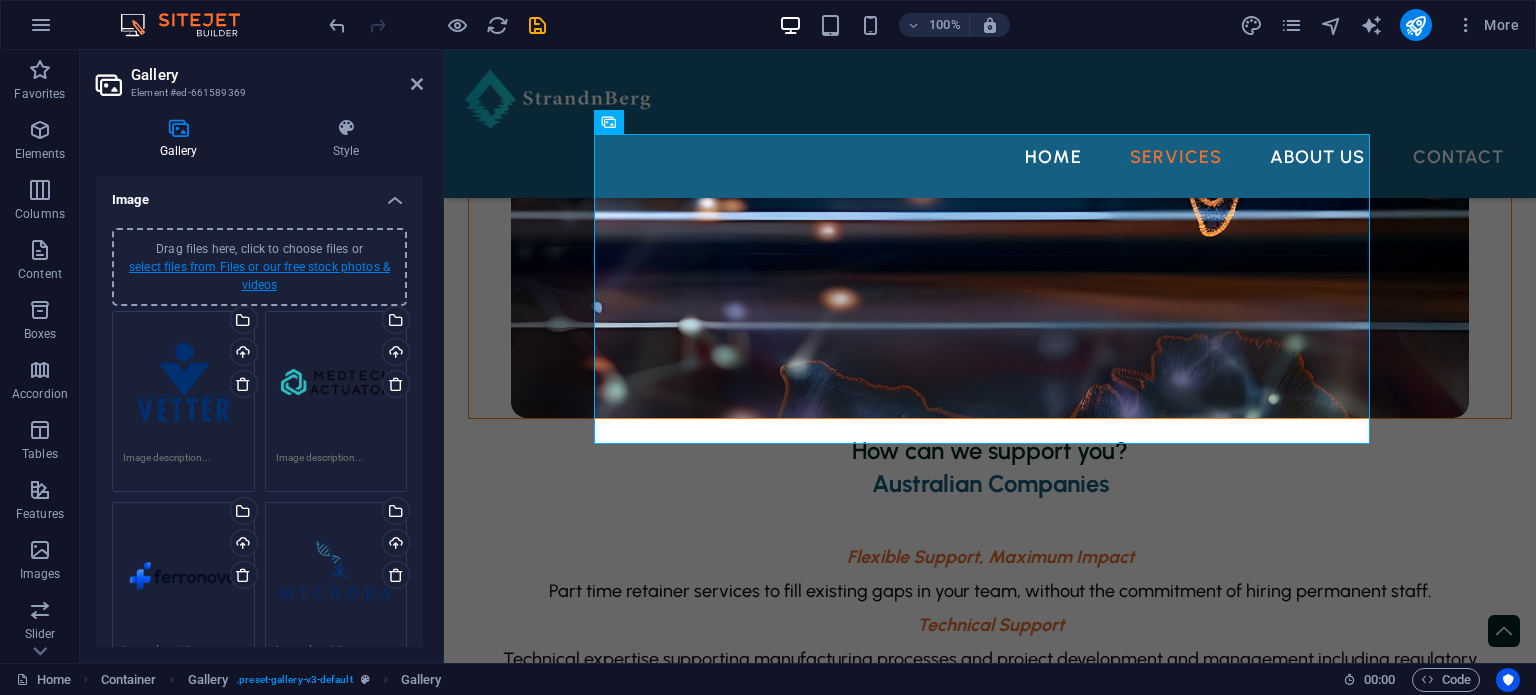 click on "select files from Files or our free stock photos & videos" at bounding box center [259, 276] 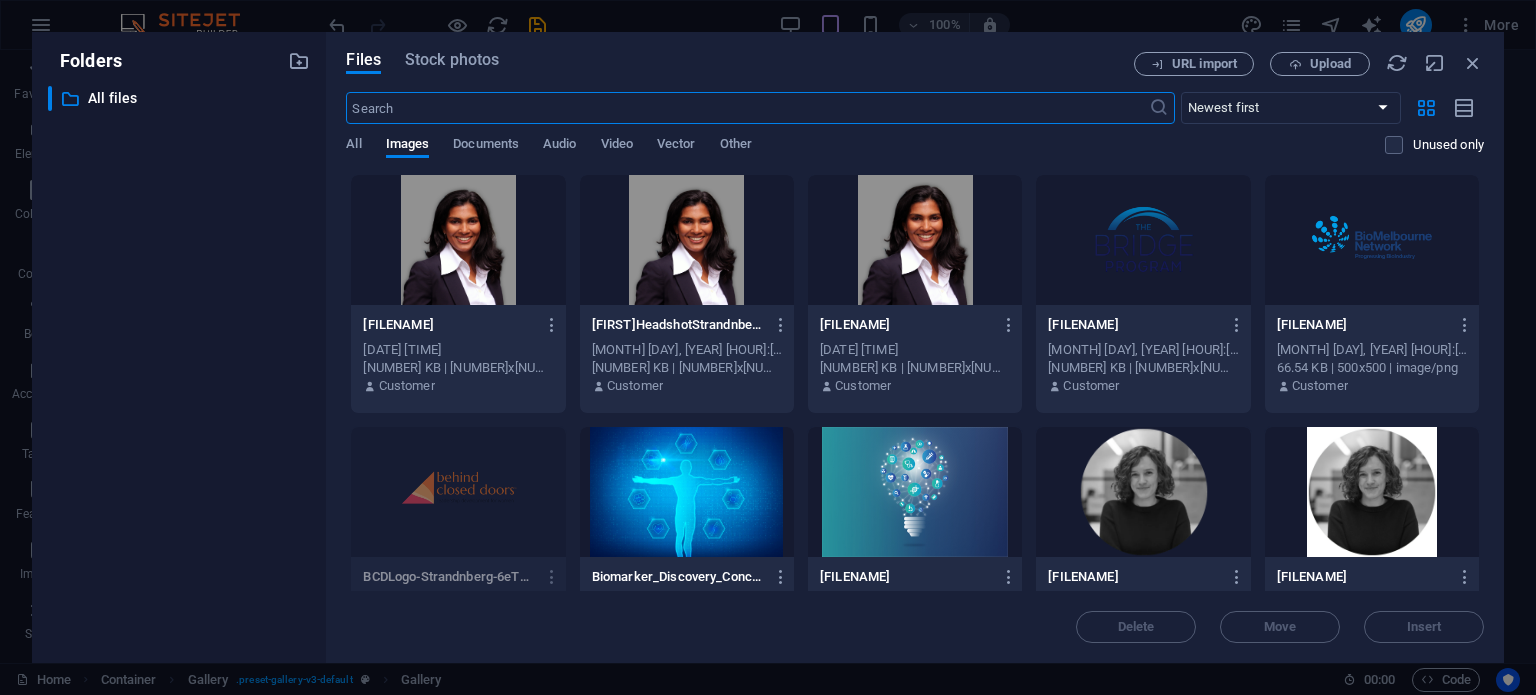 scroll, scrollTop: 3736, scrollLeft: 0, axis: vertical 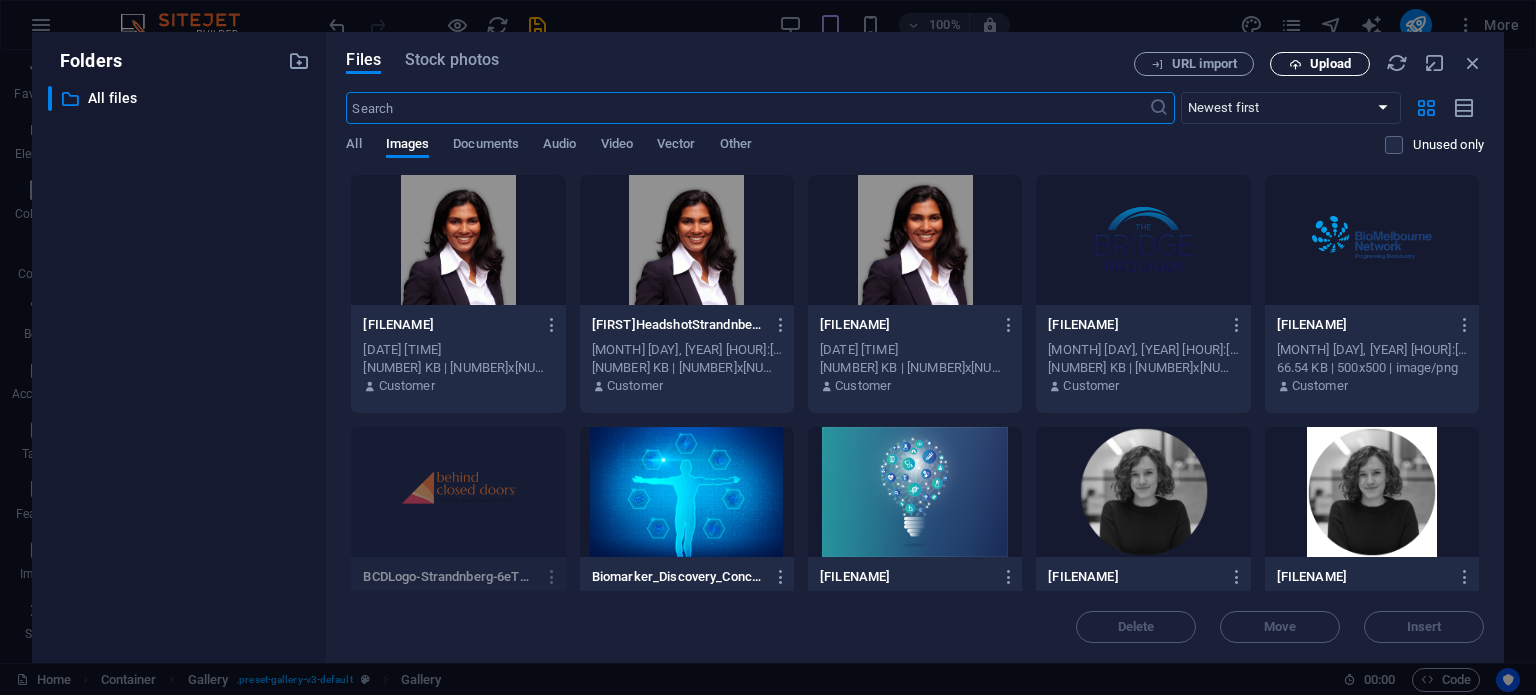 click on "Upload" at bounding box center (1320, 64) 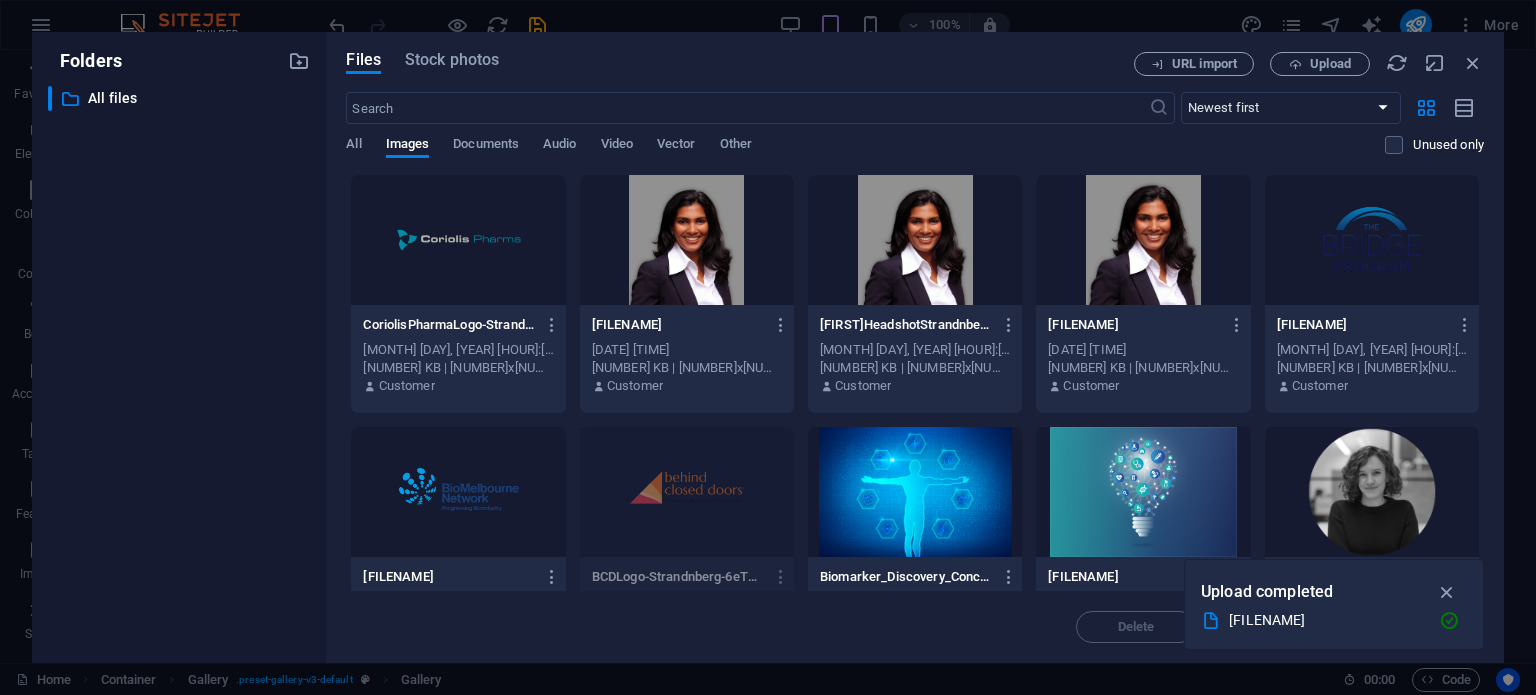 click at bounding box center (458, 240) 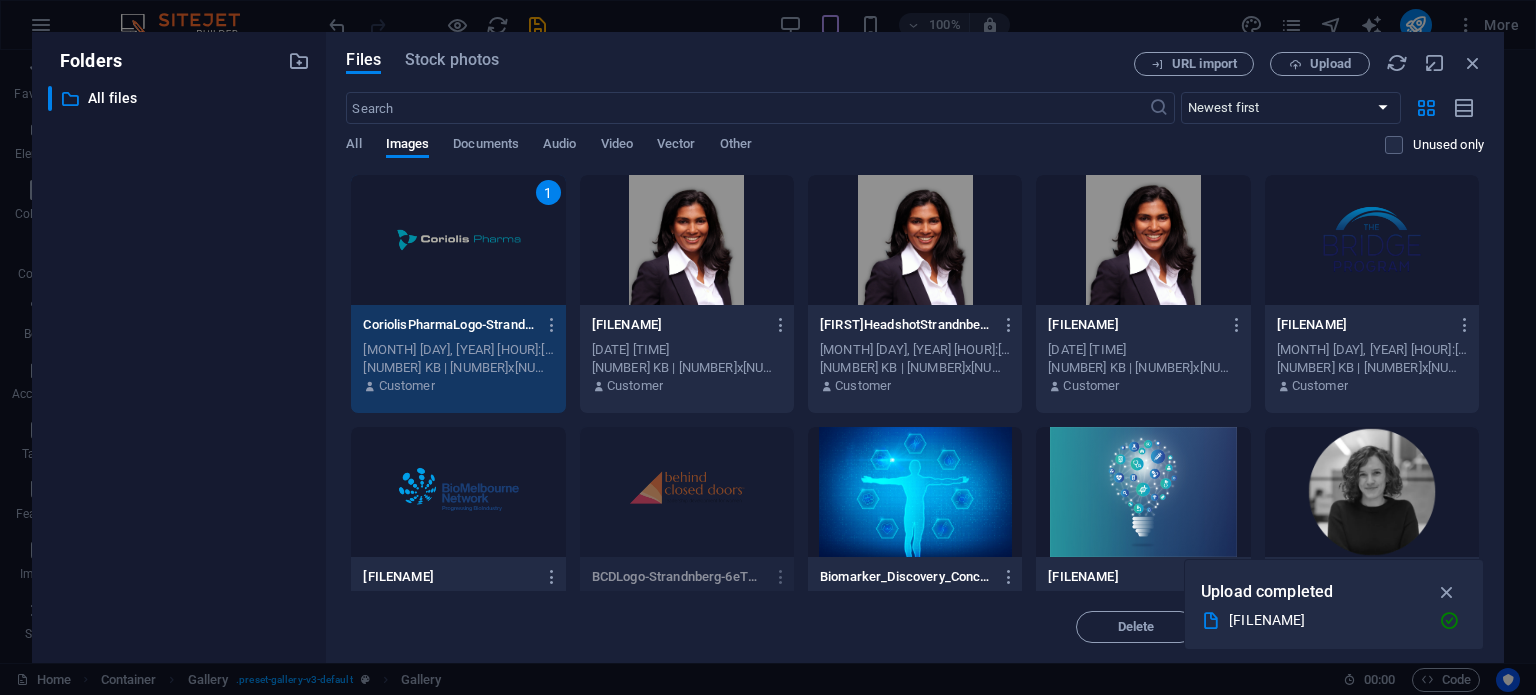 click on "1" at bounding box center [458, 240] 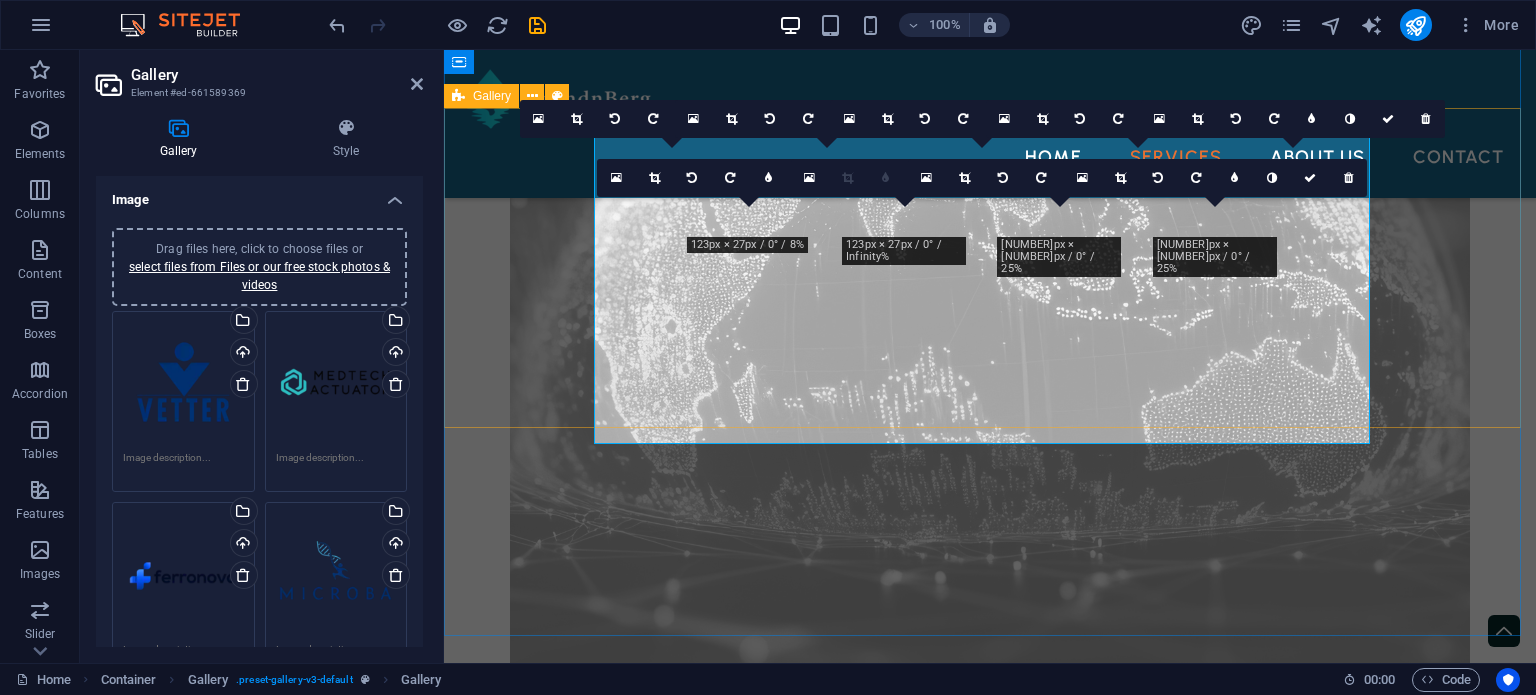 scroll, scrollTop: 2648, scrollLeft: 0, axis: vertical 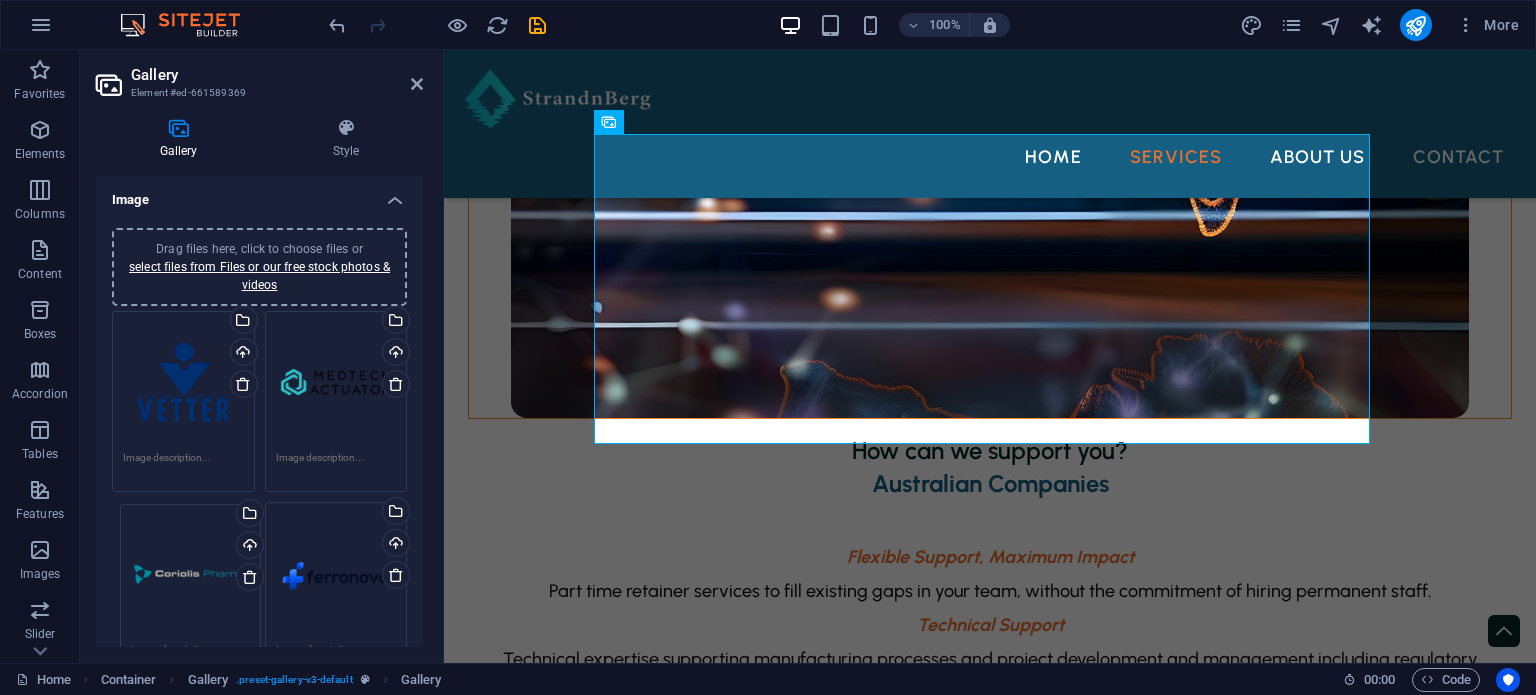 drag, startPoint x: 200, startPoint y: 539, endPoint x: 208, endPoint y: 574, distance: 35.902645 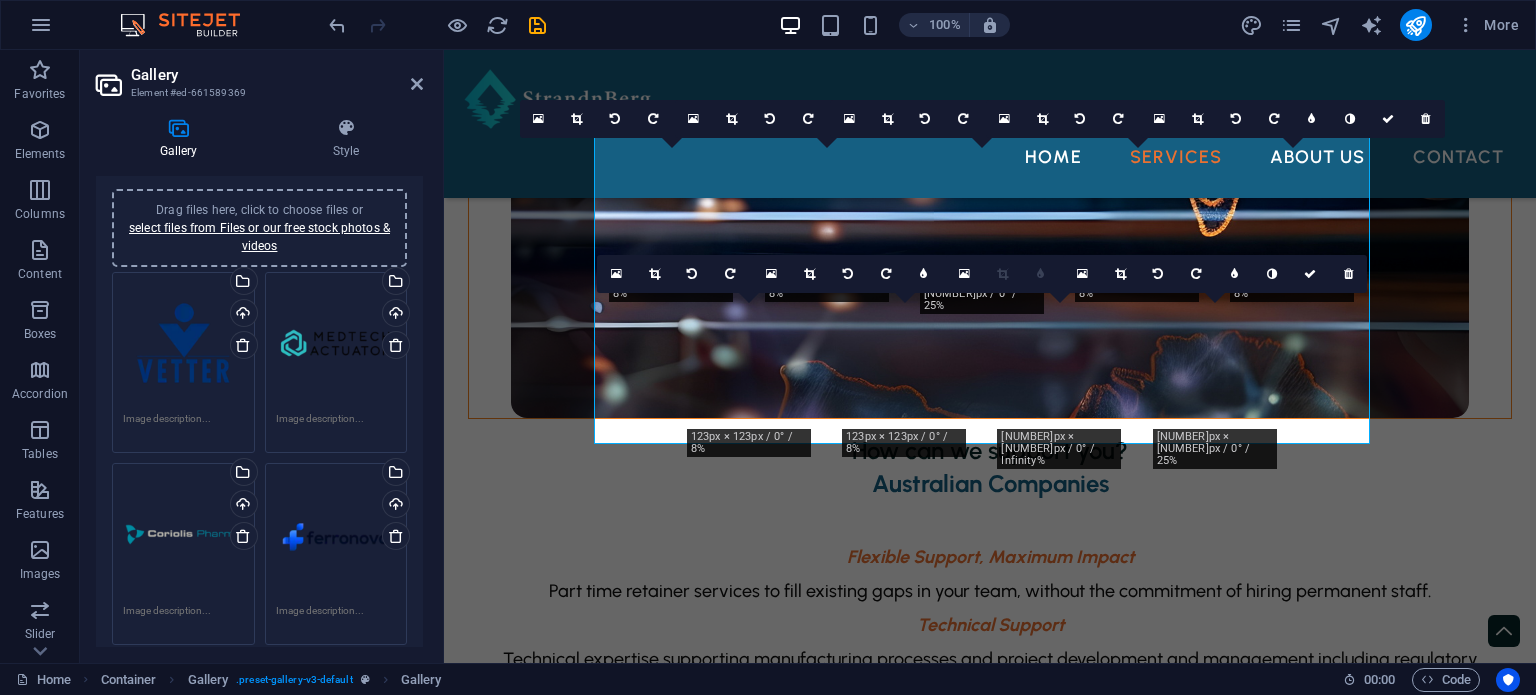 scroll, scrollTop: 100, scrollLeft: 0, axis: vertical 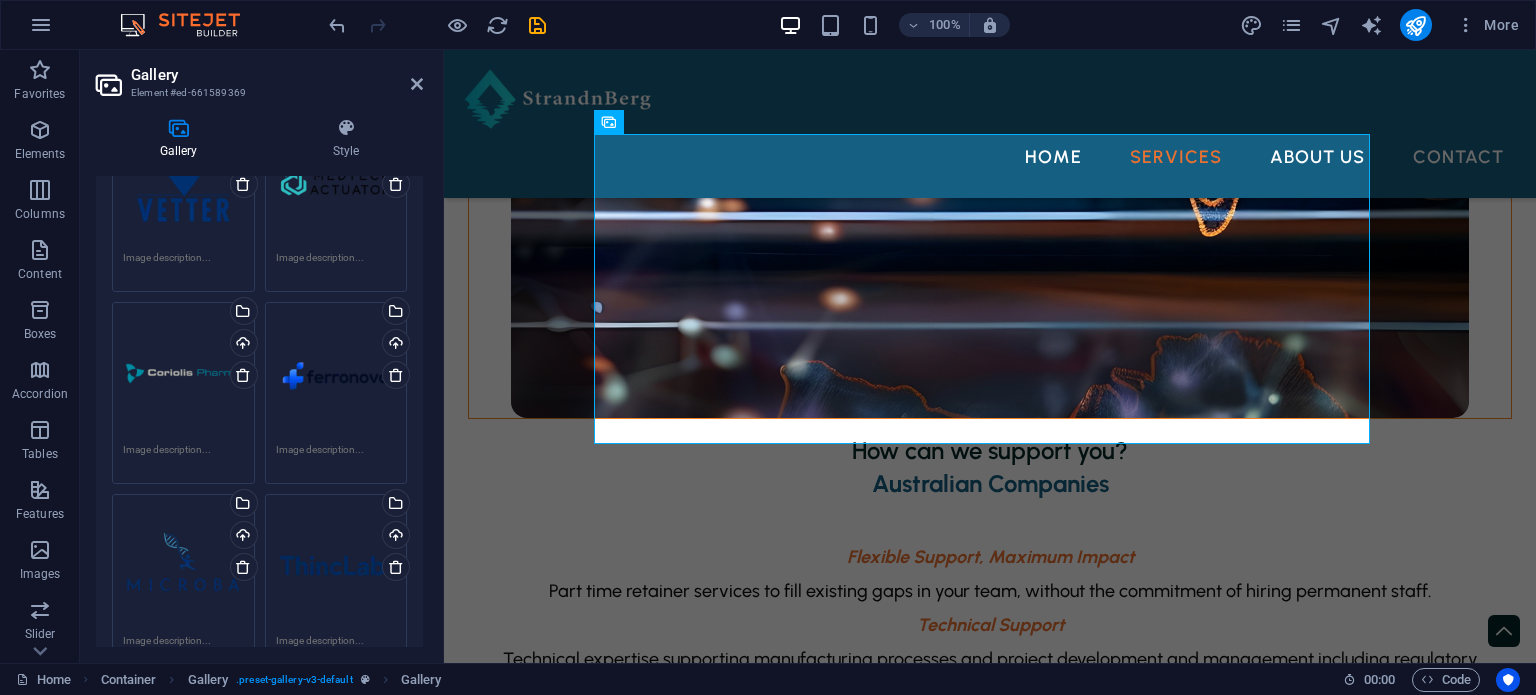 click on "Drag files here, click to choose files or select files from Files or our free stock photos & videos" at bounding box center [183, 373] 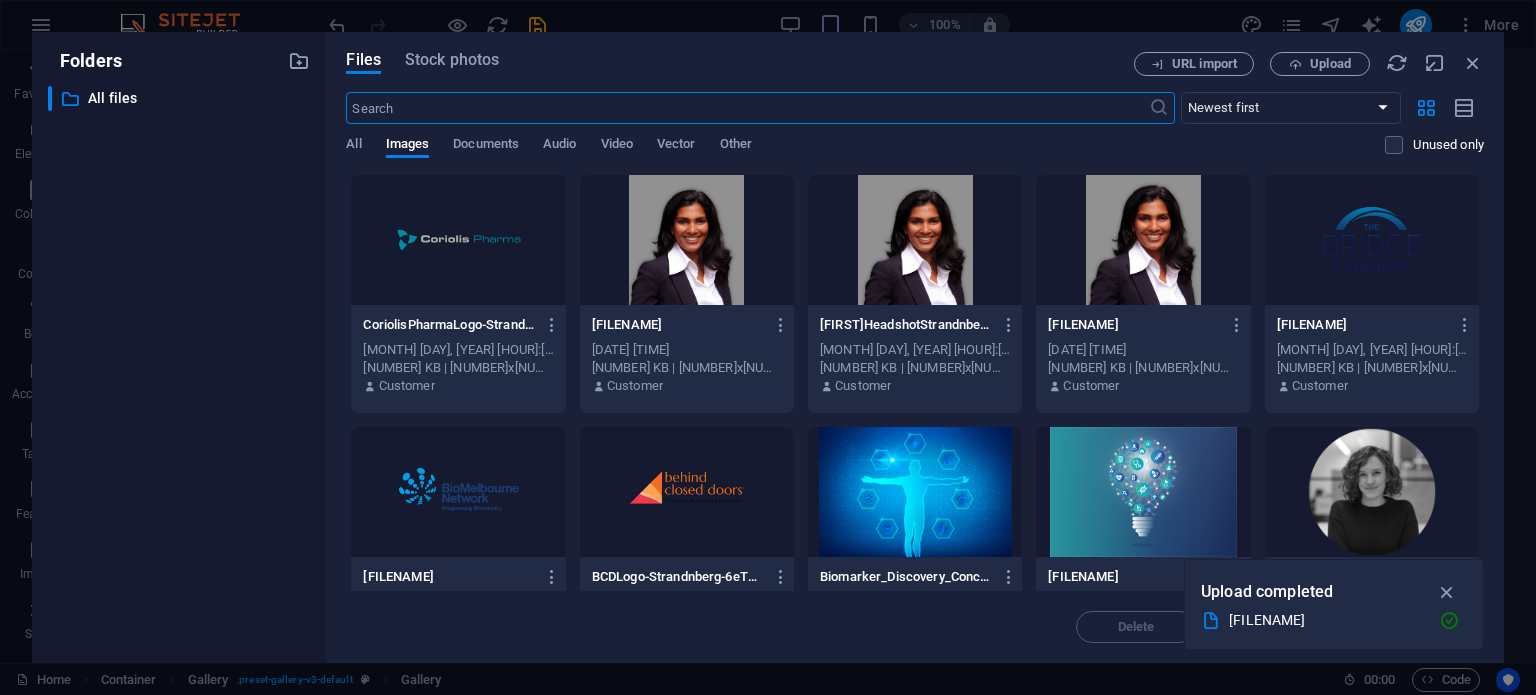 scroll, scrollTop: 3736, scrollLeft: 0, axis: vertical 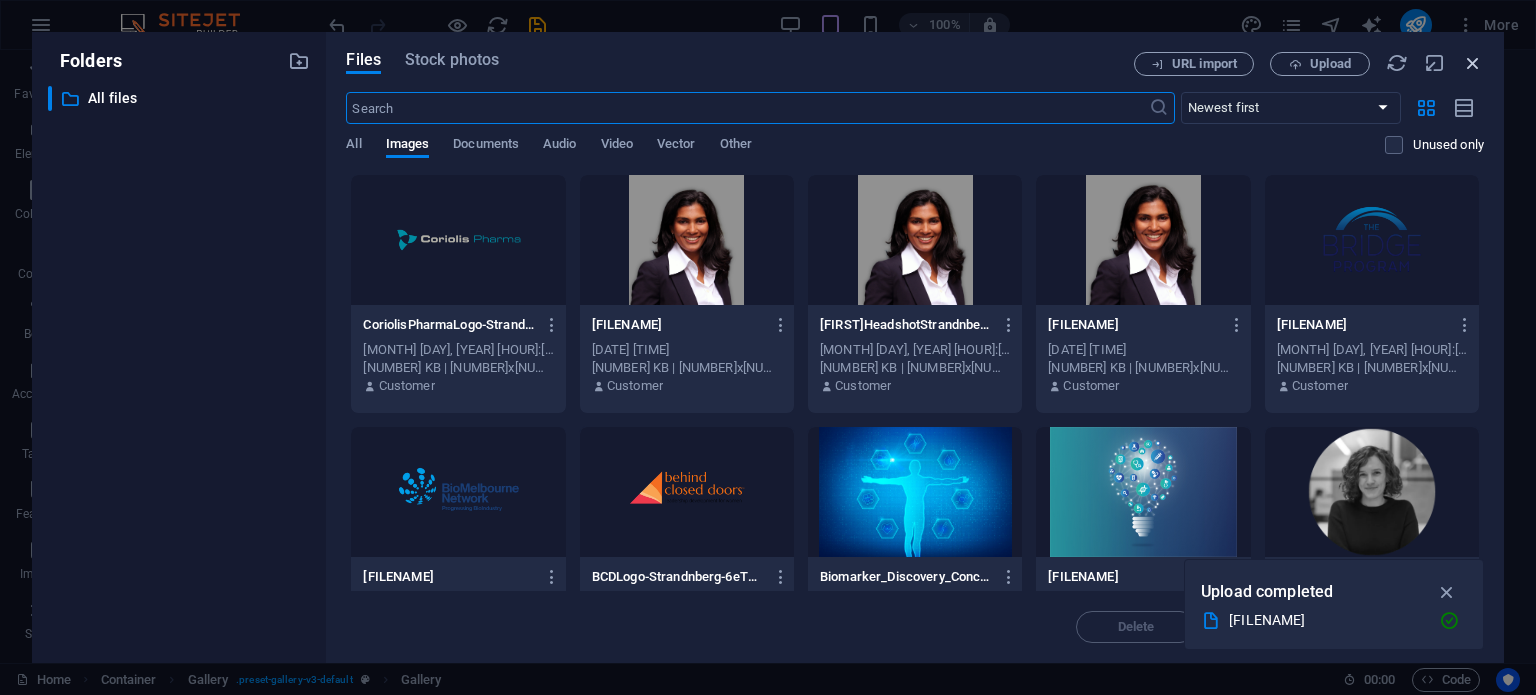 click at bounding box center (1473, 63) 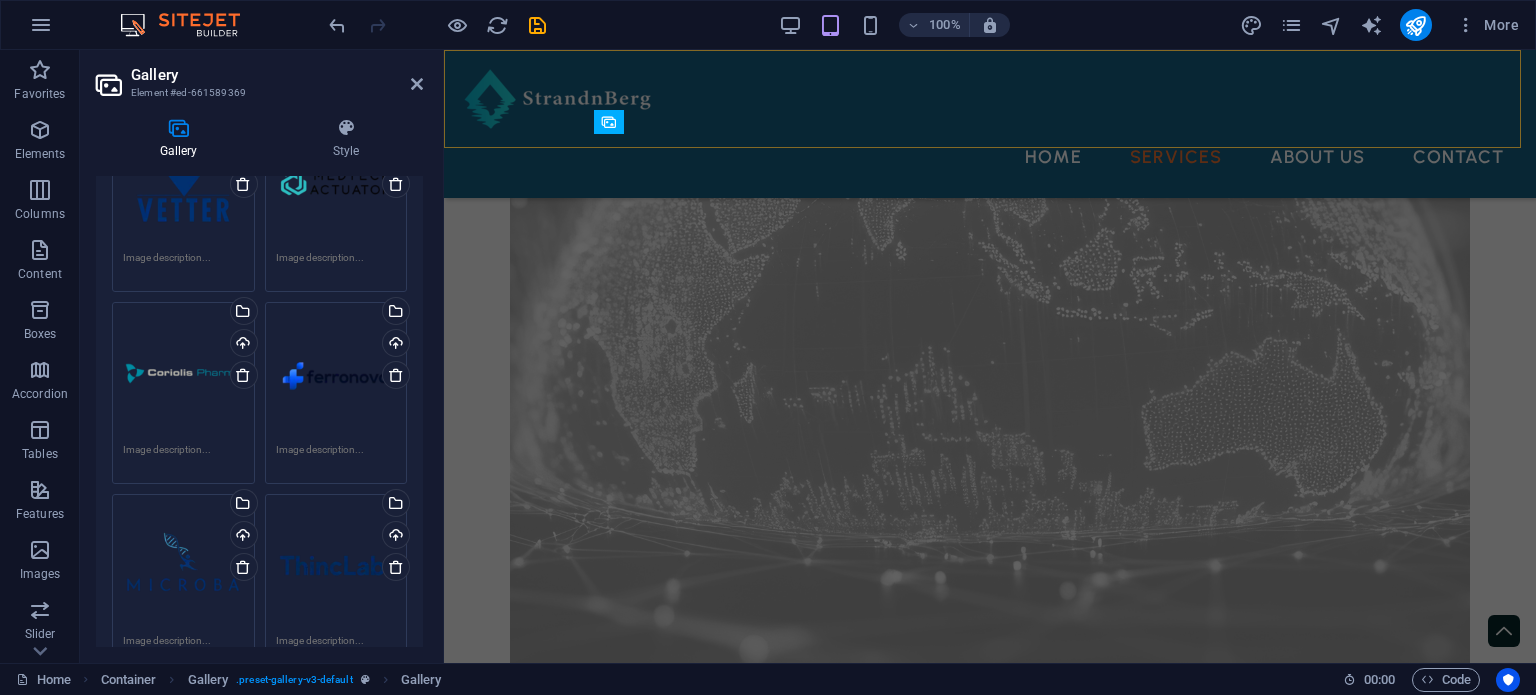 scroll, scrollTop: 2648, scrollLeft: 0, axis: vertical 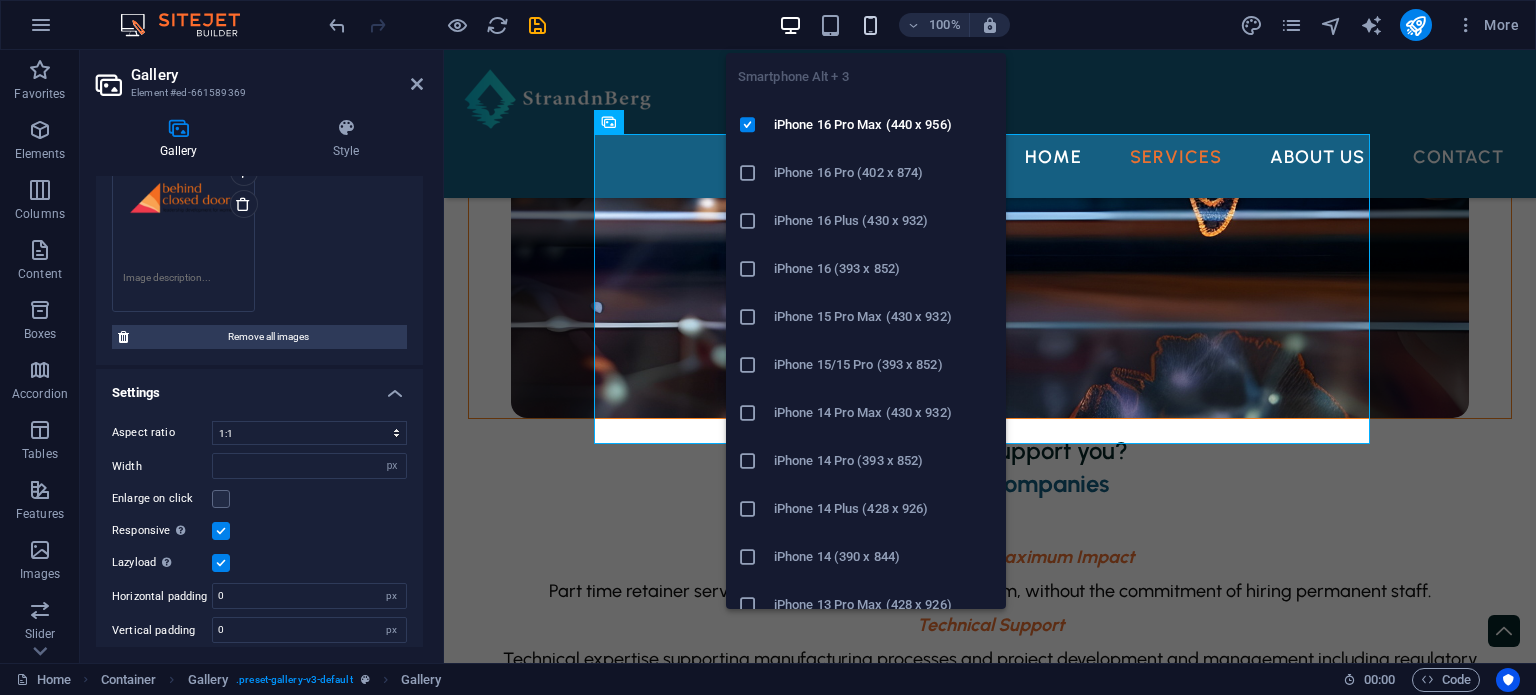 click at bounding box center [870, 25] 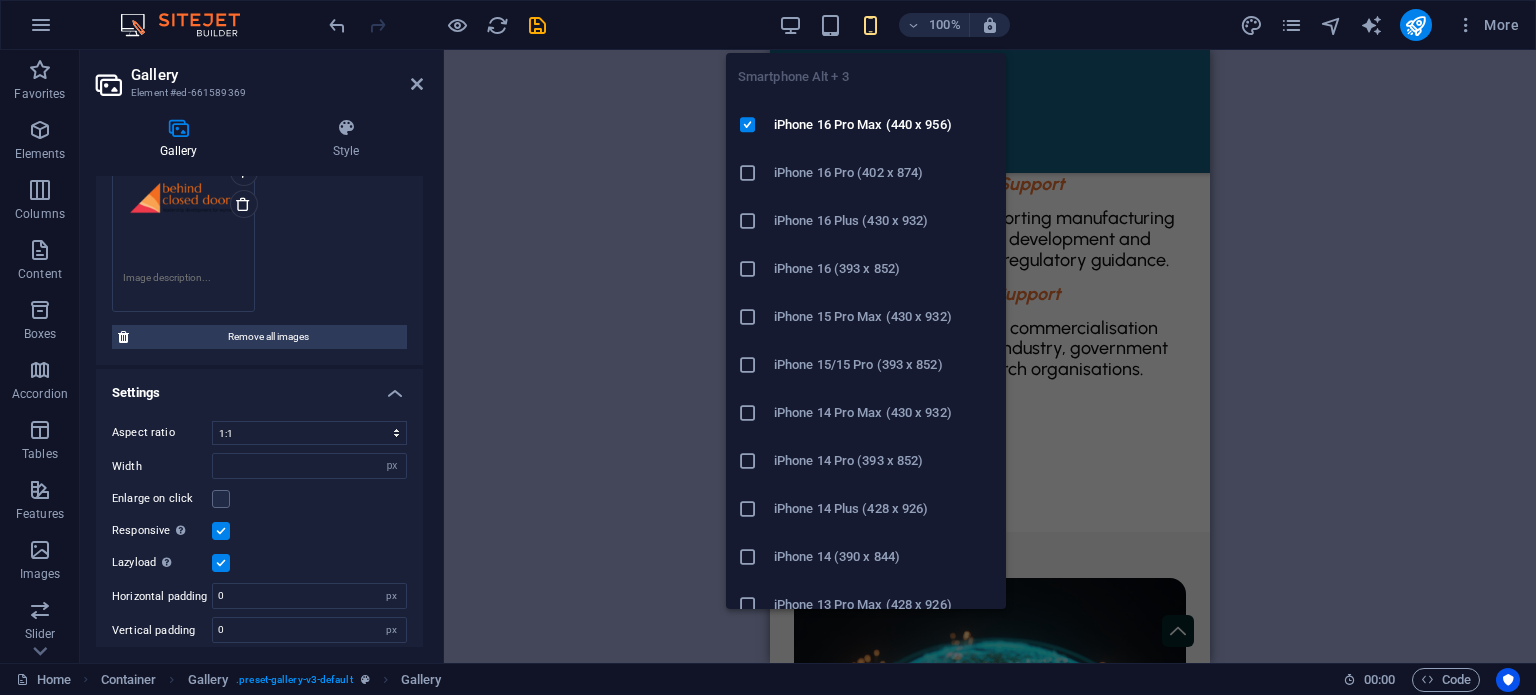 scroll, scrollTop: 4152, scrollLeft: 0, axis: vertical 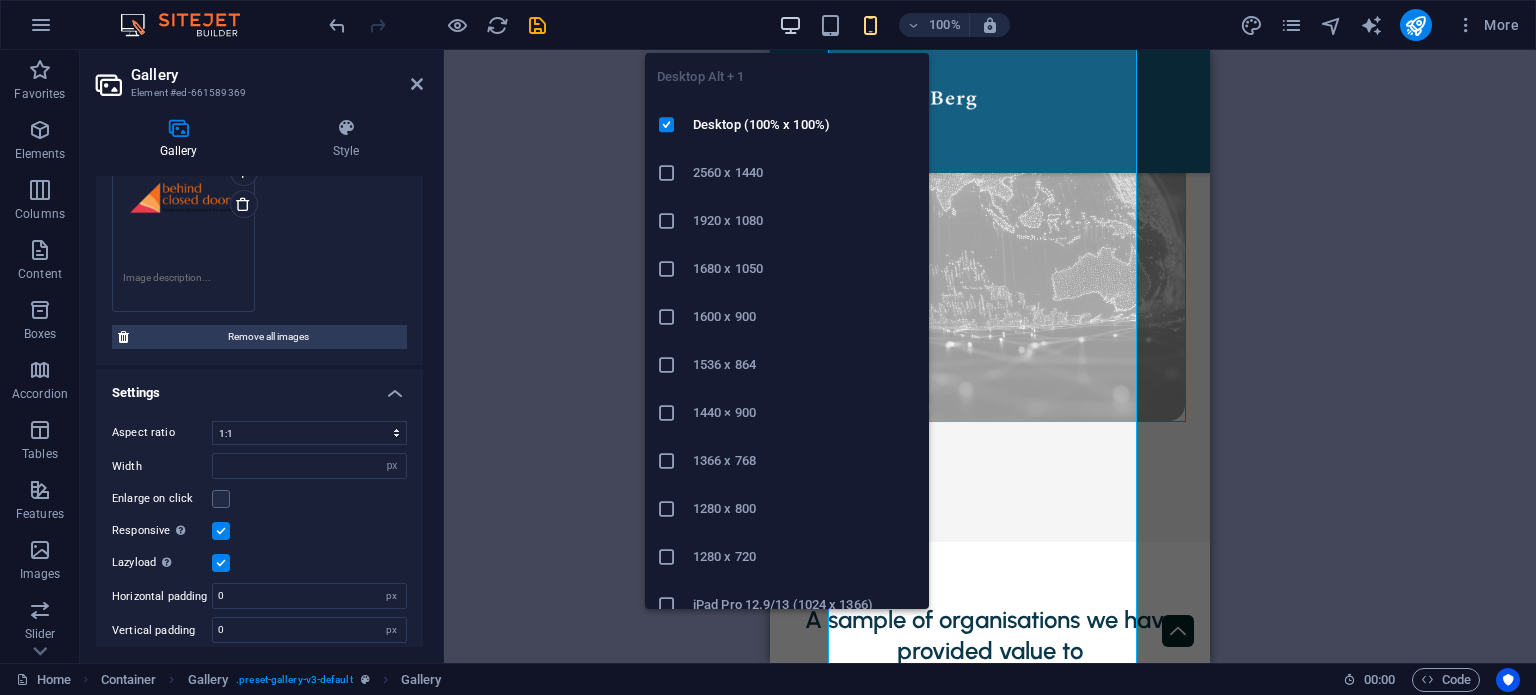 click at bounding box center (790, 25) 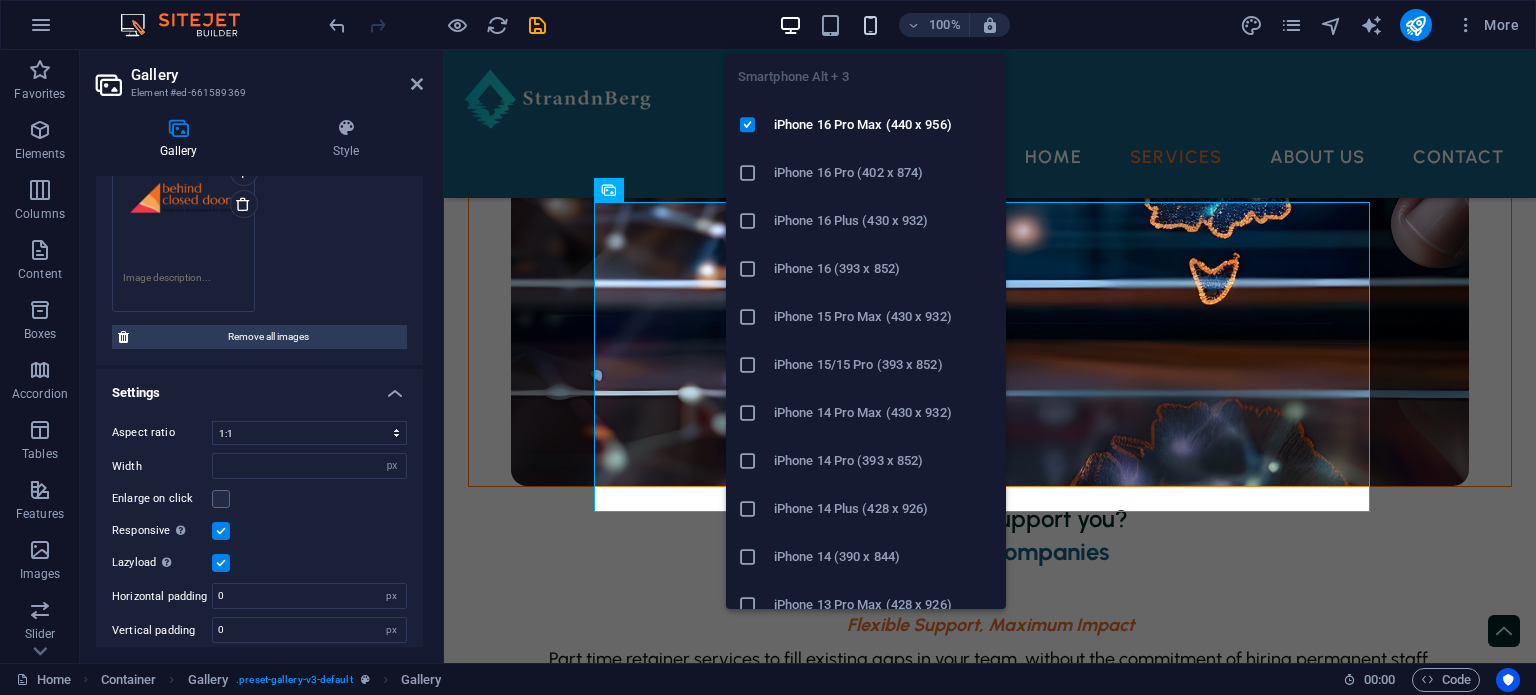 click at bounding box center [870, 25] 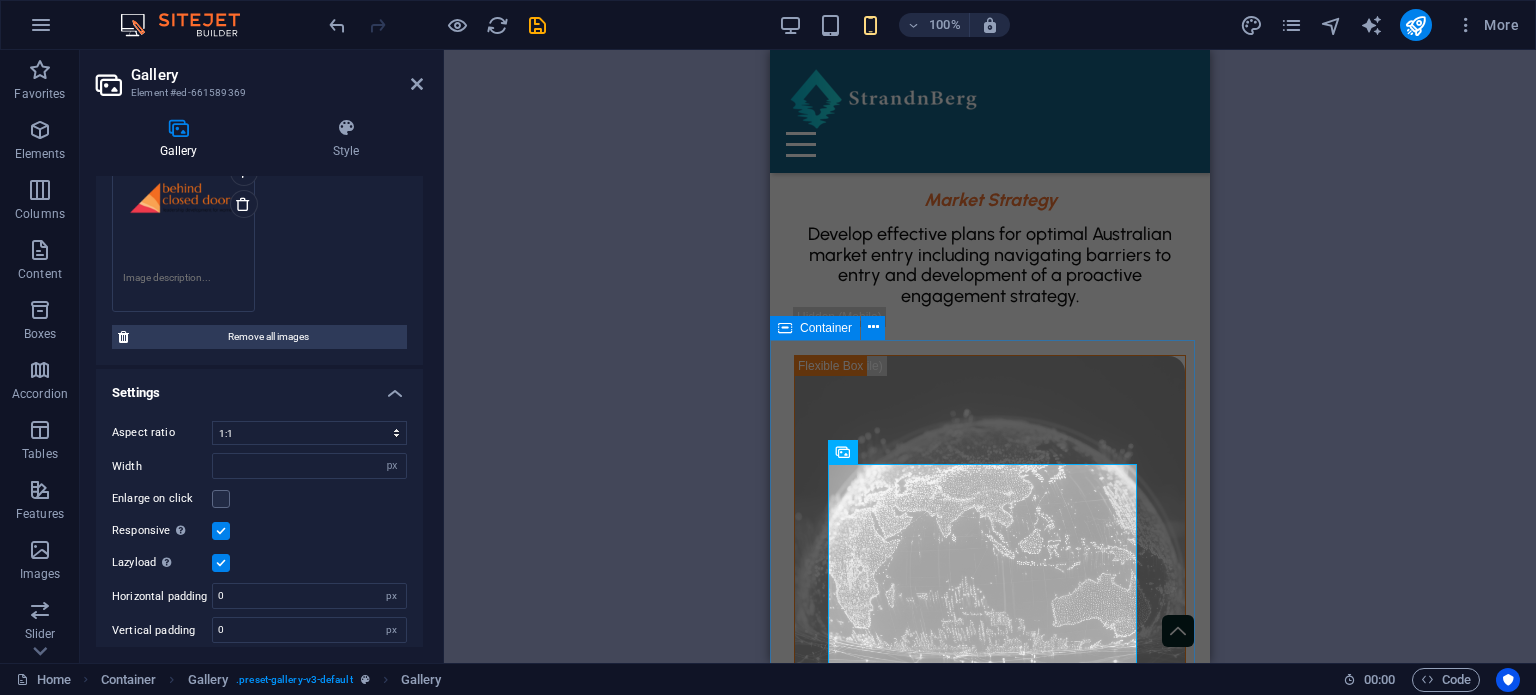scroll, scrollTop: 3852, scrollLeft: 0, axis: vertical 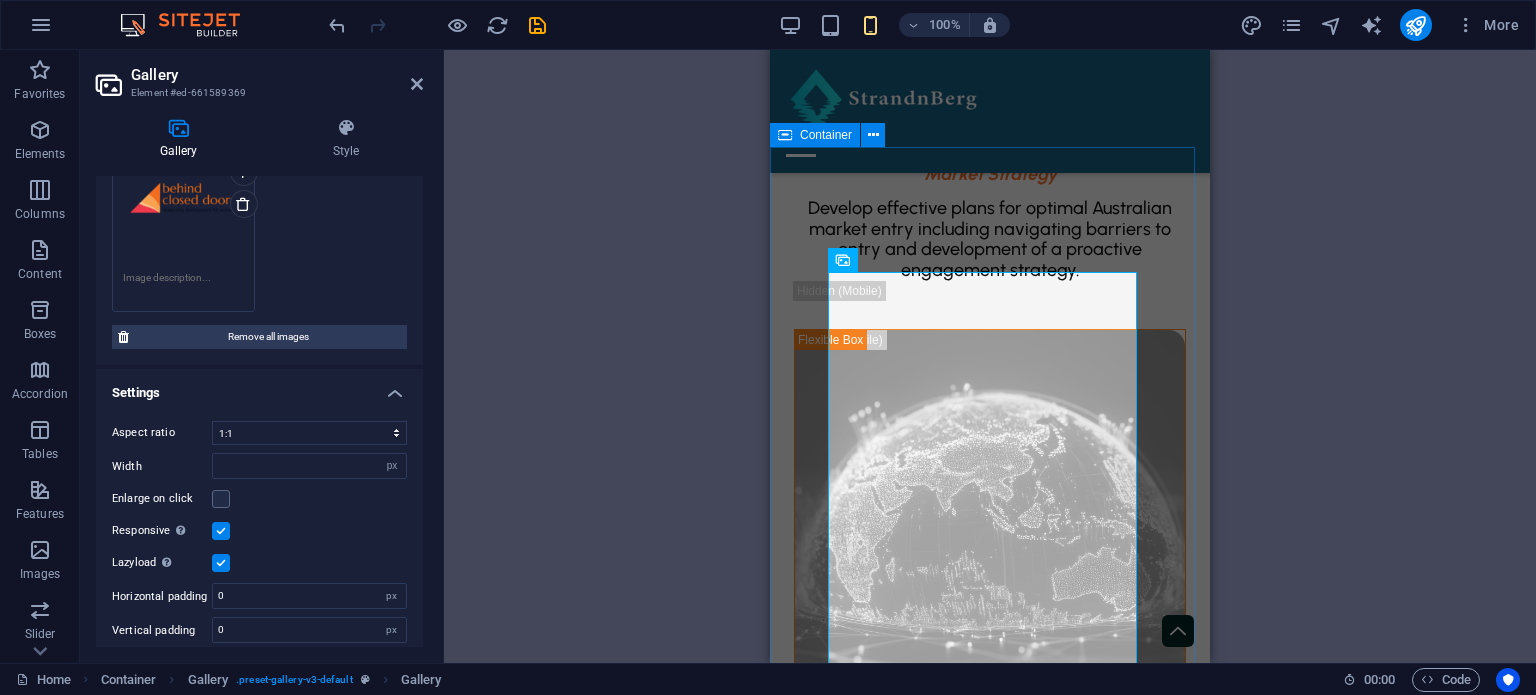 click on "A sample of organisations we have provided value to Memberships" at bounding box center (990, 2214) 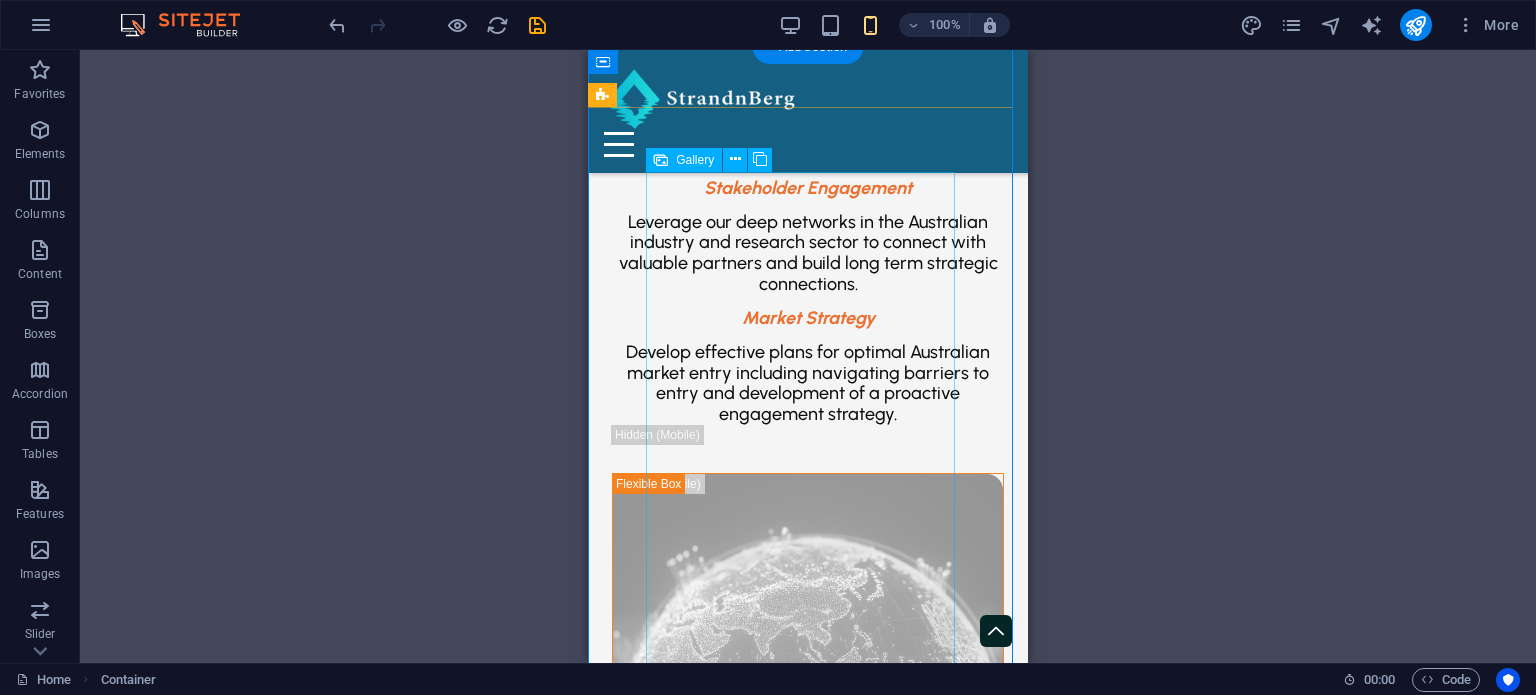 scroll, scrollTop: 3652, scrollLeft: 0, axis: vertical 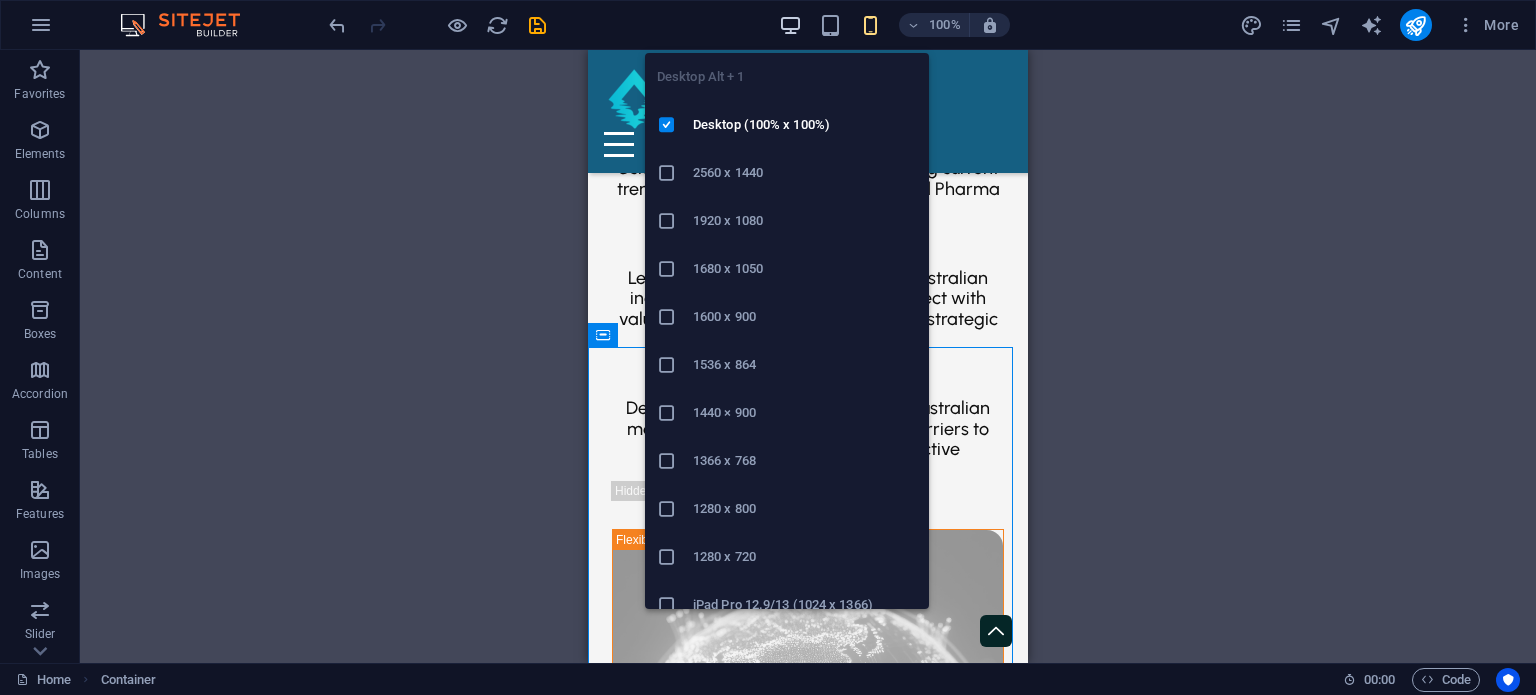 click at bounding box center [790, 25] 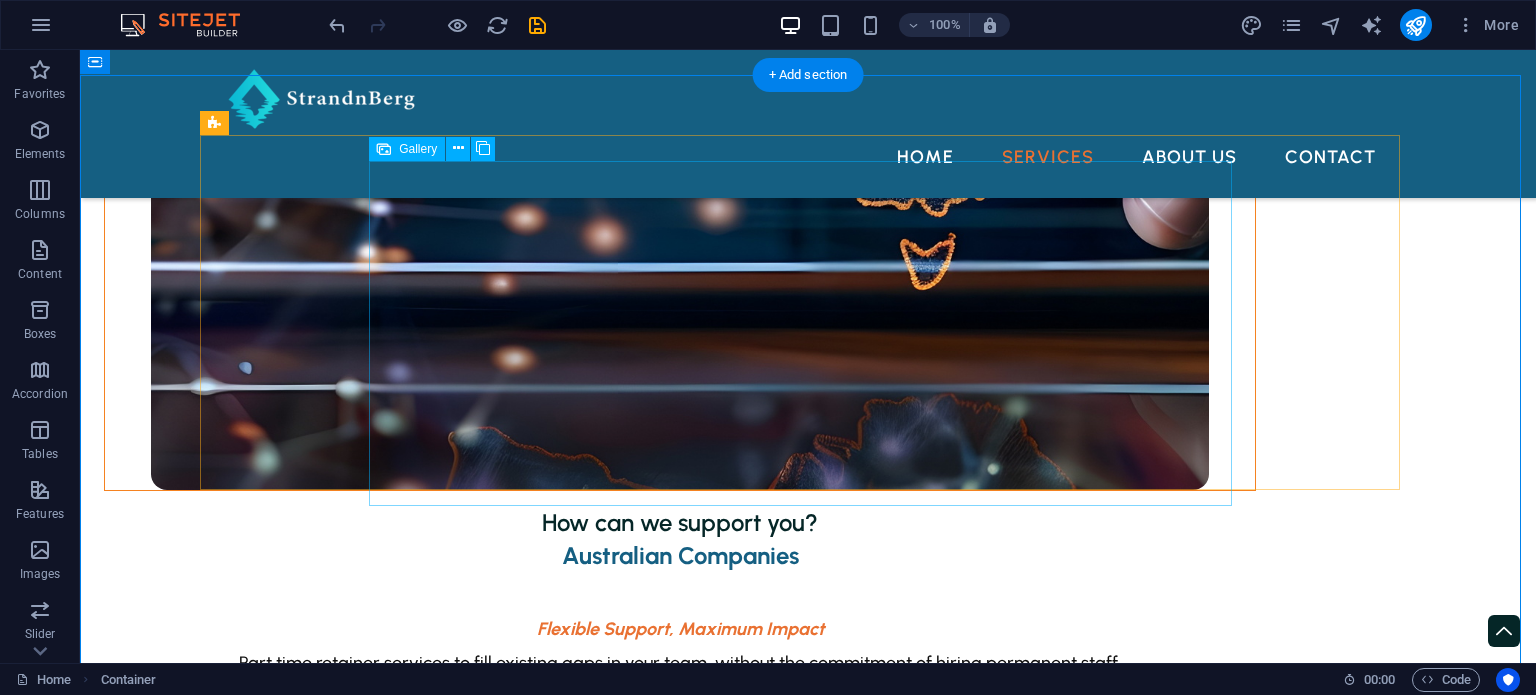 scroll, scrollTop: 2617, scrollLeft: 0, axis: vertical 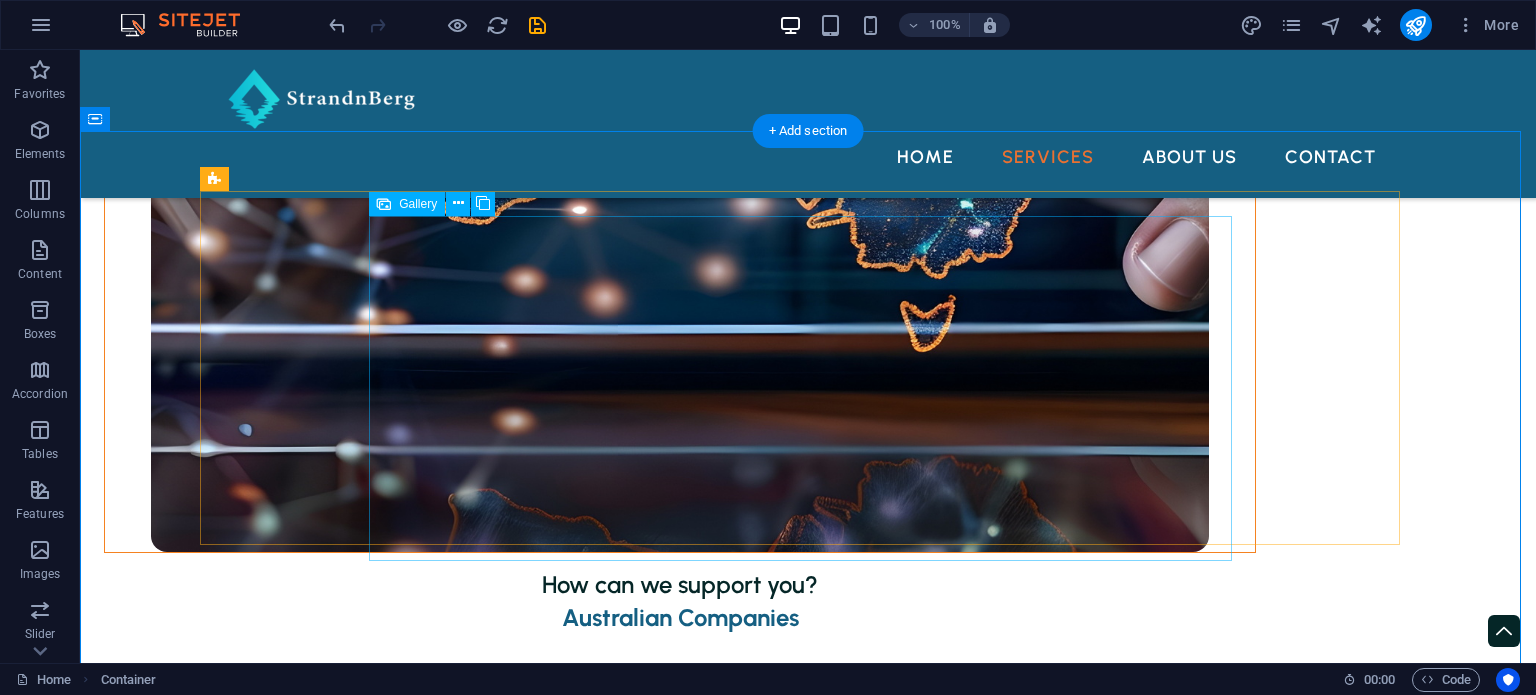 click at bounding box center [900, 3925] 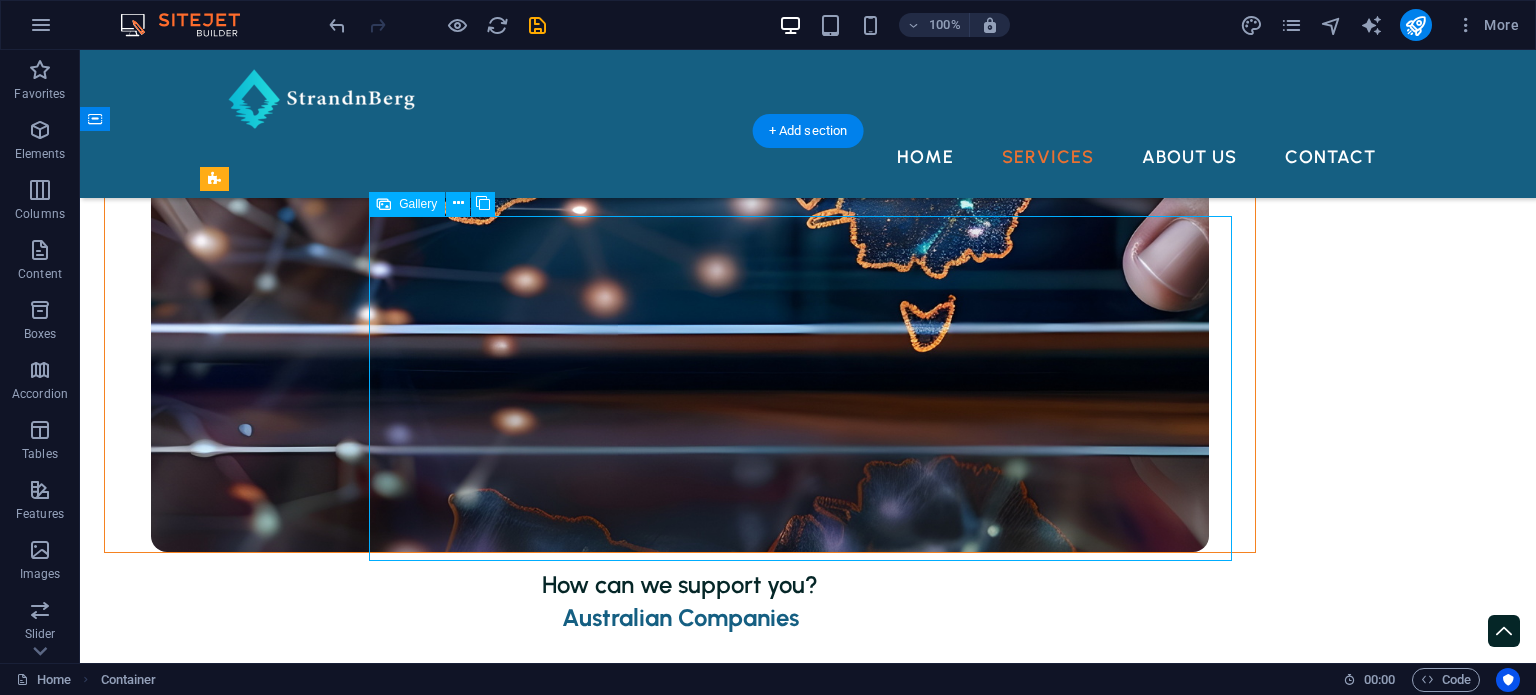 click at bounding box center [900, 3925] 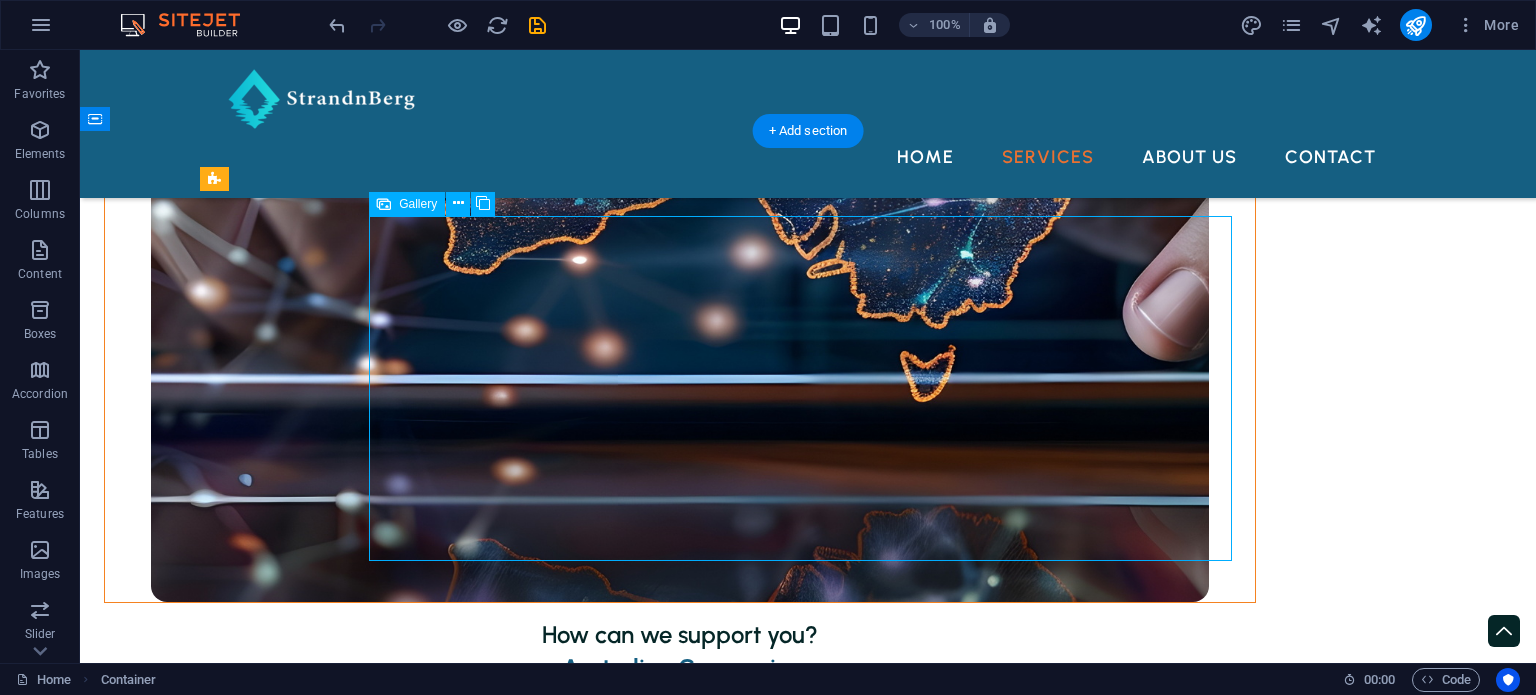 select on "4" 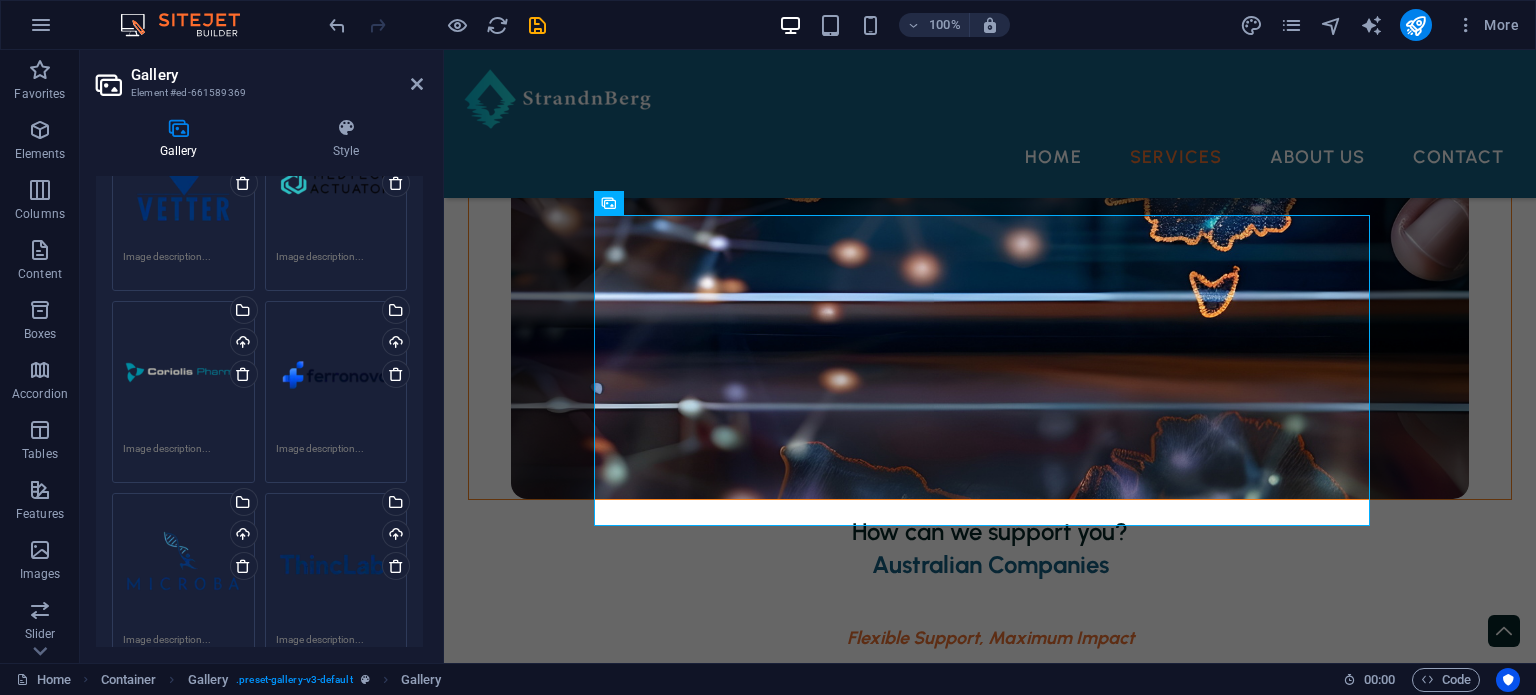 scroll, scrollTop: 200, scrollLeft: 0, axis: vertical 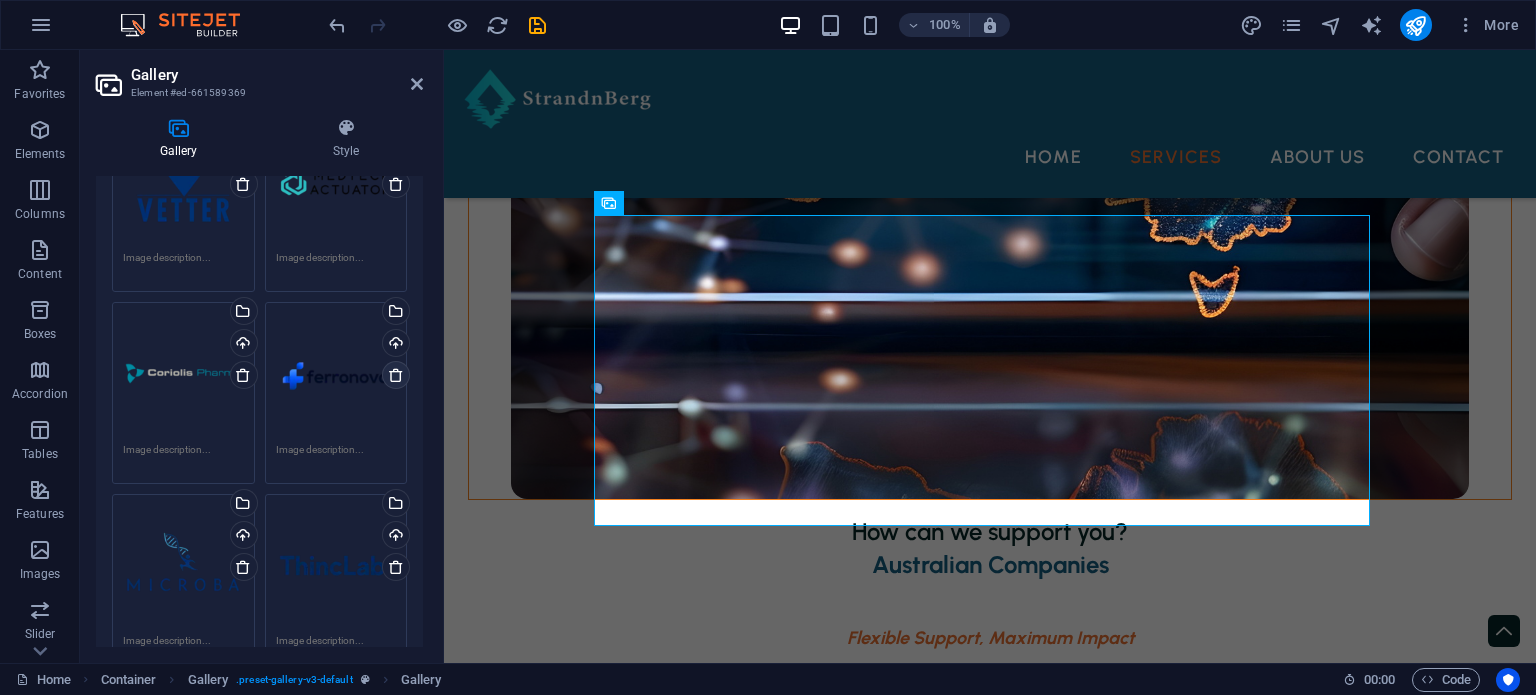 click at bounding box center [396, 375] 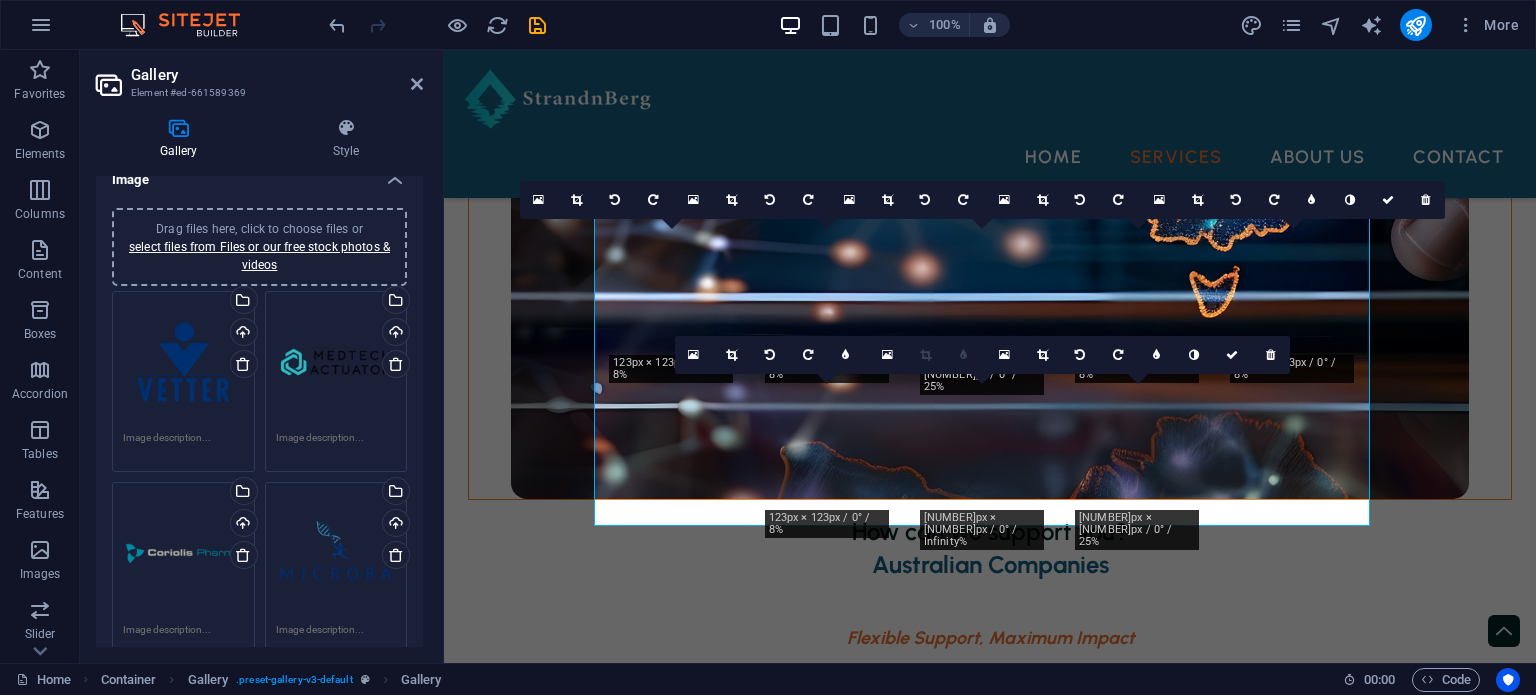 scroll, scrollTop: 0, scrollLeft: 0, axis: both 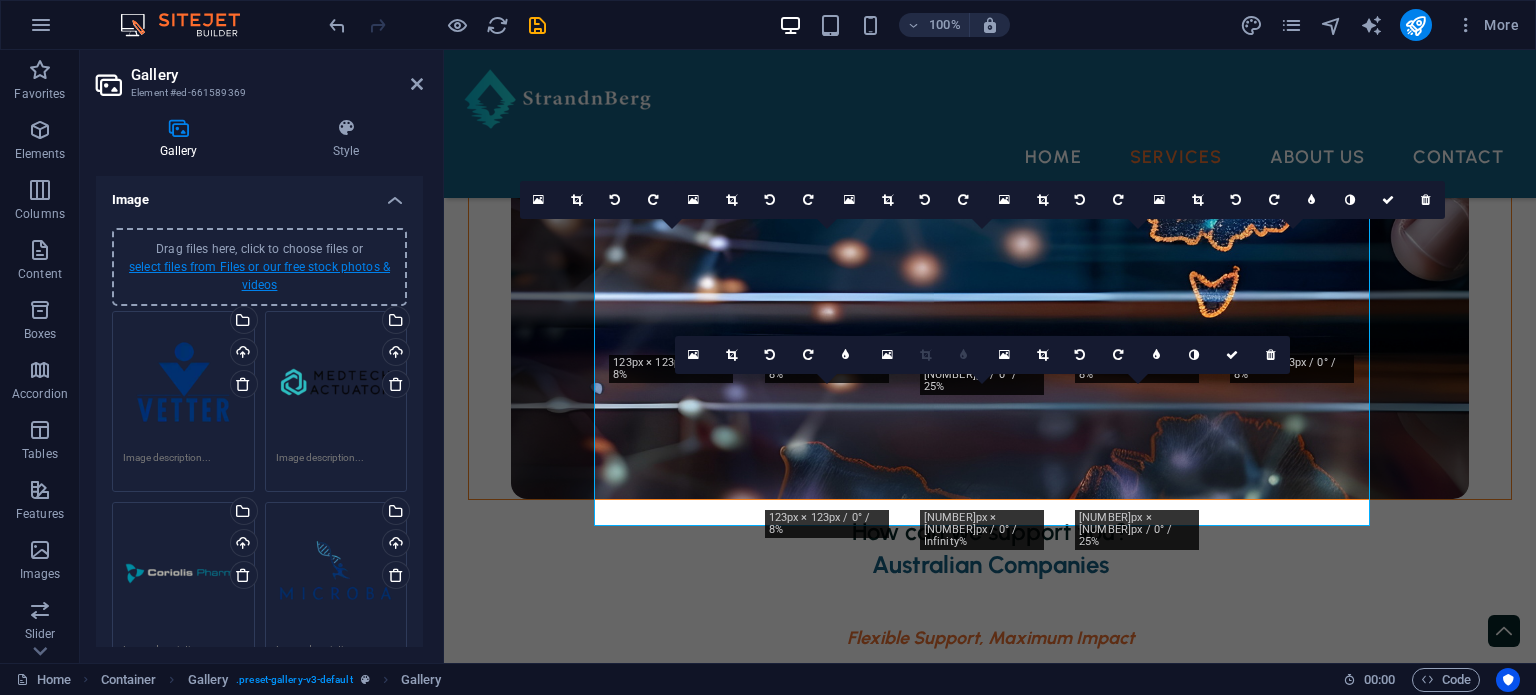 click on "select files from Files or our free stock photos & videos" at bounding box center [259, 276] 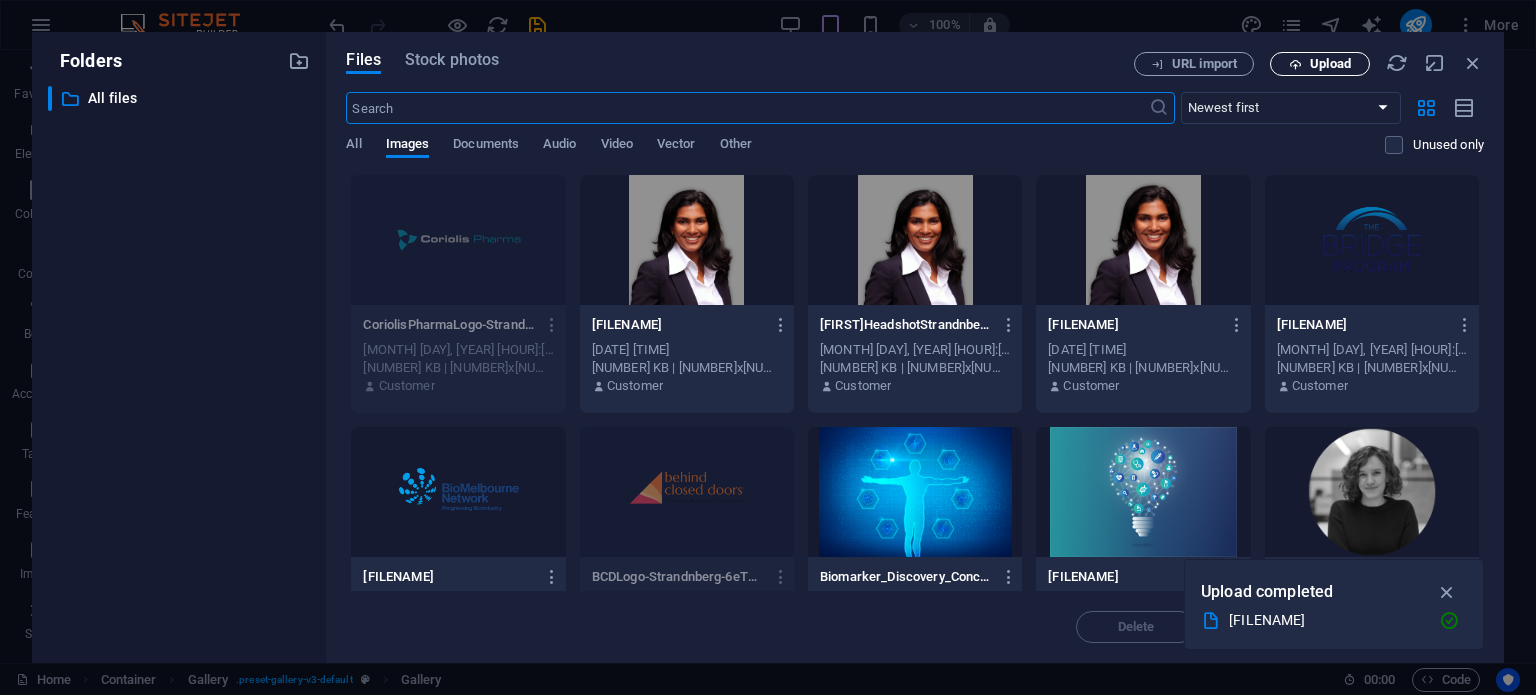 click on "Upload" at bounding box center (1320, 64) 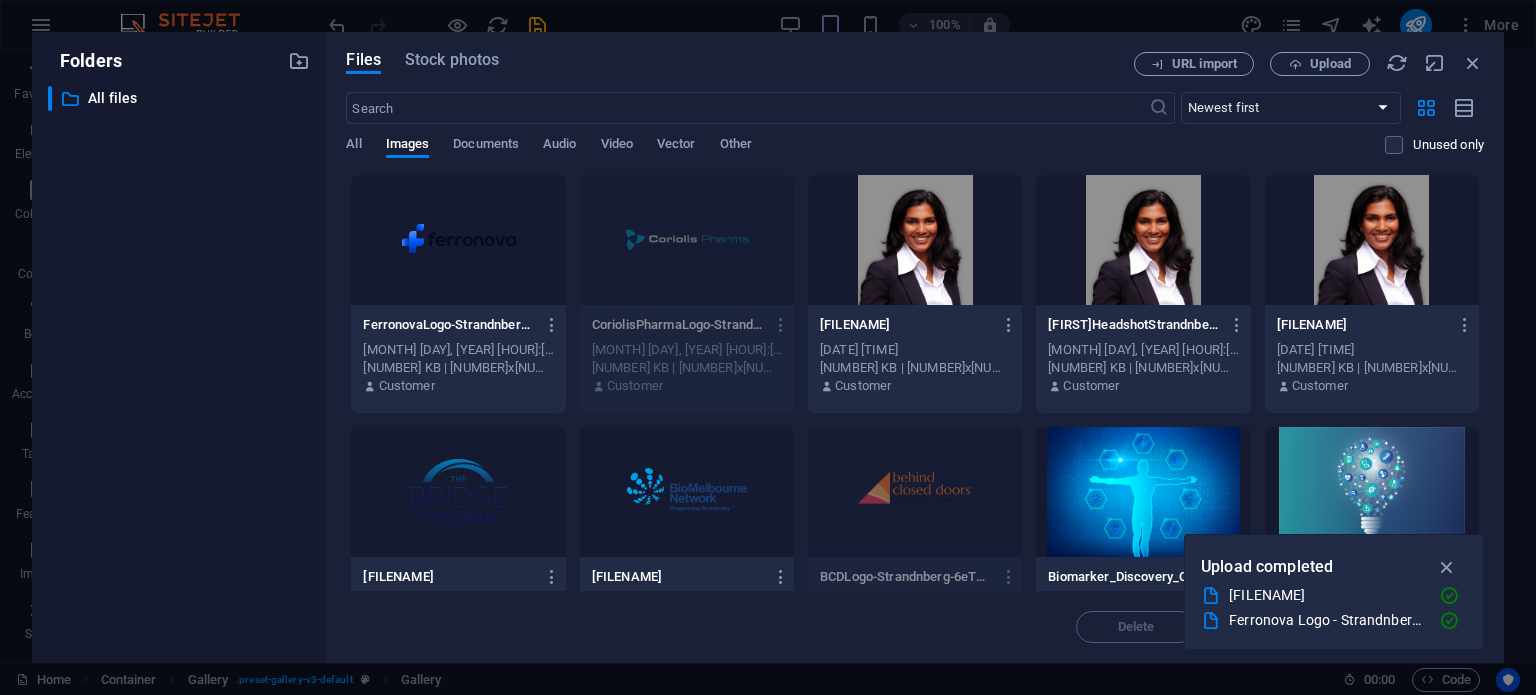 click at bounding box center (458, 240) 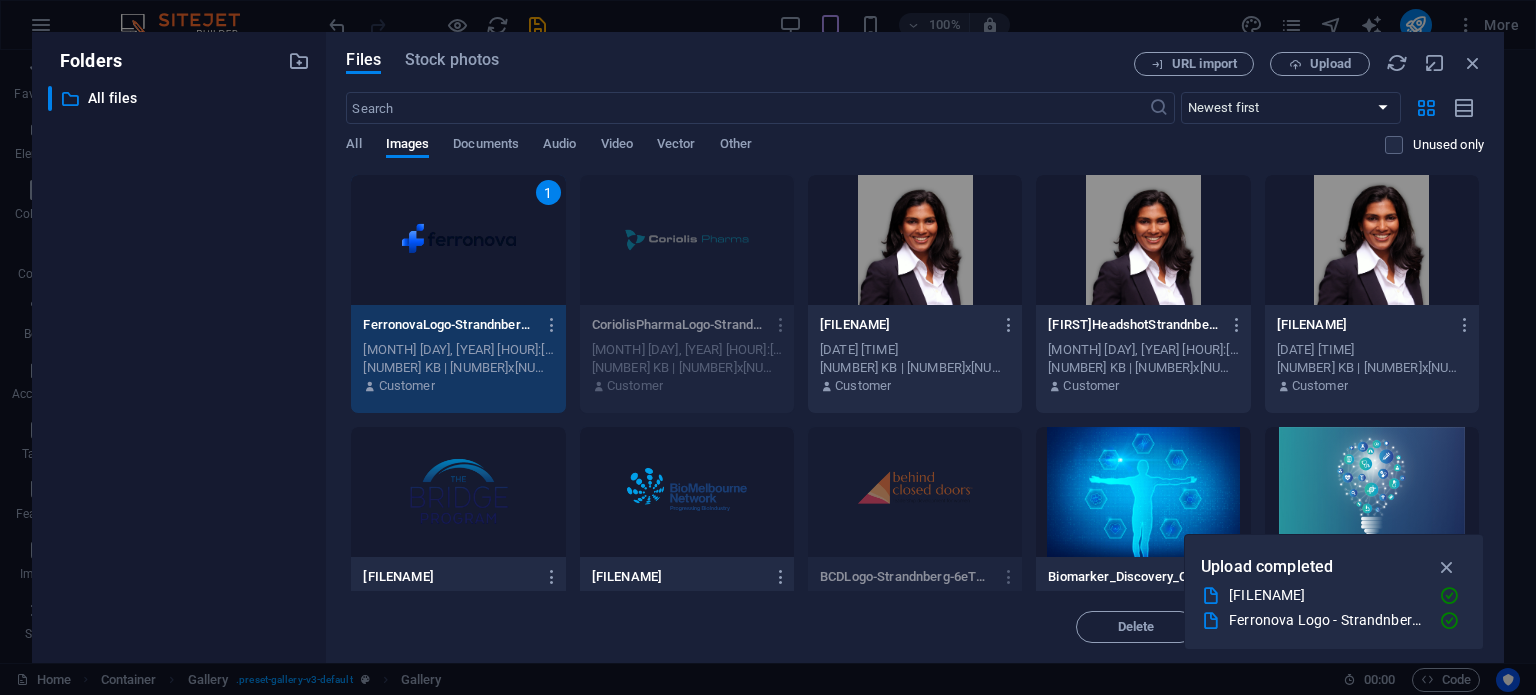 click on "1" at bounding box center (458, 240) 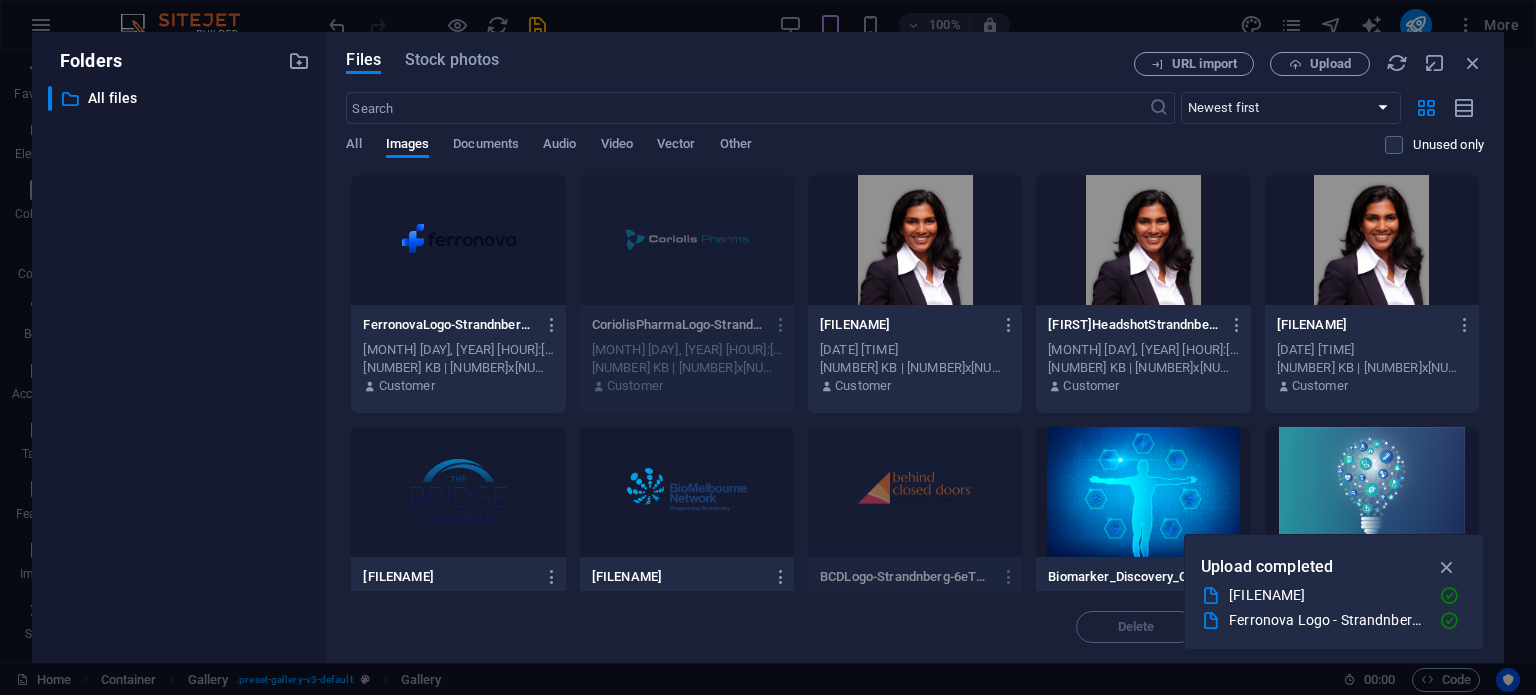 click at bounding box center [458, 240] 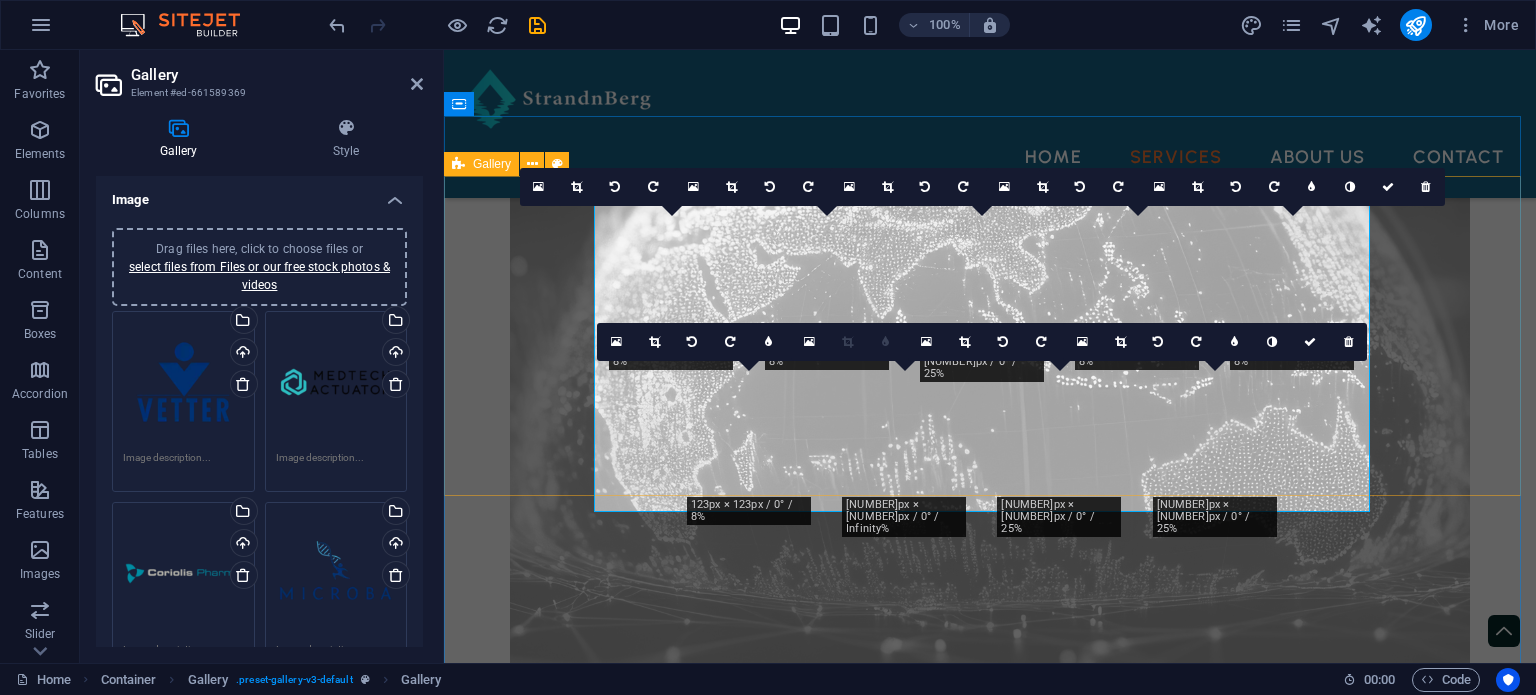 scroll, scrollTop: 2580, scrollLeft: 0, axis: vertical 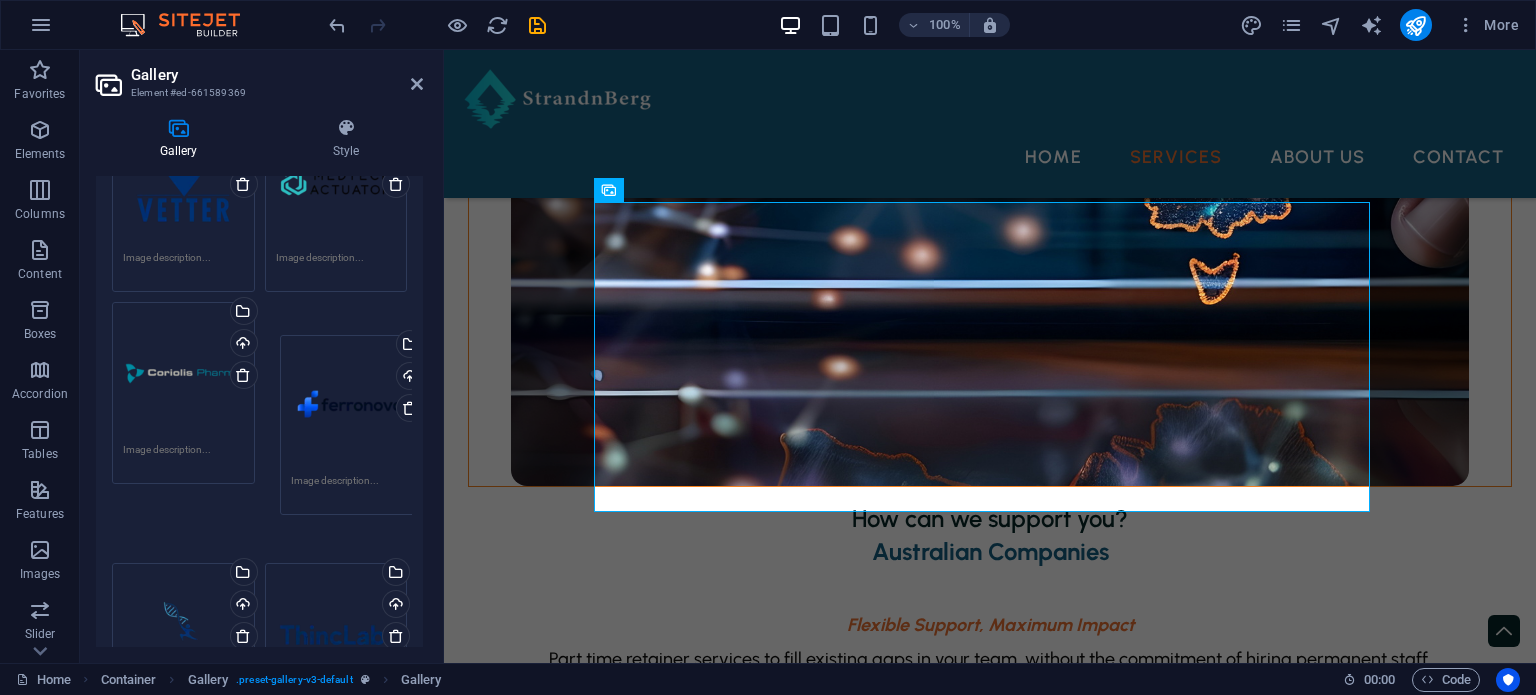 drag, startPoint x: 181, startPoint y: 534, endPoint x: 349, endPoint y: 399, distance: 215.5203 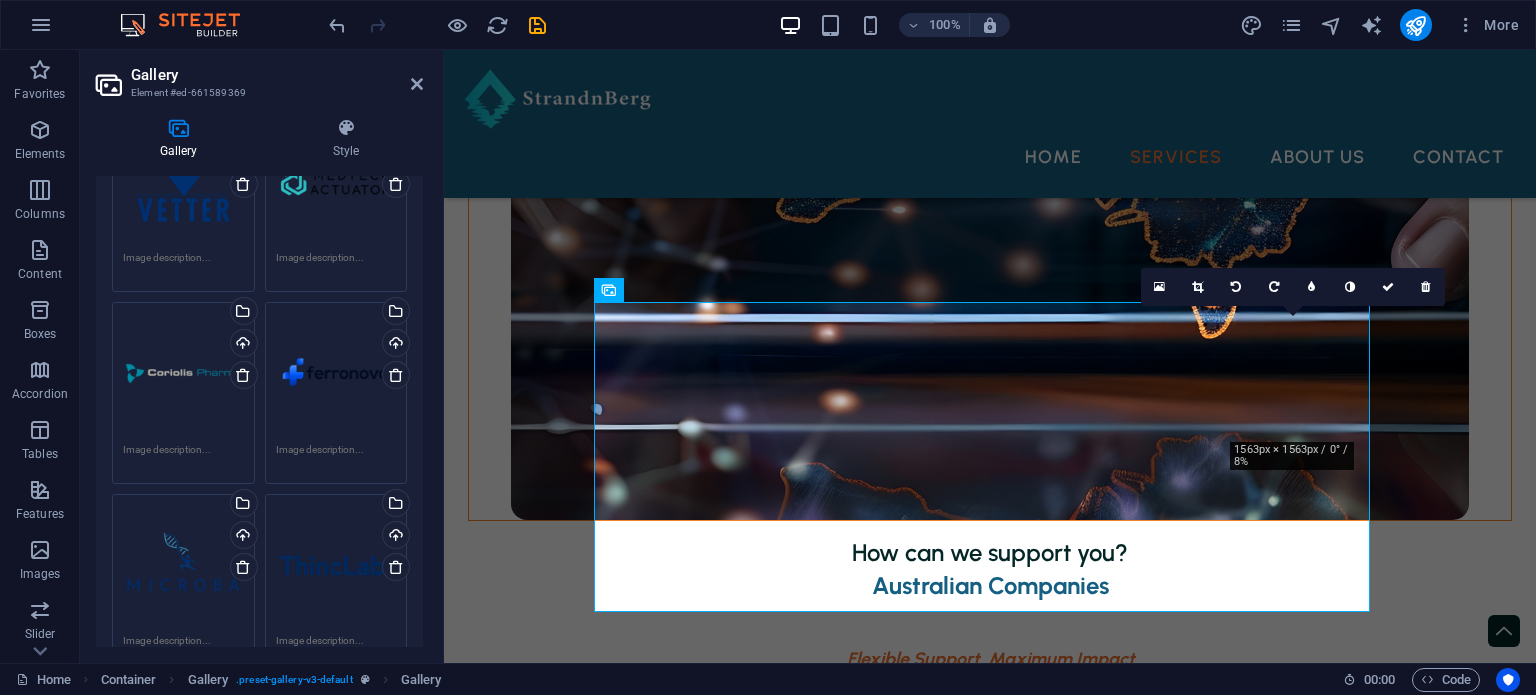 scroll, scrollTop: 2580, scrollLeft: 0, axis: vertical 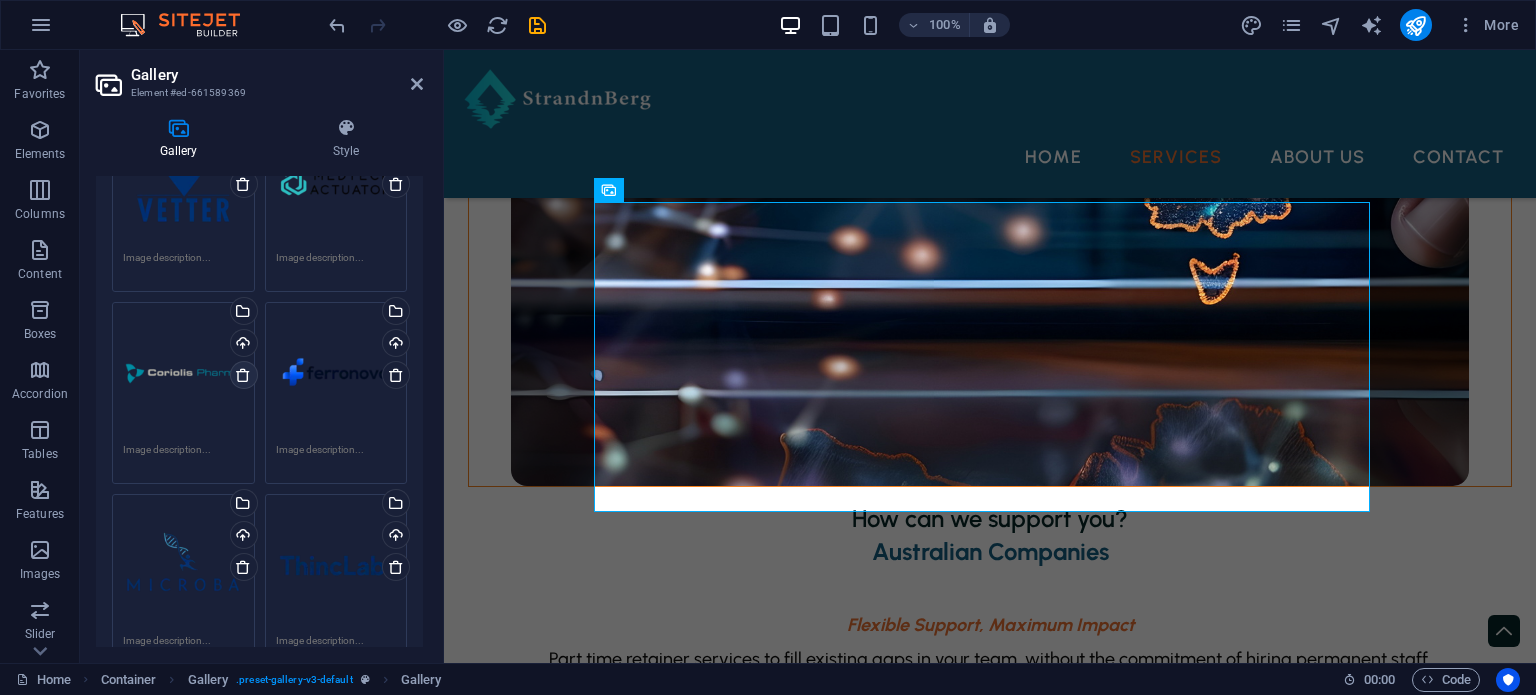 click at bounding box center [243, 375] 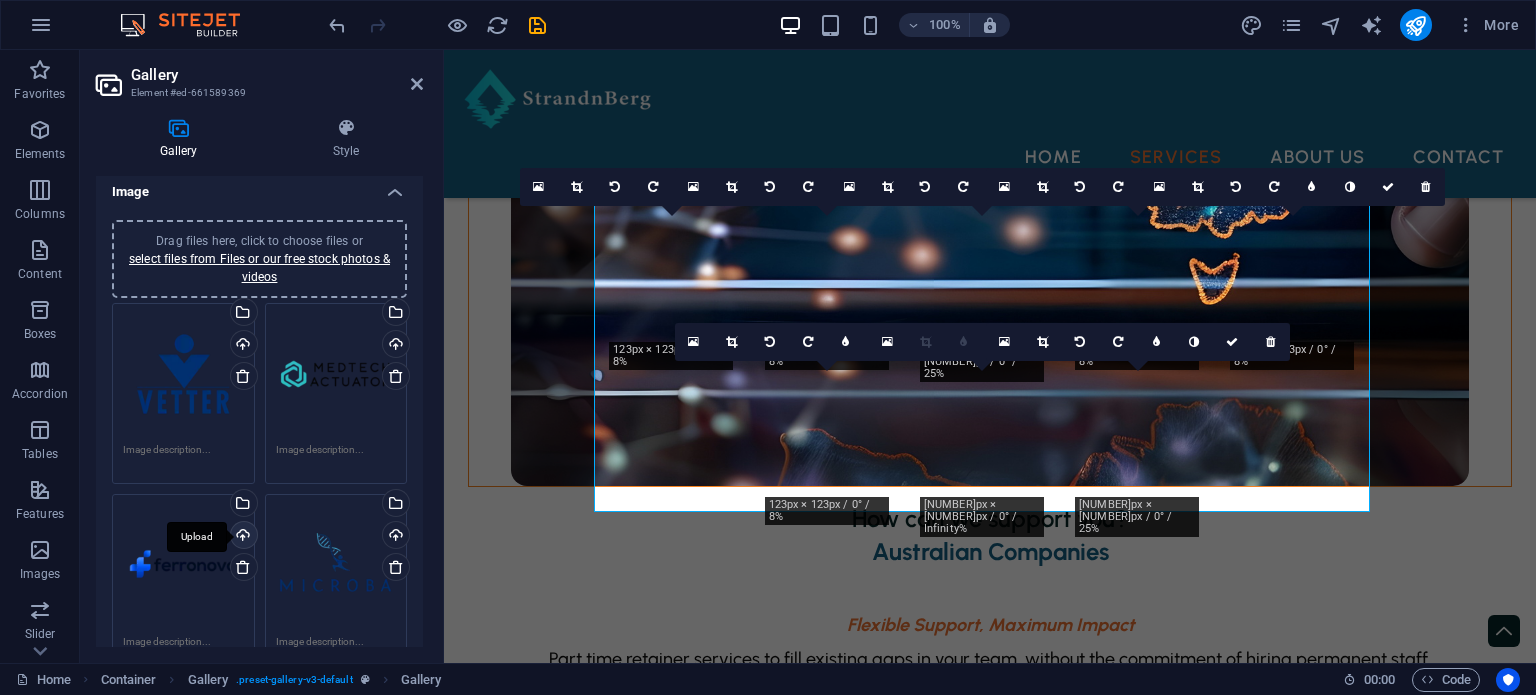 scroll, scrollTop: 0, scrollLeft: 0, axis: both 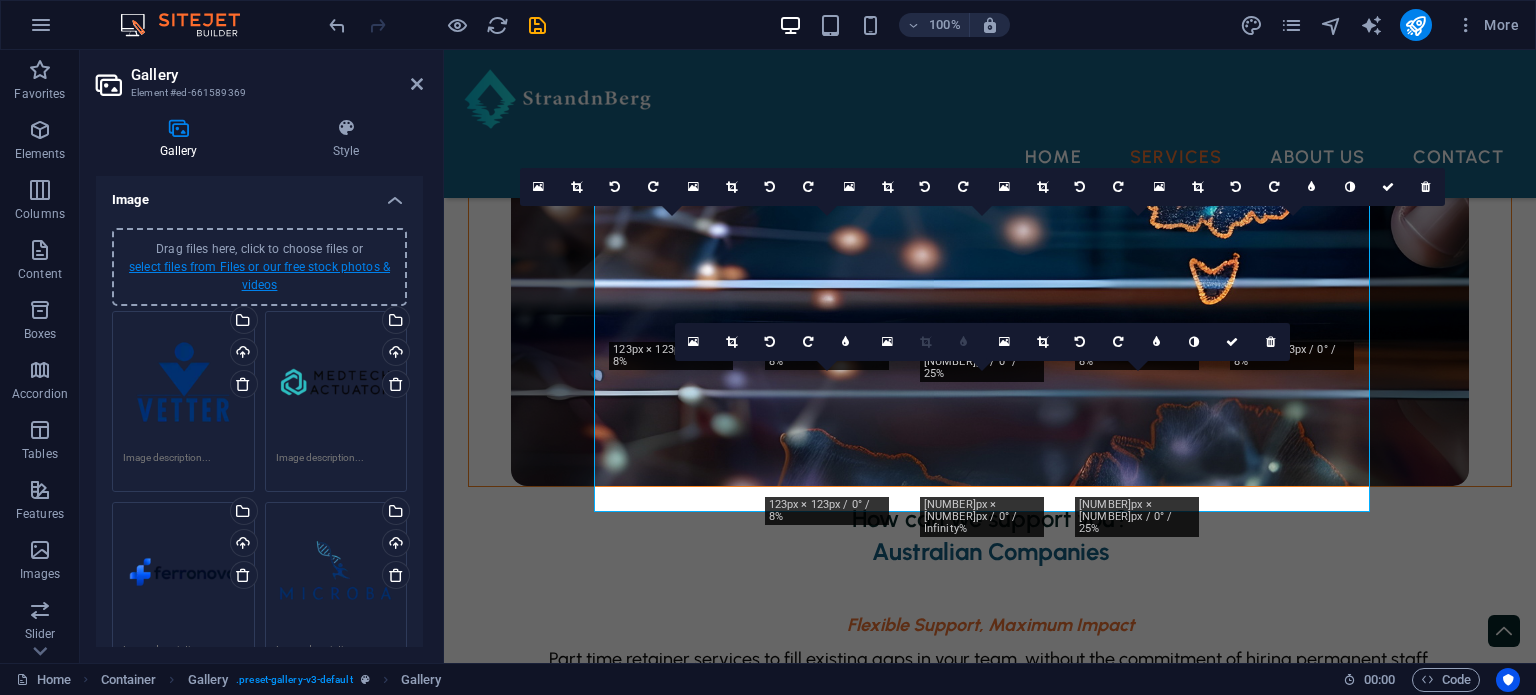 click on "select files from Files or our free stock photos & videos" at bounding box center [259, 276] 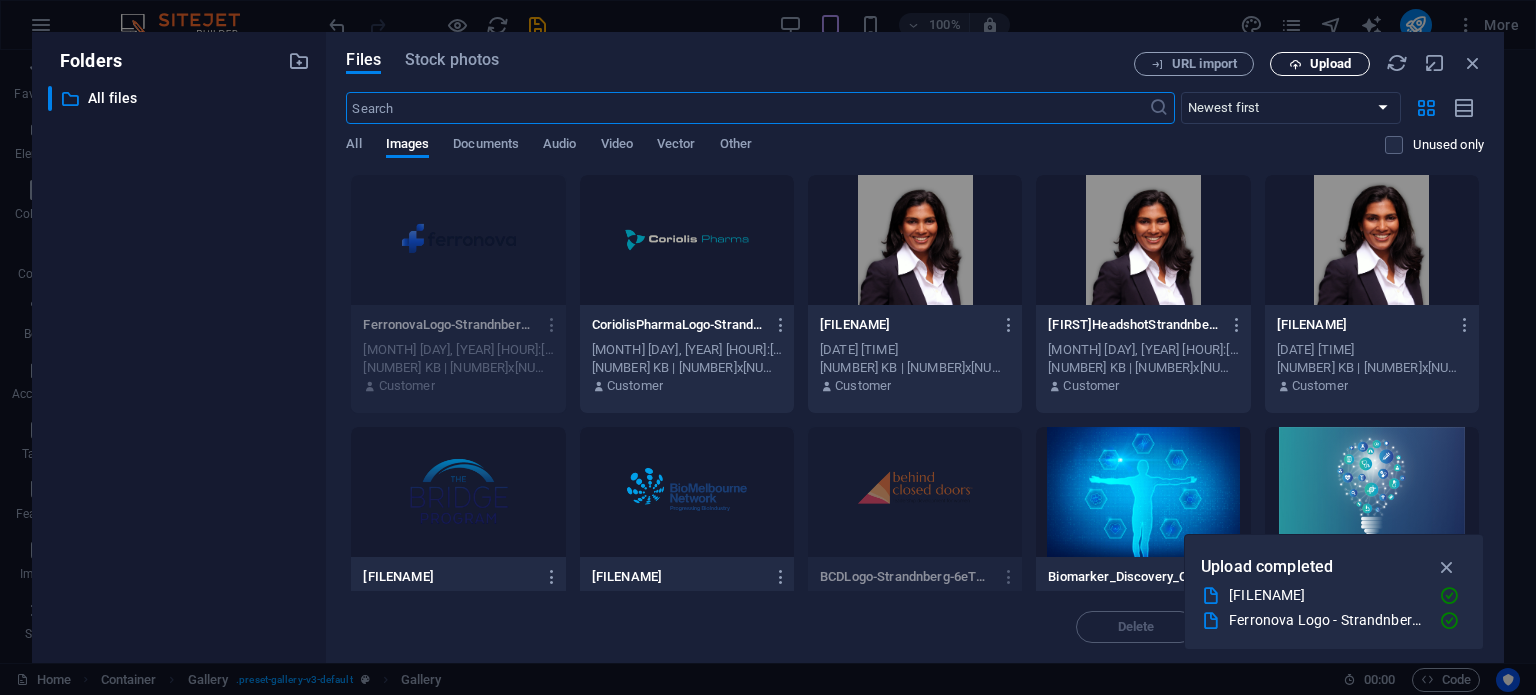 click on "Upload" at bounding box center (1320, 64) 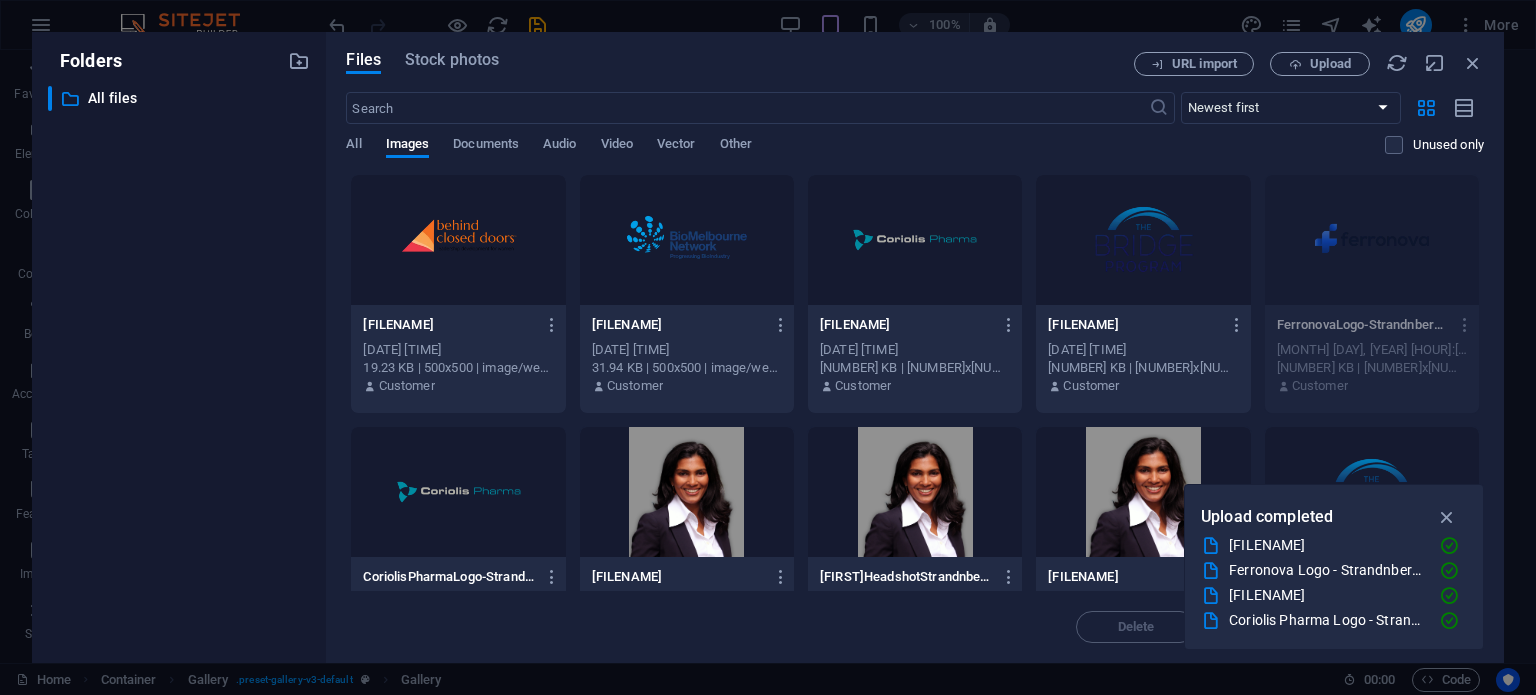 click at bounding box center (915, 240) 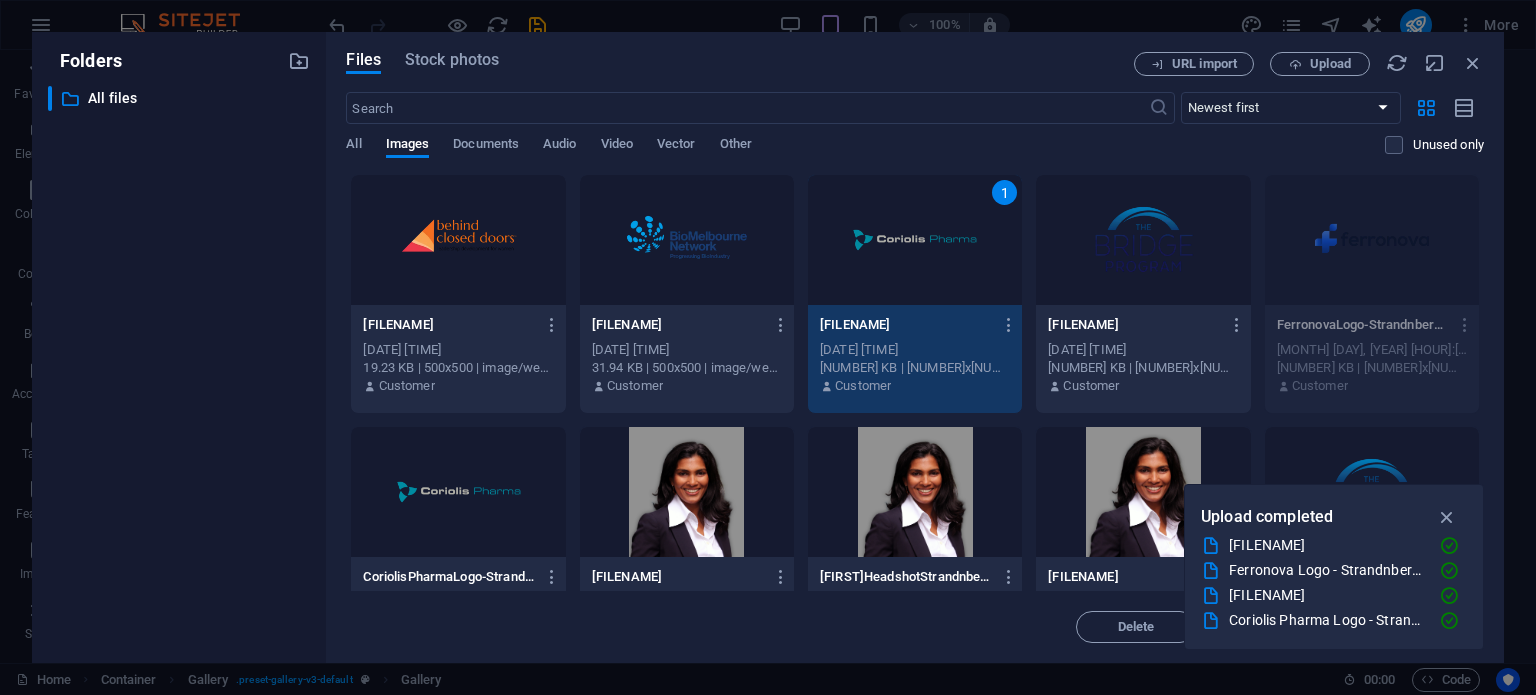click on "1" at bounding box center [915, 240] 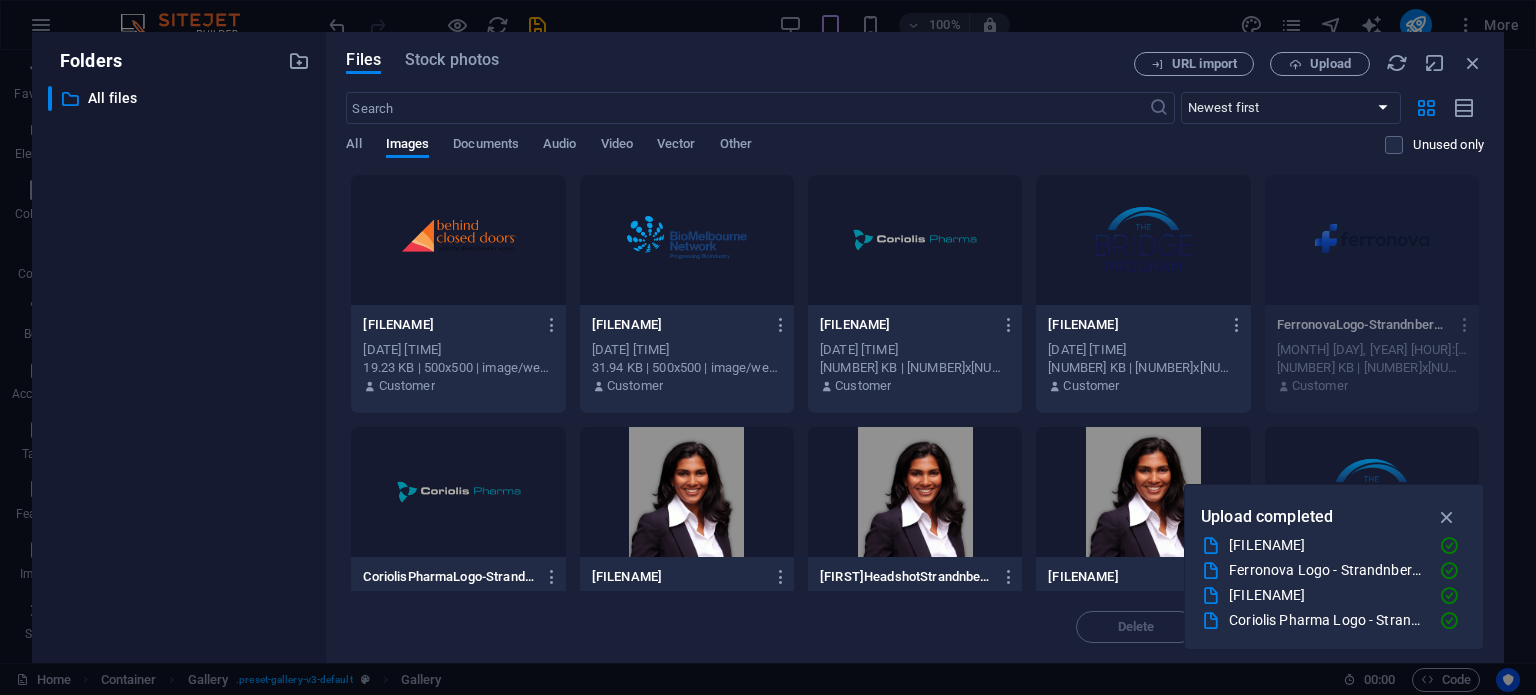 click at bounding box center [915, 240] 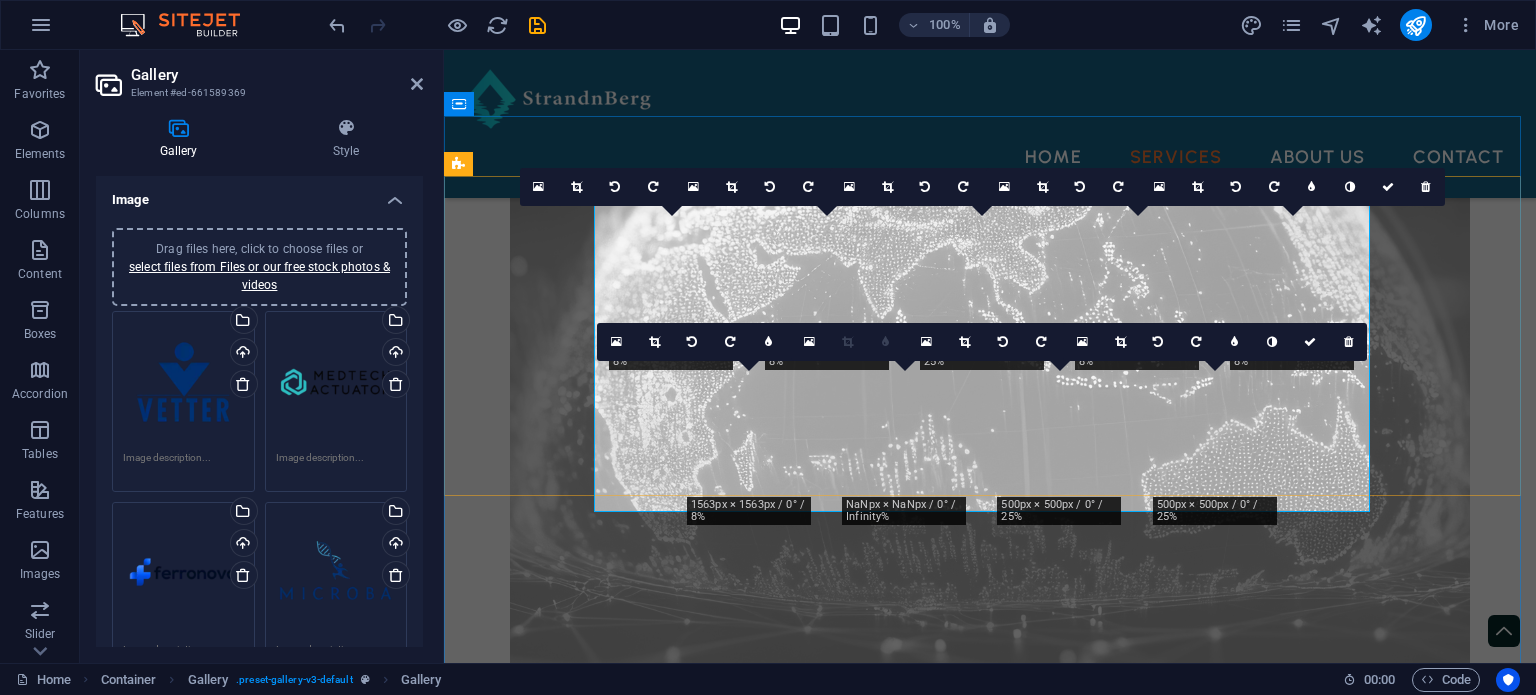 scroll, scrollTop: 2580, scrollLeft: 0, axis: vertical 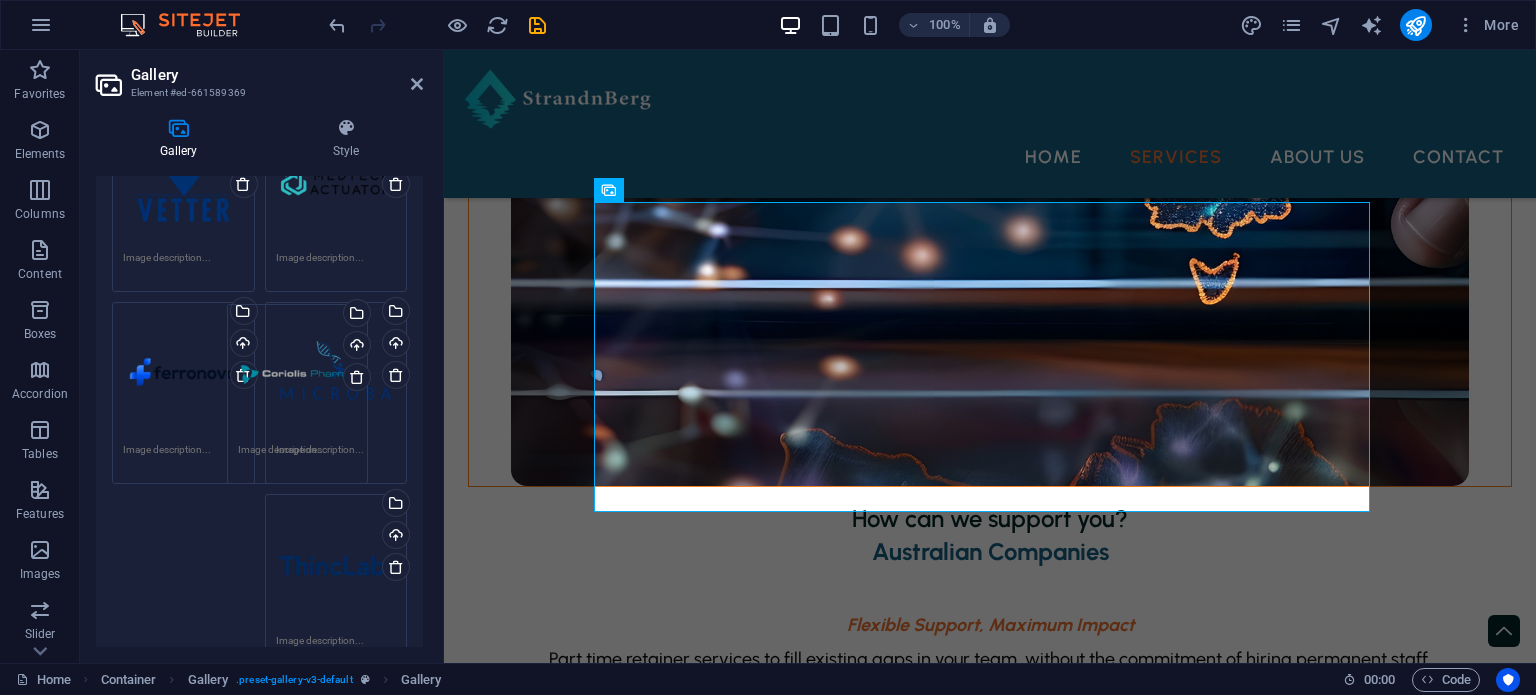drag, startPoint x: 192, startPoint y: 459, endPoint x: 307, endPoint y: 395, distance: 131.60927 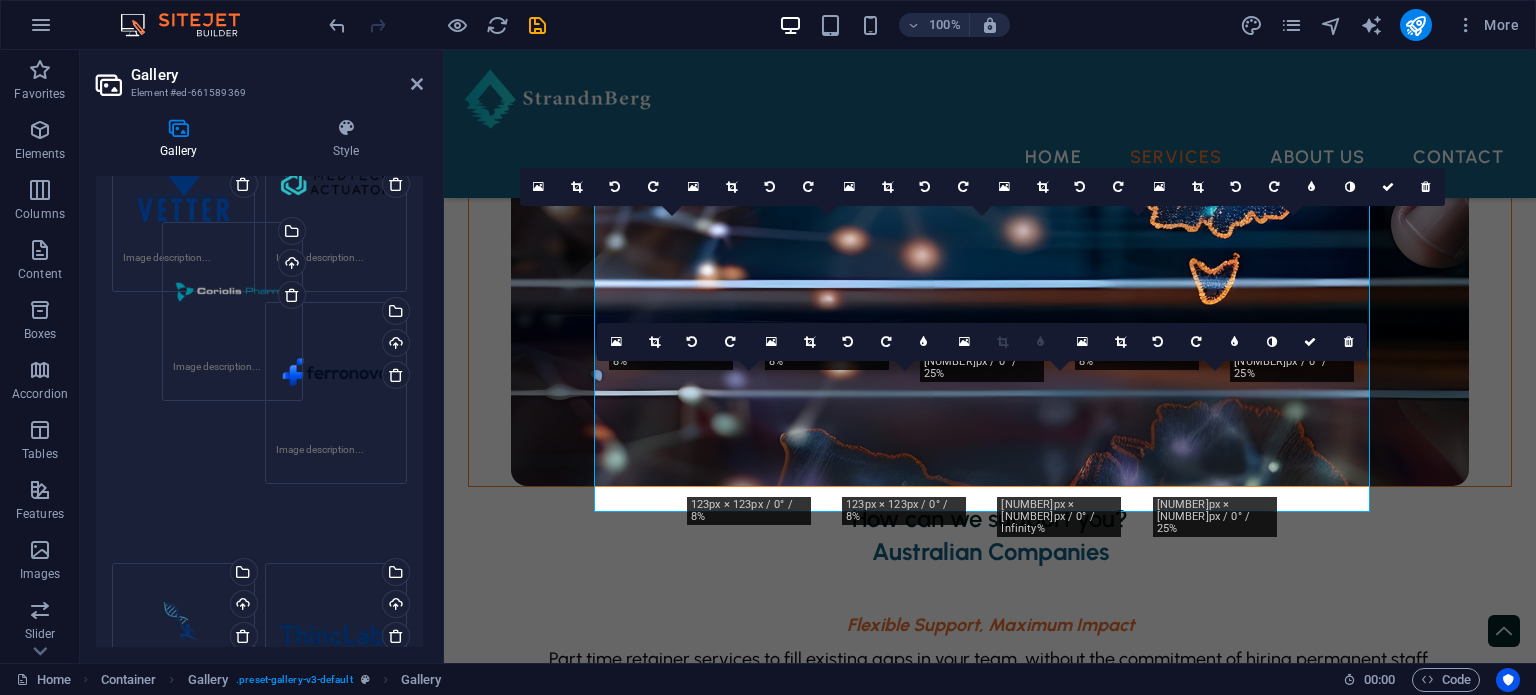 drag, startPoint x: 175, startPoint y: 567, endPoint x: 239, endPoint y: 308, distance: 266.7902 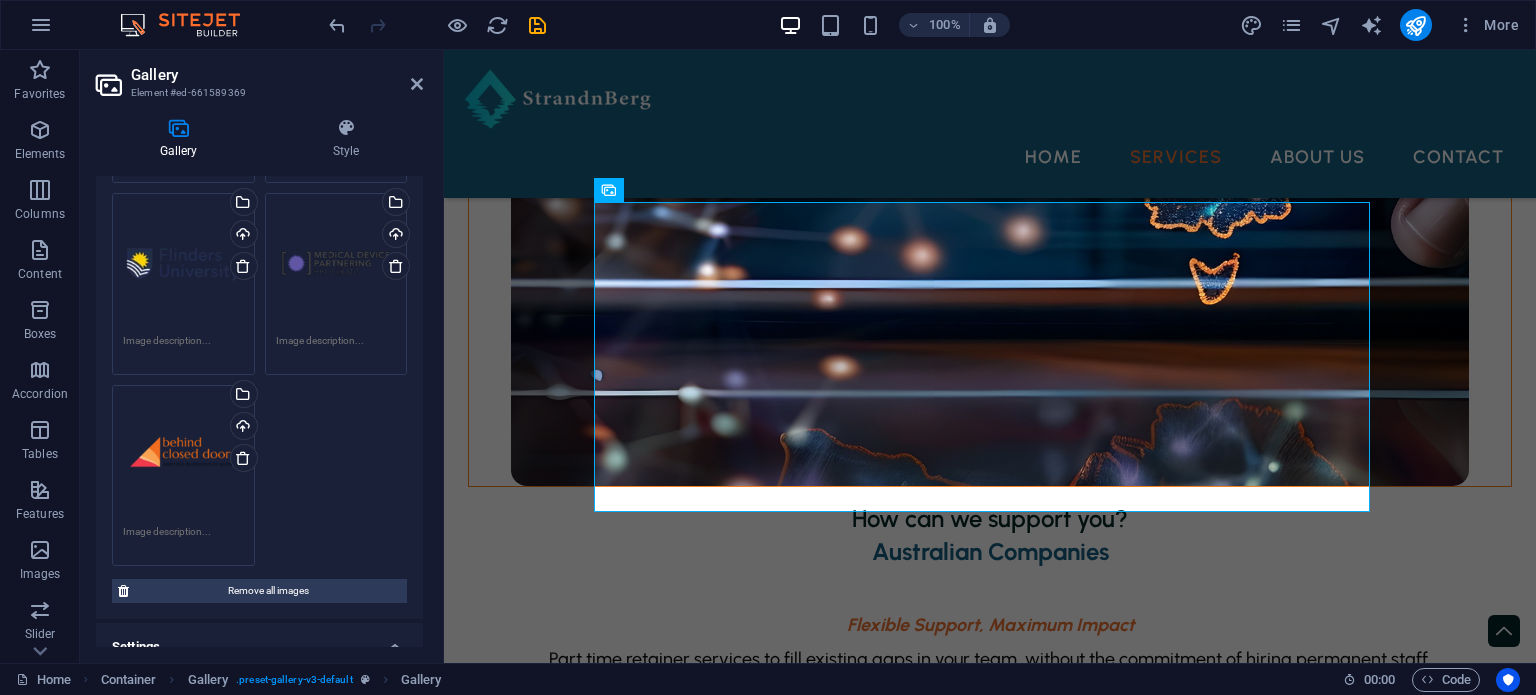 scroll, scrollTop: 700, scrollLeft: 0, axis: vertical 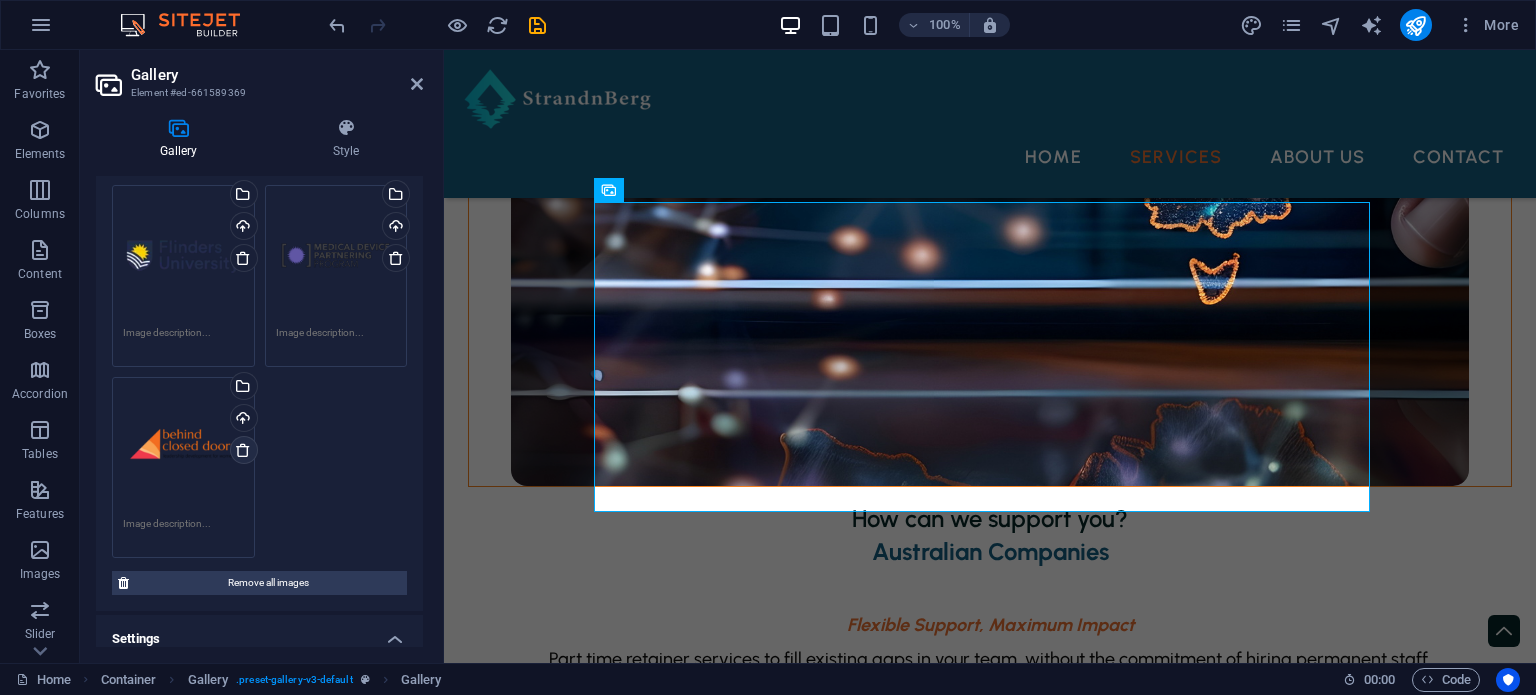 click at bounding box center (243, 450) 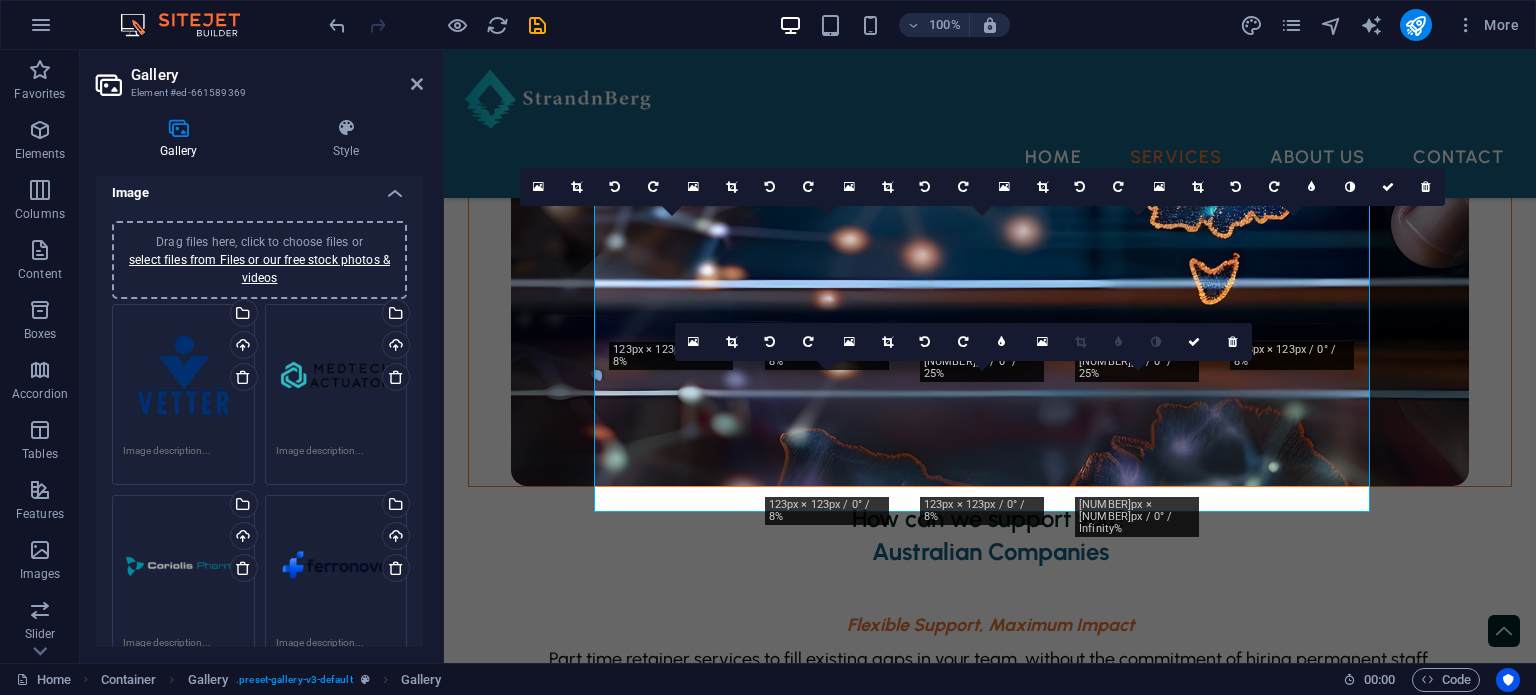 scroll, scrollTop: 0, scrollLeft: 0, axis: both 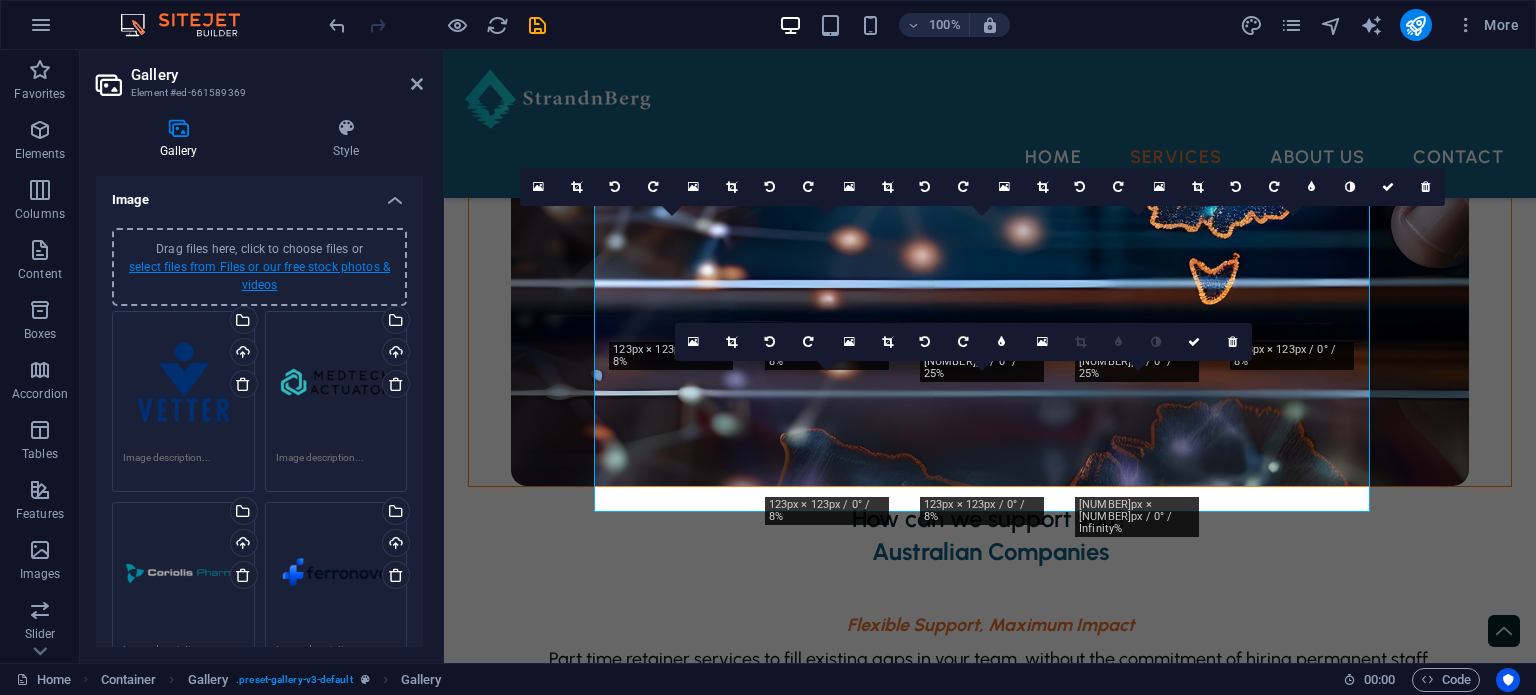 click on "select files from Files or our free stock photos & videos" at bounding box center (259, 276) 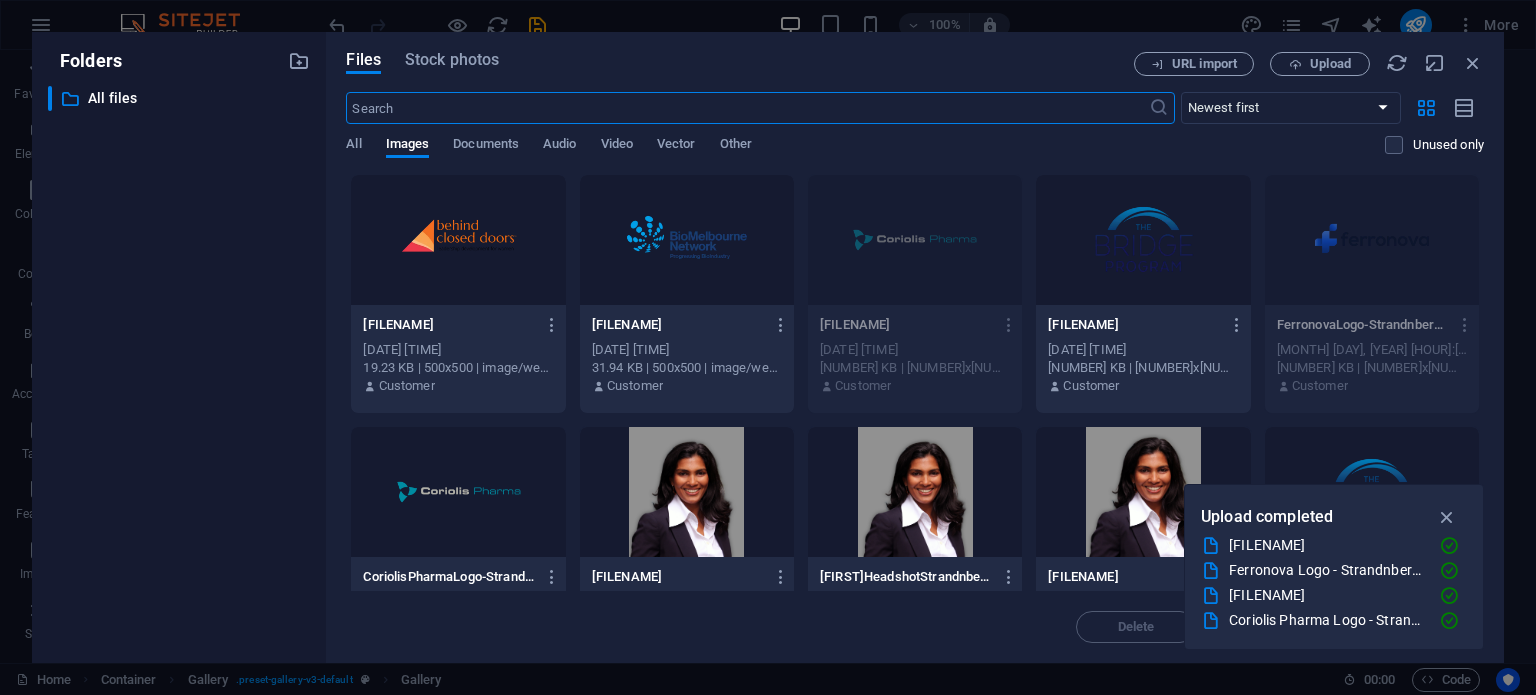 scroll, scrollTop: 3668, scrollLeft: 0, axis: vertical 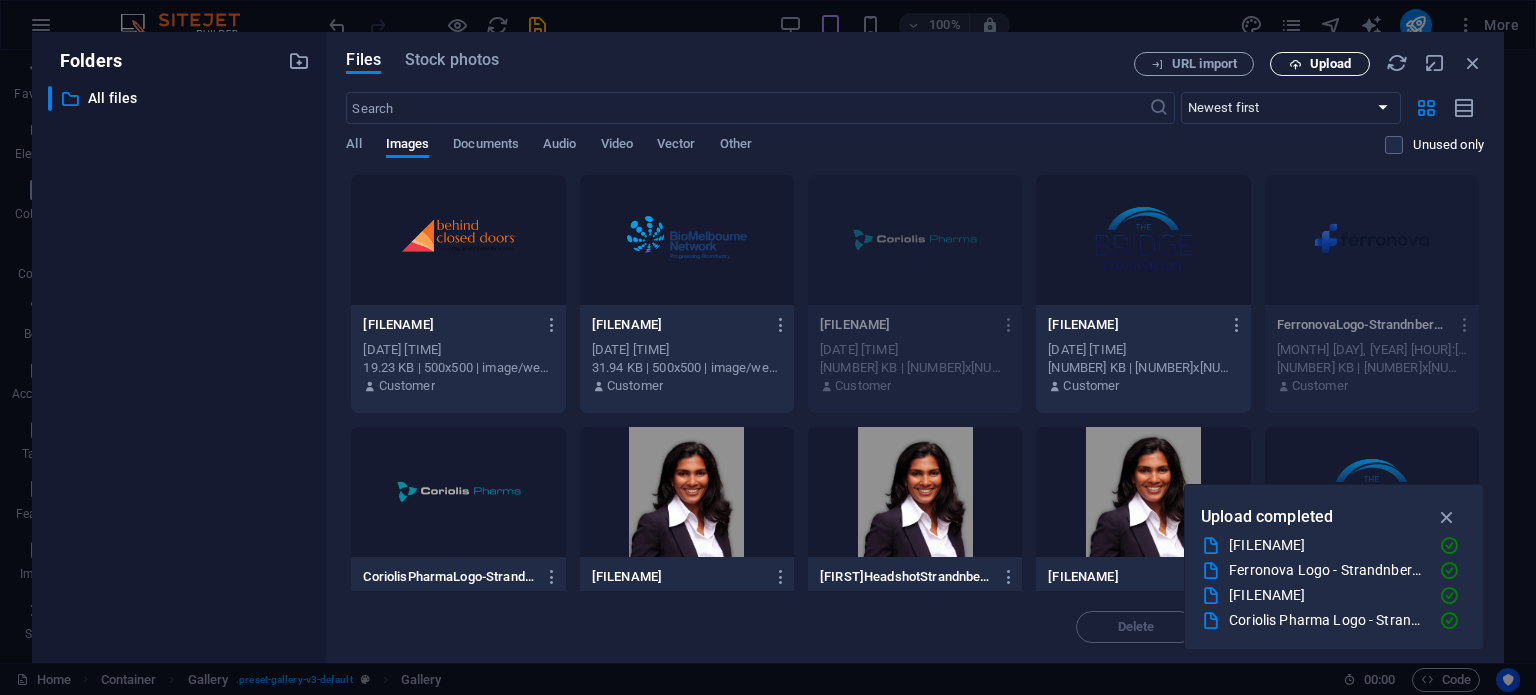click on "Upload" at bounding box center [1320, 64] 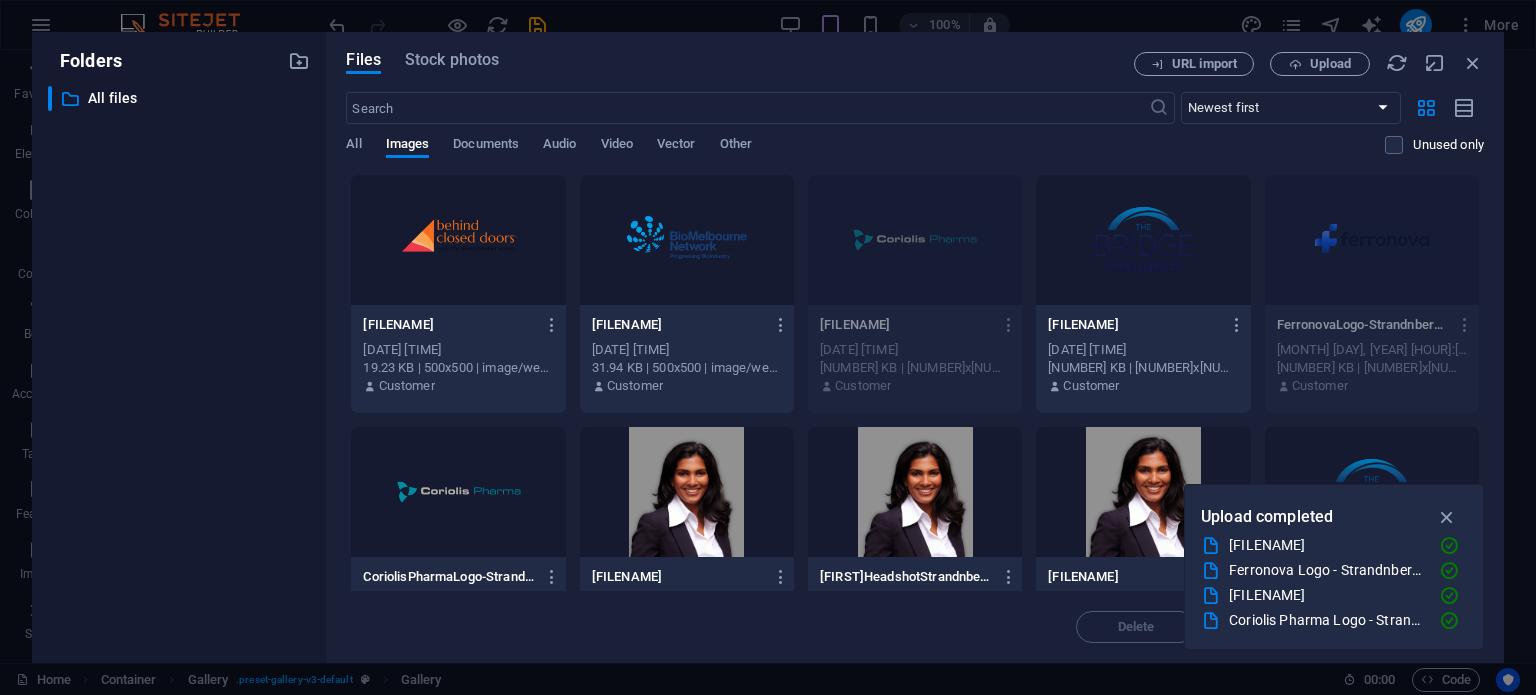 click at bounding box center (458, 240) 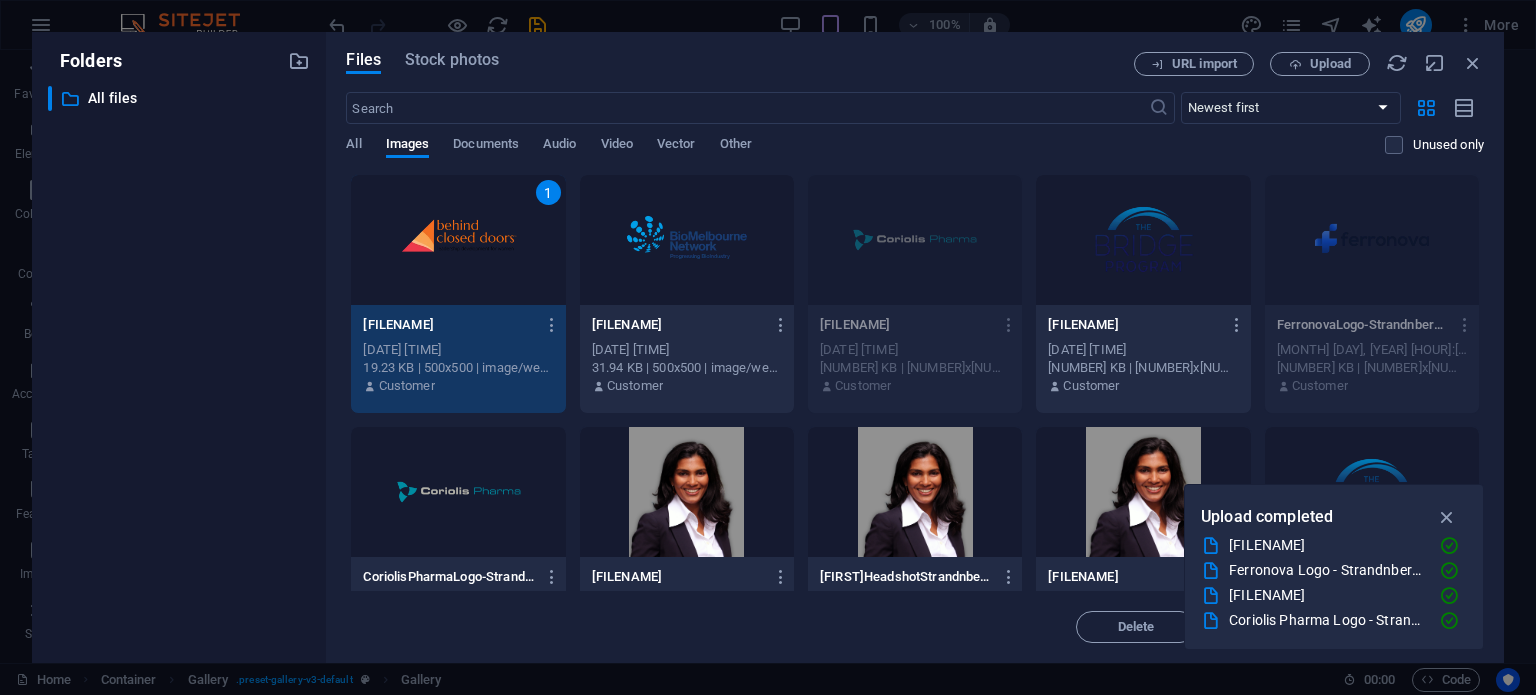 click on "1" at bounding box center [458, 240] 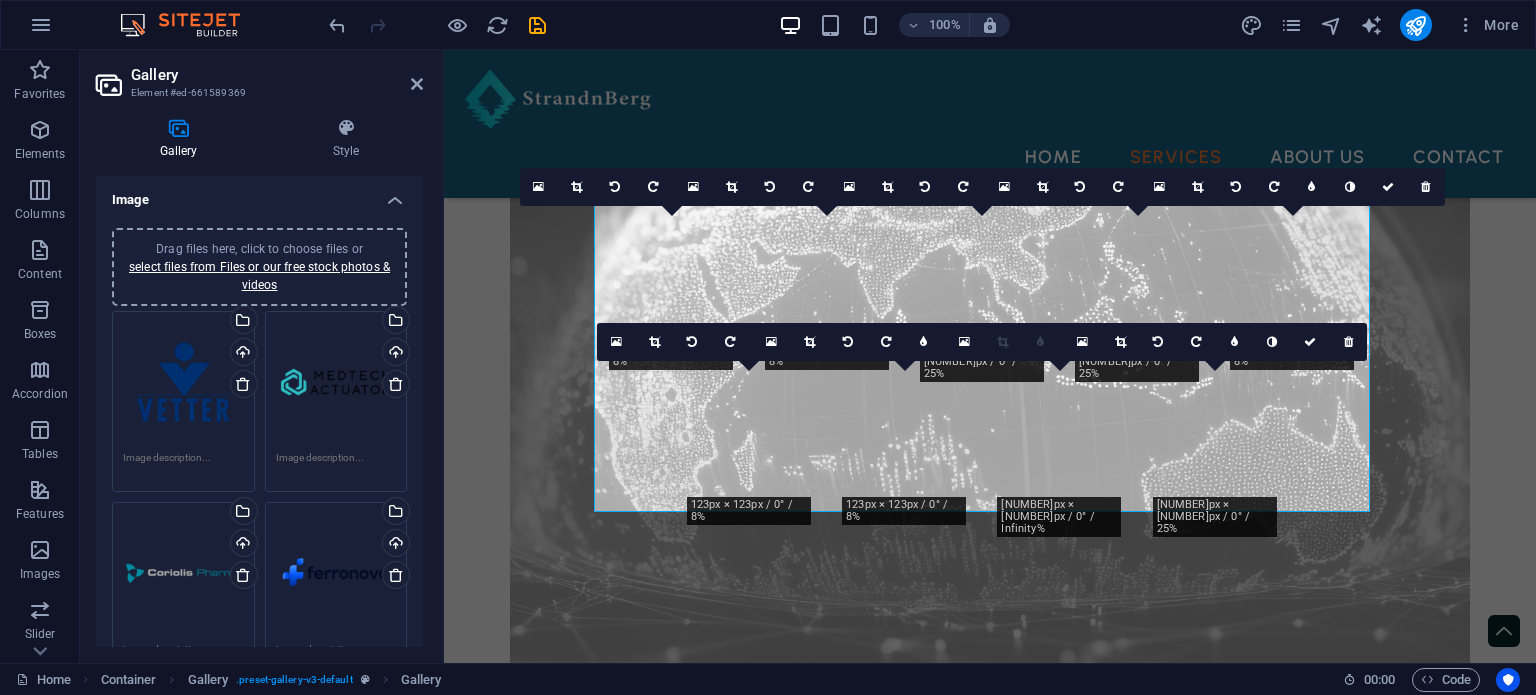 scroll, scrollTop: 2580, scrollLeft: 0, axis: vertical 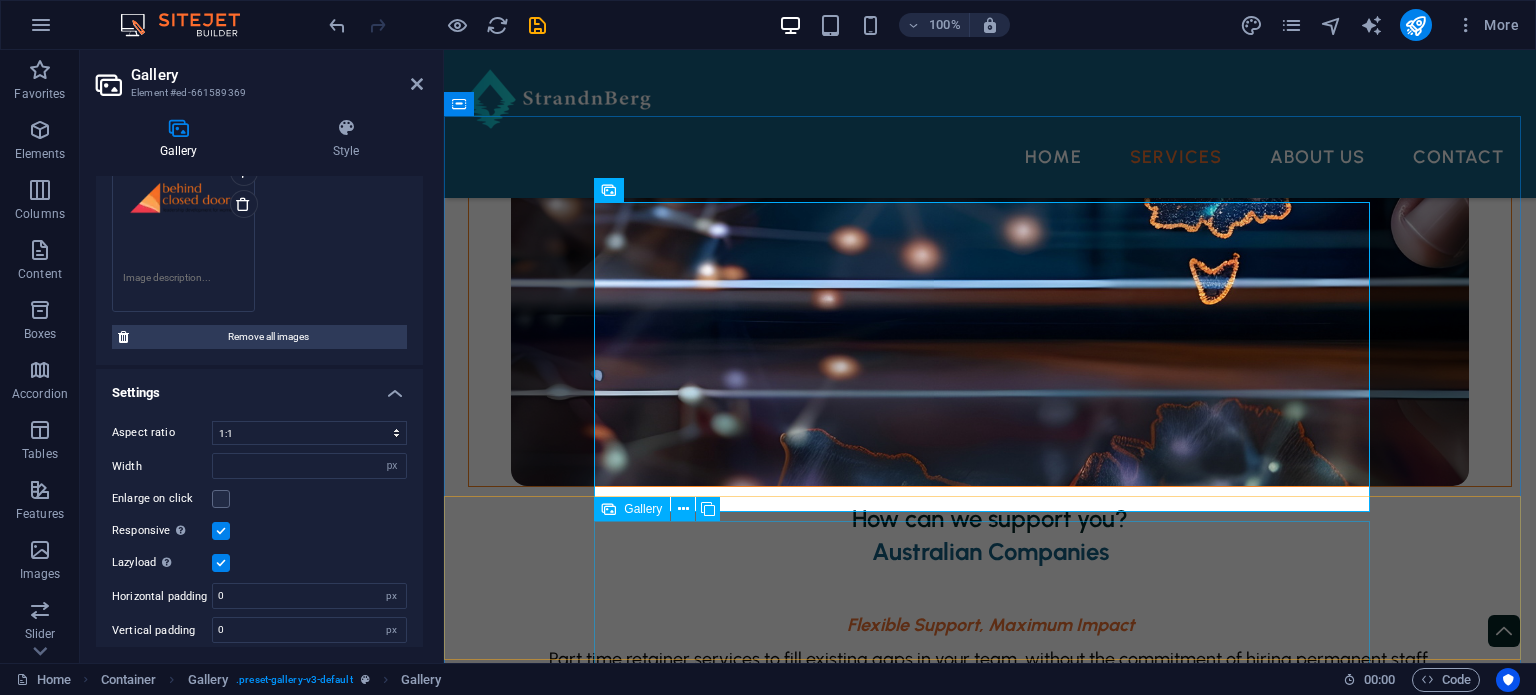 click at bounding box center [980, 4652] 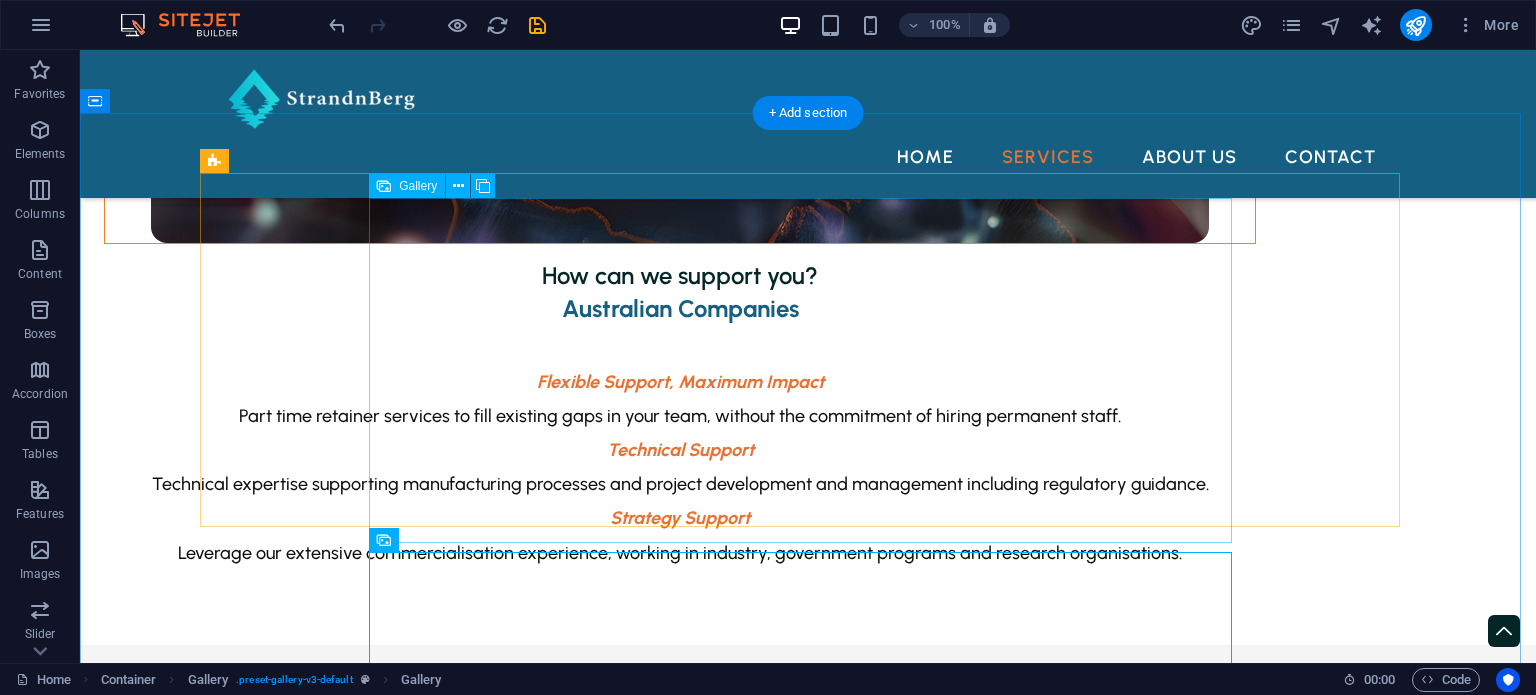 scroll, scrollTop: 2931, scrollLeft: 0, axis: vertical 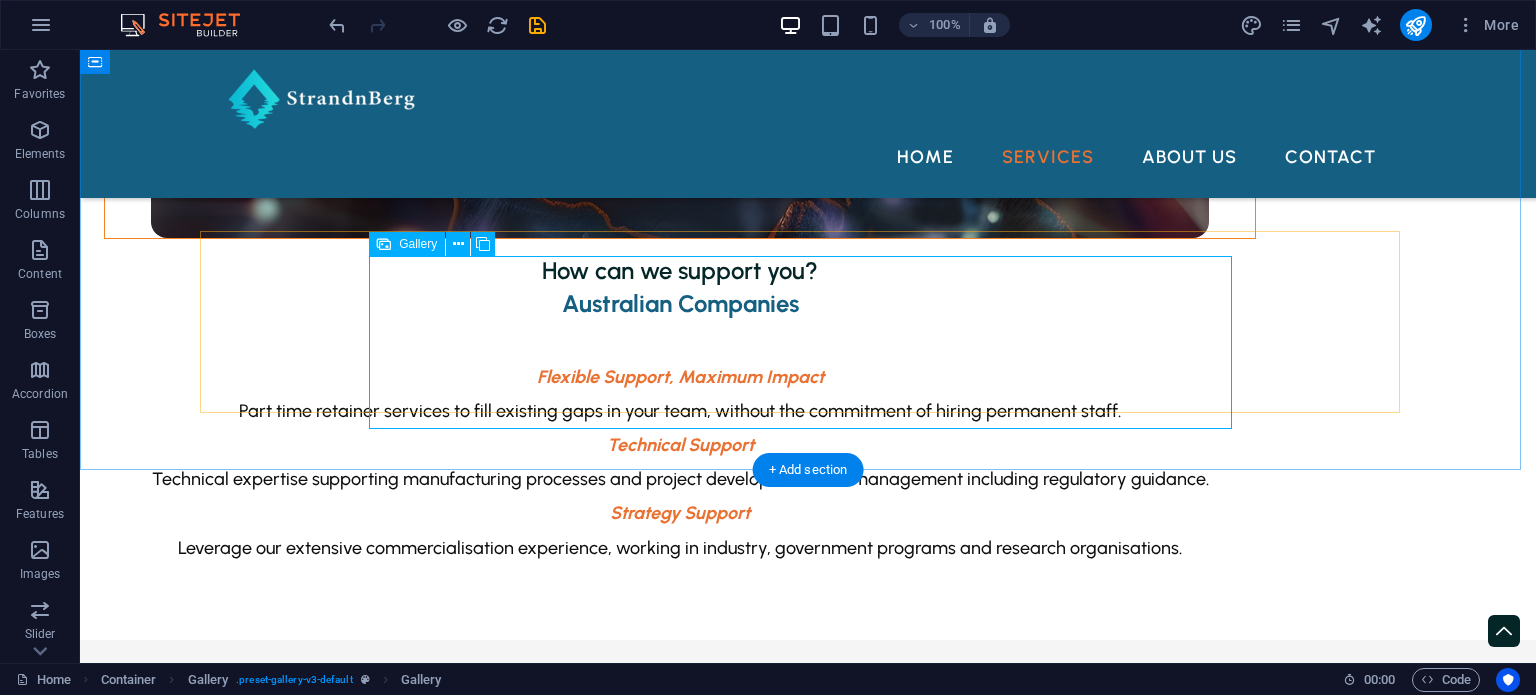 click at bounding box center [1023, 4583] 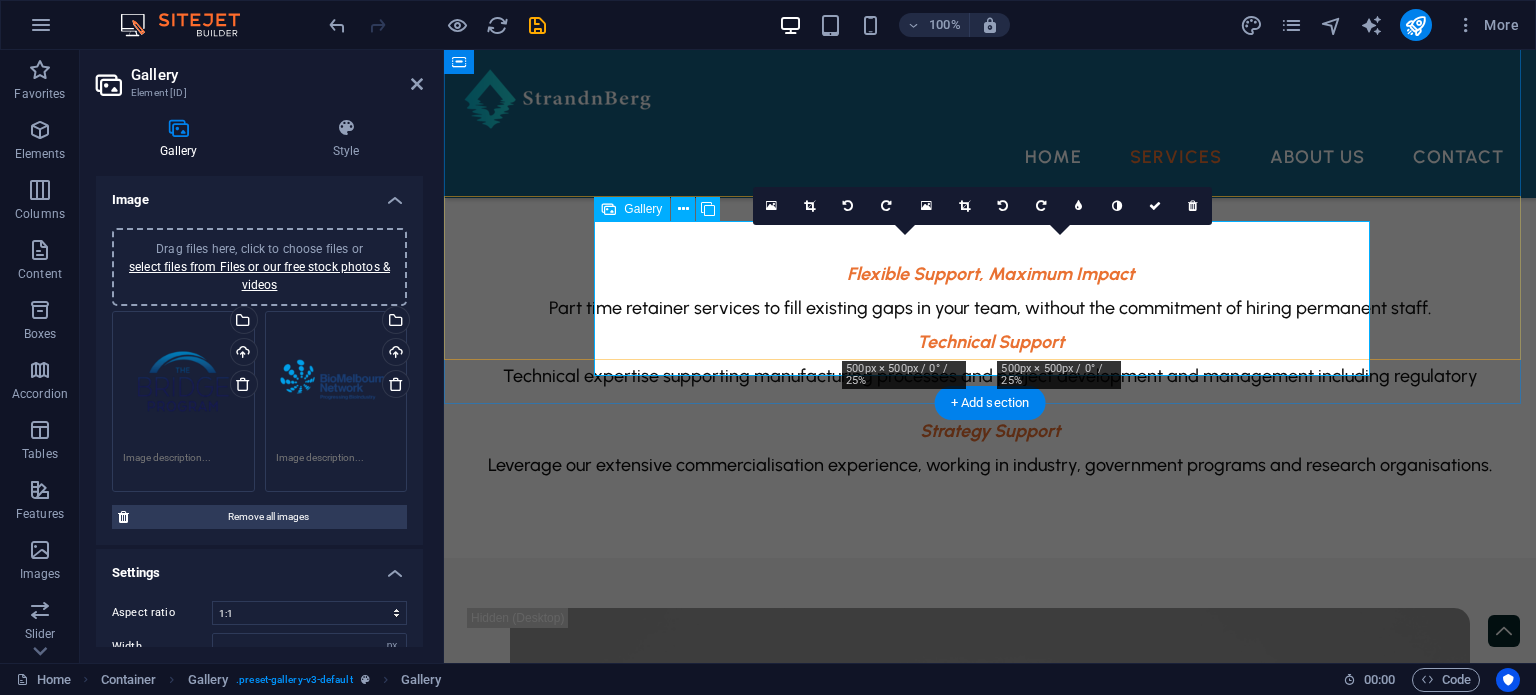 scroll, scrollTop: 2880, scrollLeft: 0, axis: vertical 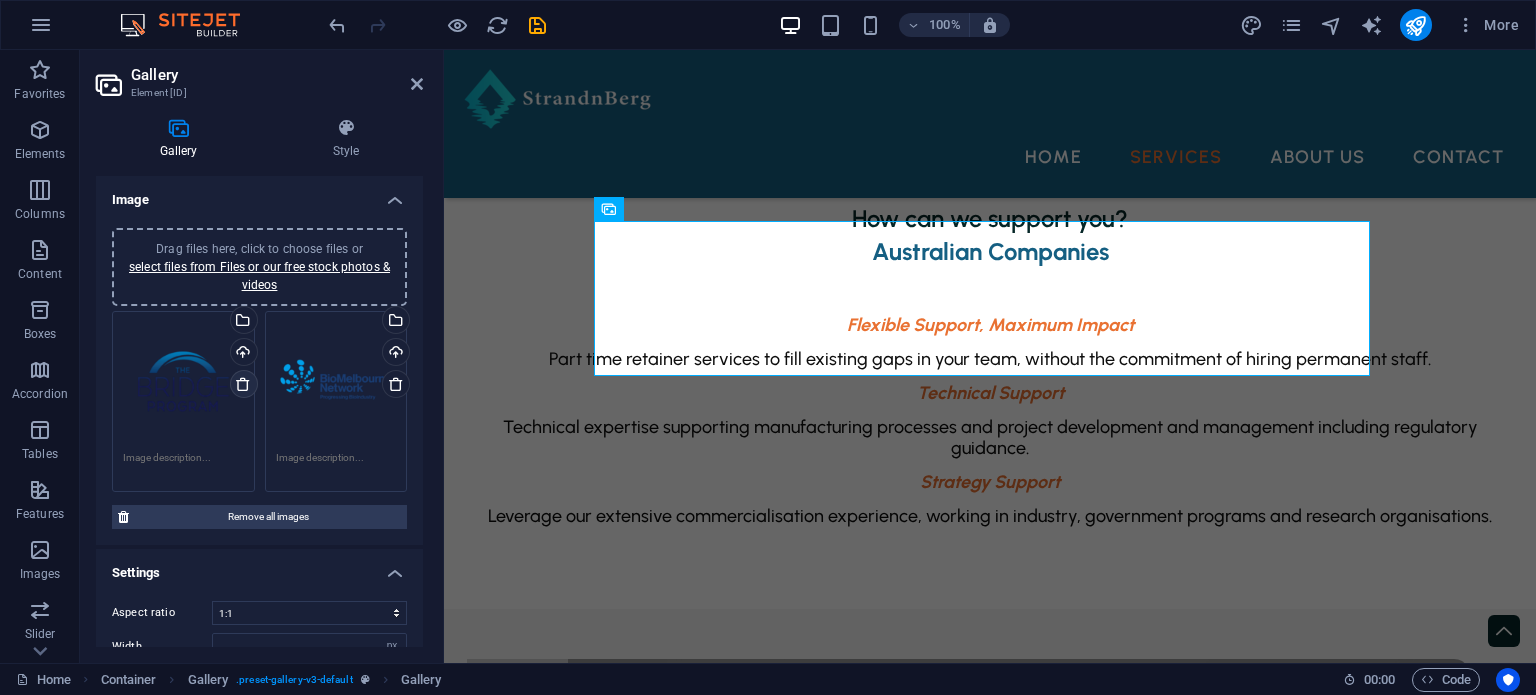 click at bounding box center [244, 384] 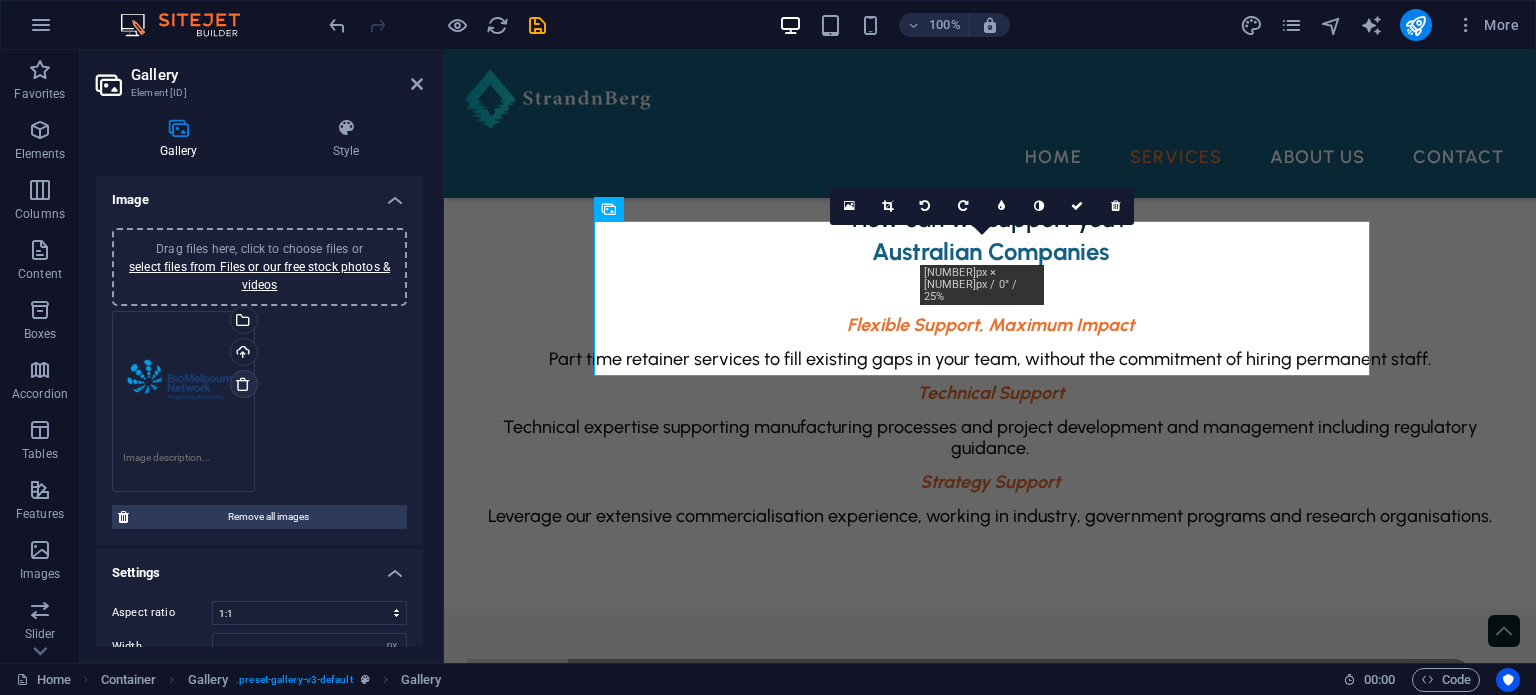 click at bounding box center [243, 384] 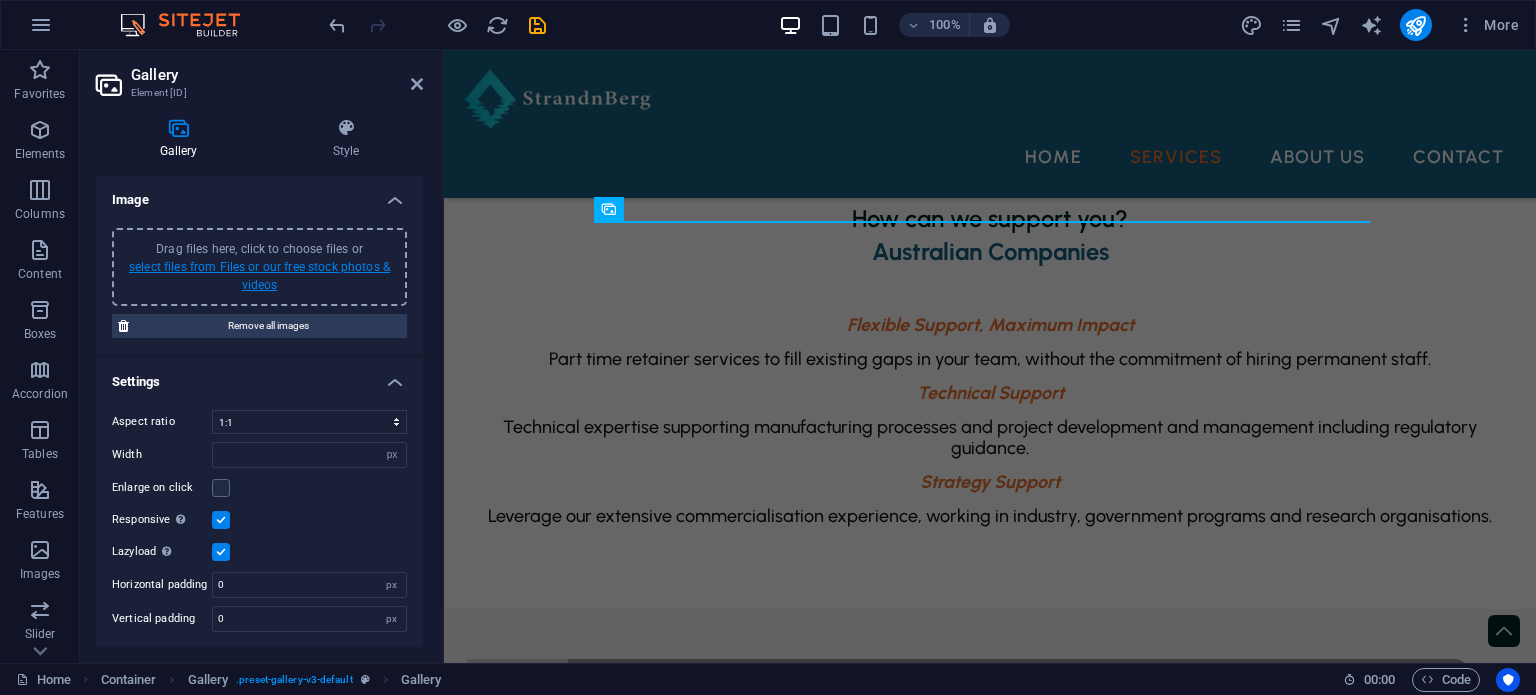 click on "select files from Files or our free stock photos & videos" at bounding box center (259, 276) 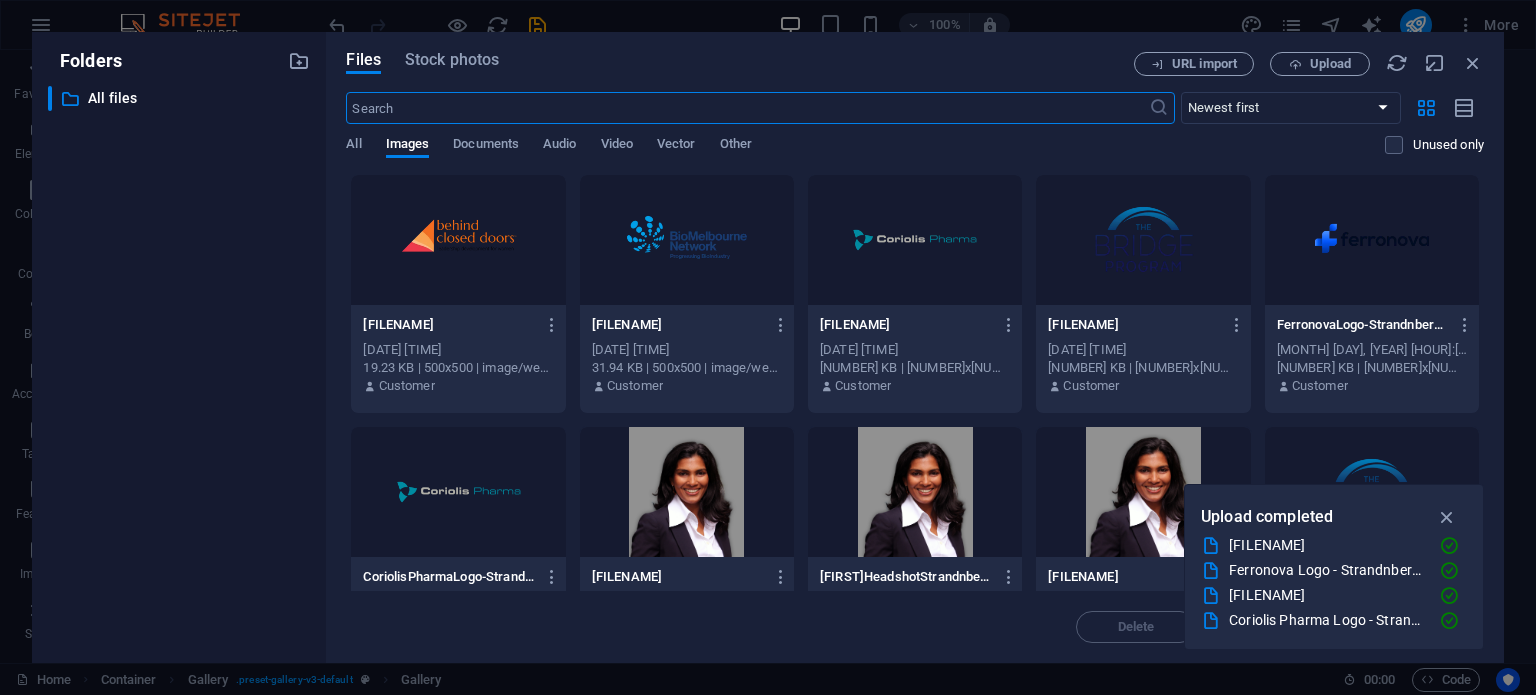 scroll, scrollTop: 4014, scrollLeft: 0, axis: vertical 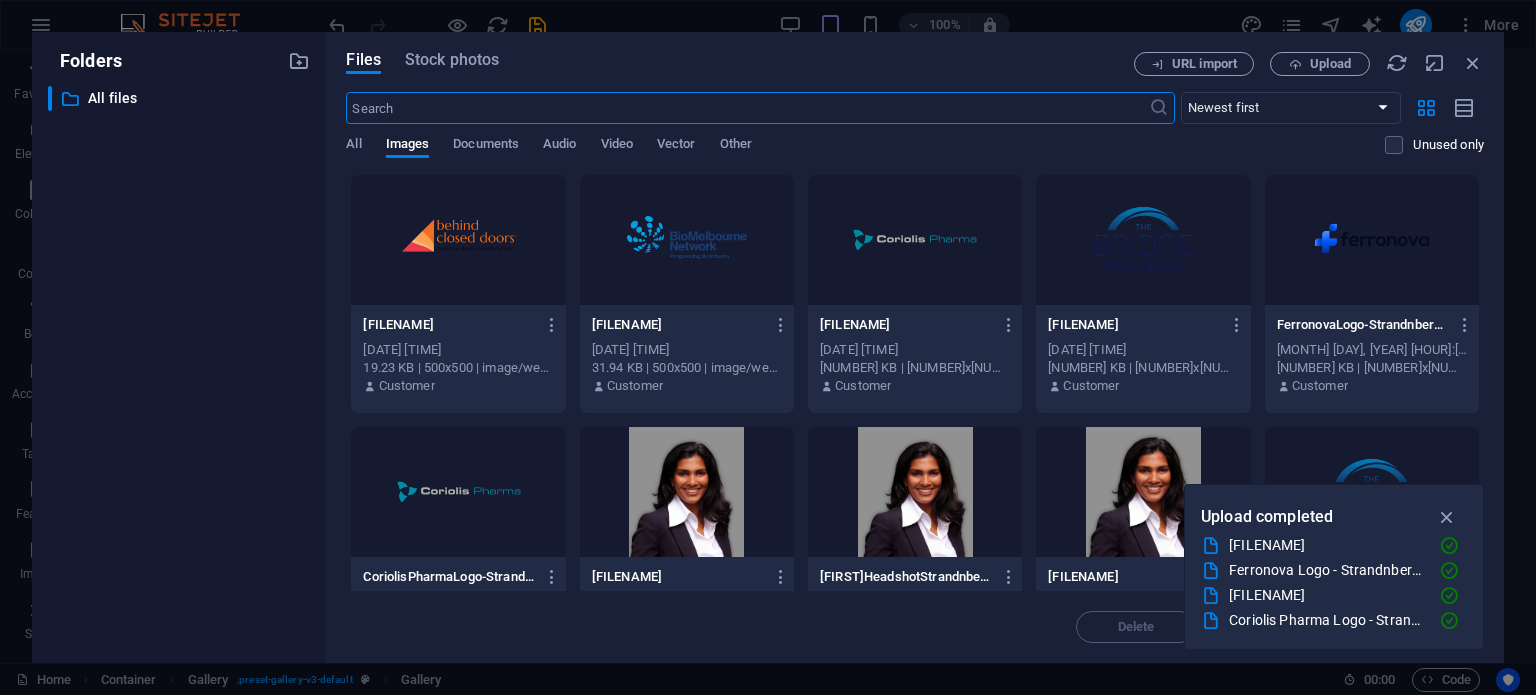 click at bounding box center [687, 240] 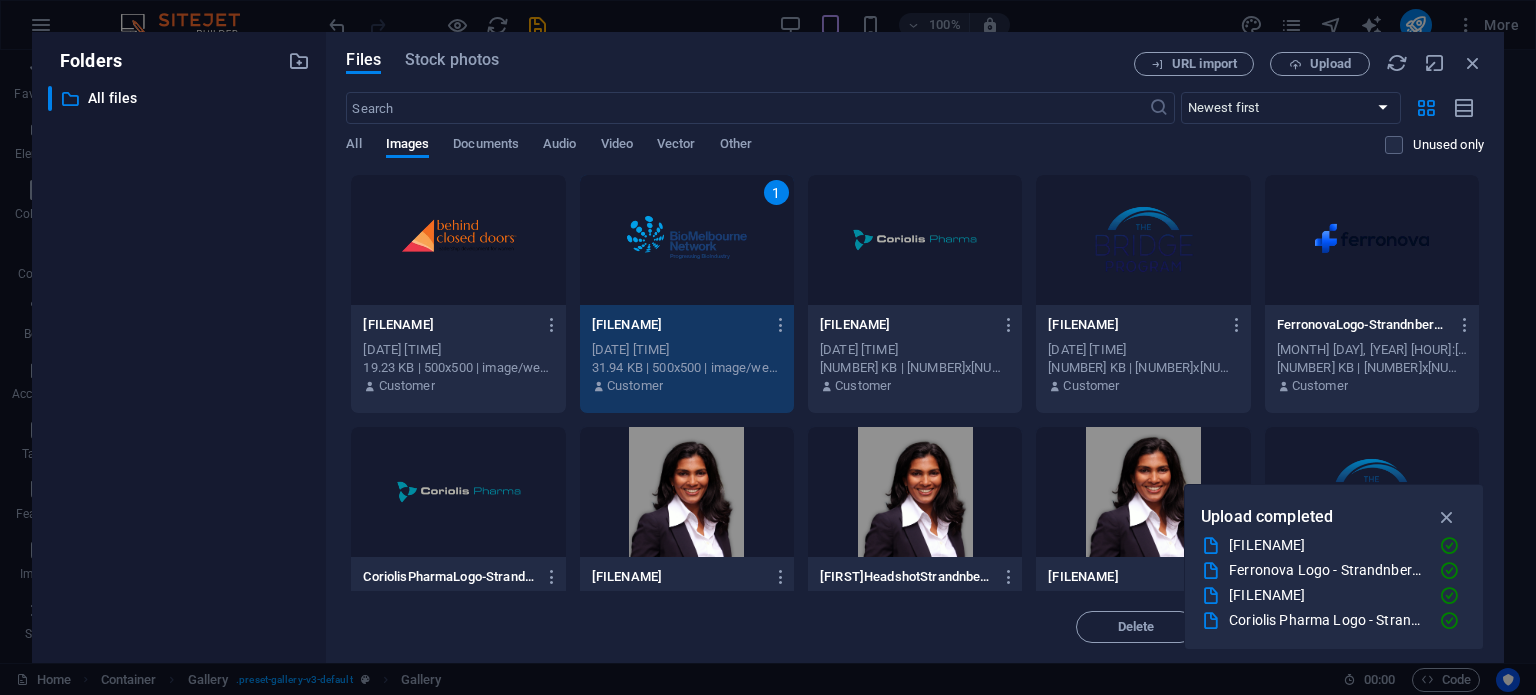 click at bounding box center [1143, 240] 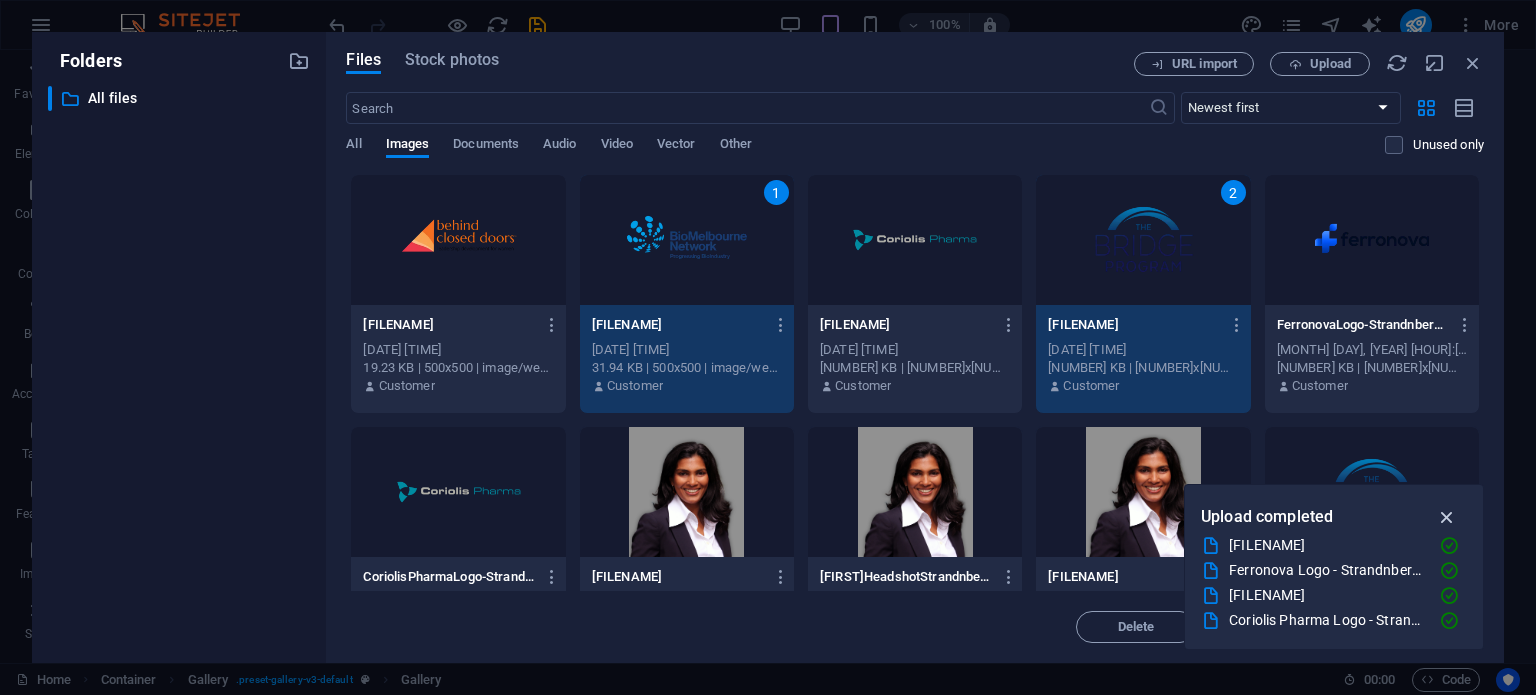 click at bounding box center [1447, 517] 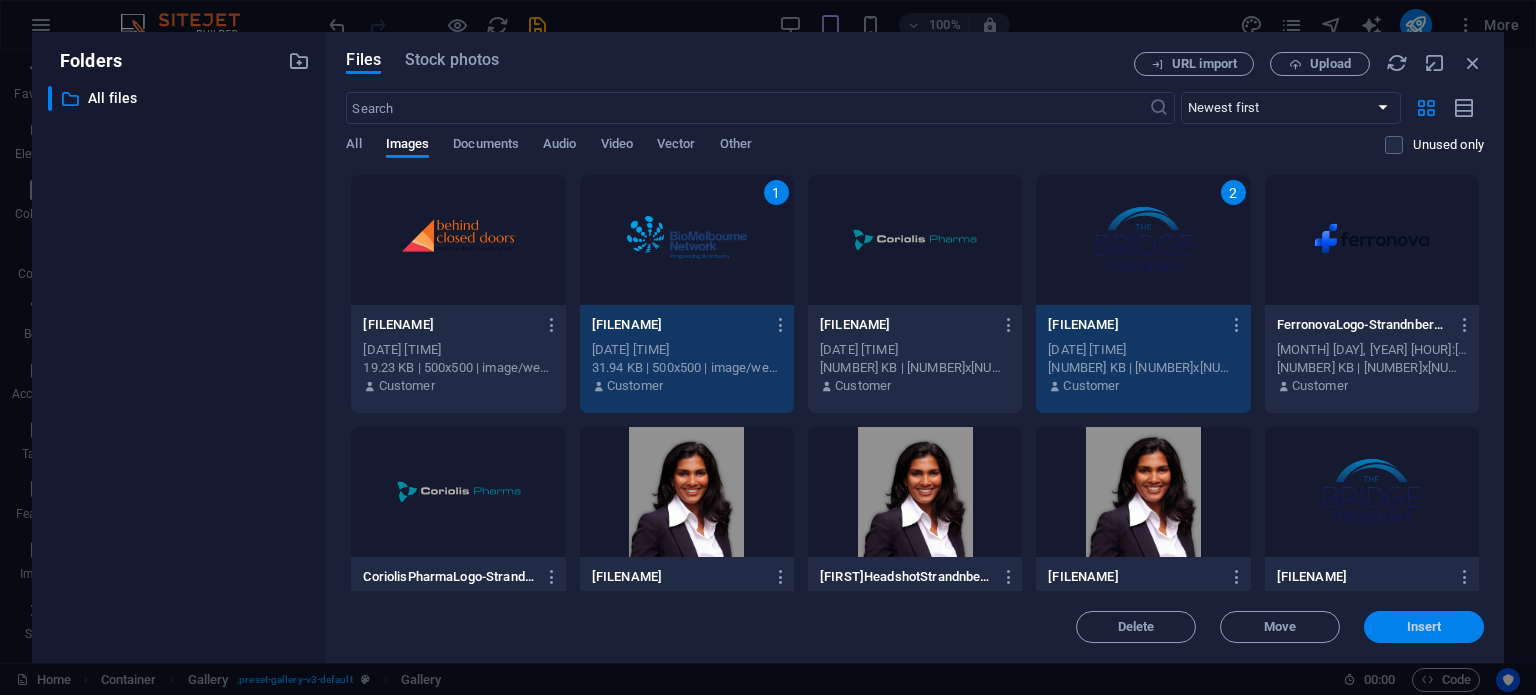 drag, startPoint x: 941, startPoint y: 575, endPoint x: 1419, endPoint y: 627, distance: 480.82013 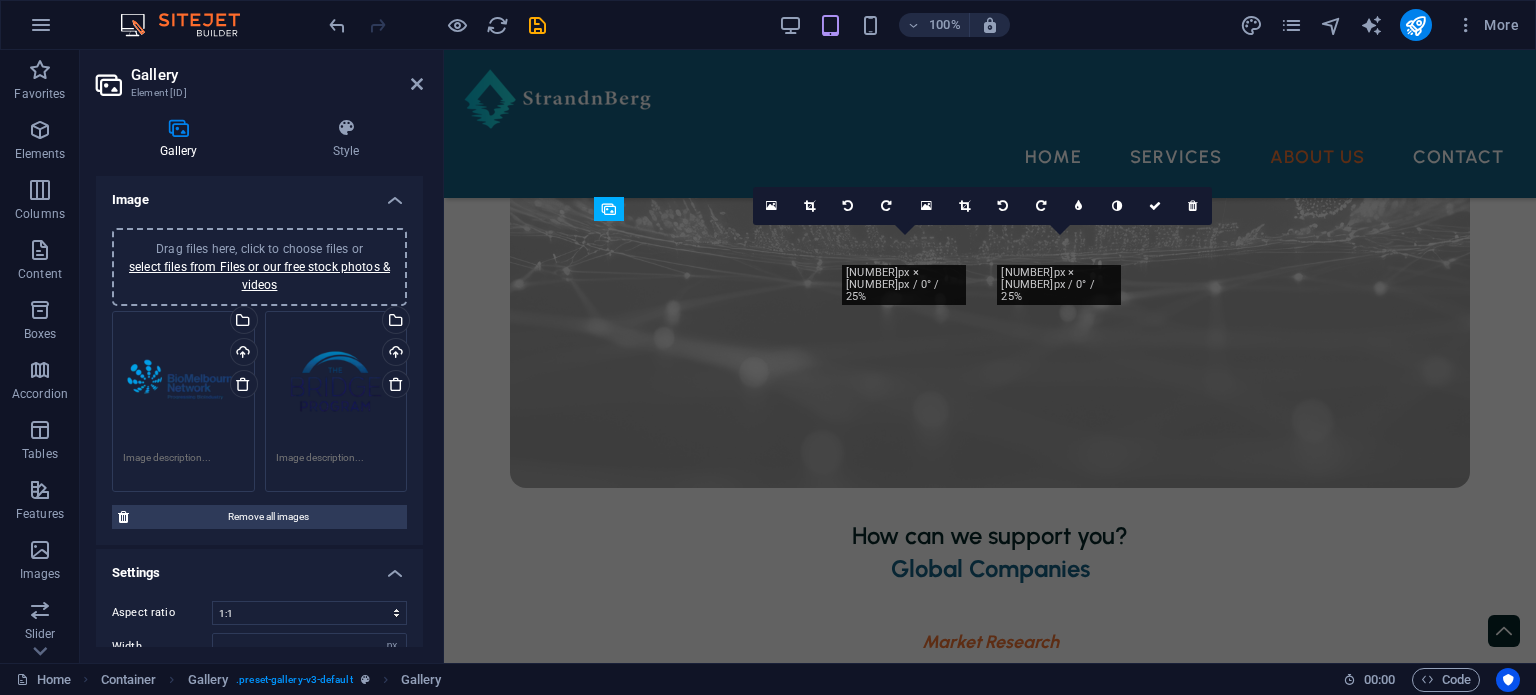 scroll, scrollTop: 2880, scrollLeft: 0, axis: vertical 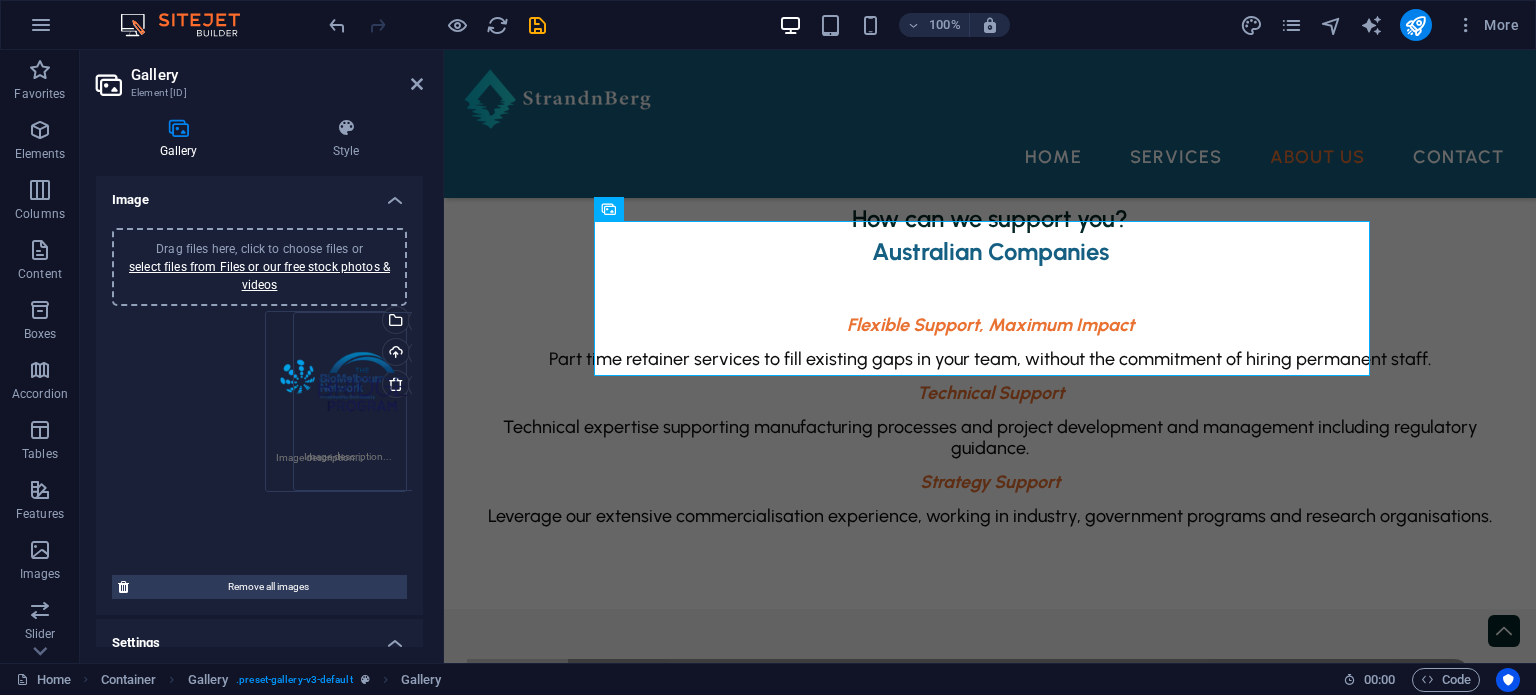 drag, startPoint x: 309, startPoint y: 371, endPoint x: 326, endPoint y: 374, distance: 17.262676 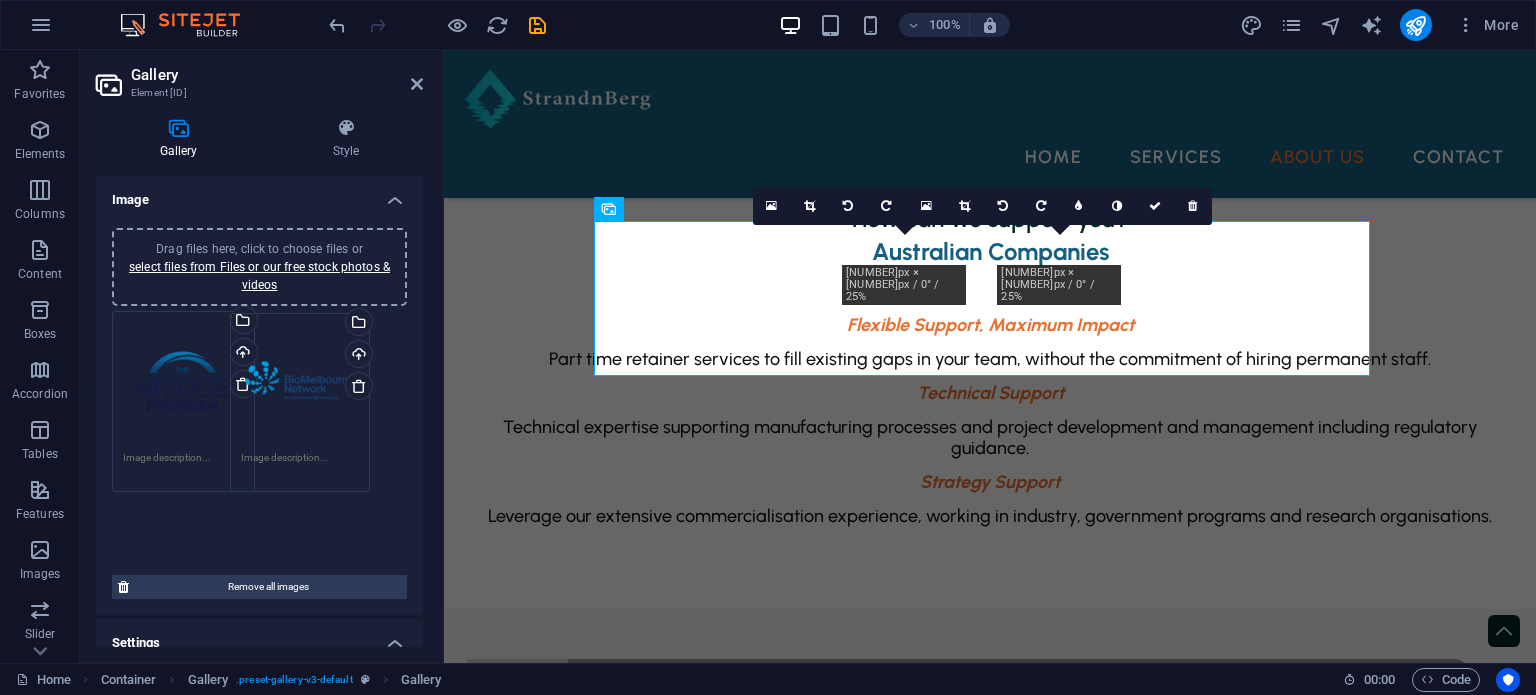 drag, startPoint x: 348, startPoint y: 393, endPoint x: 316, endPoint y: 395, distance: 32.06244 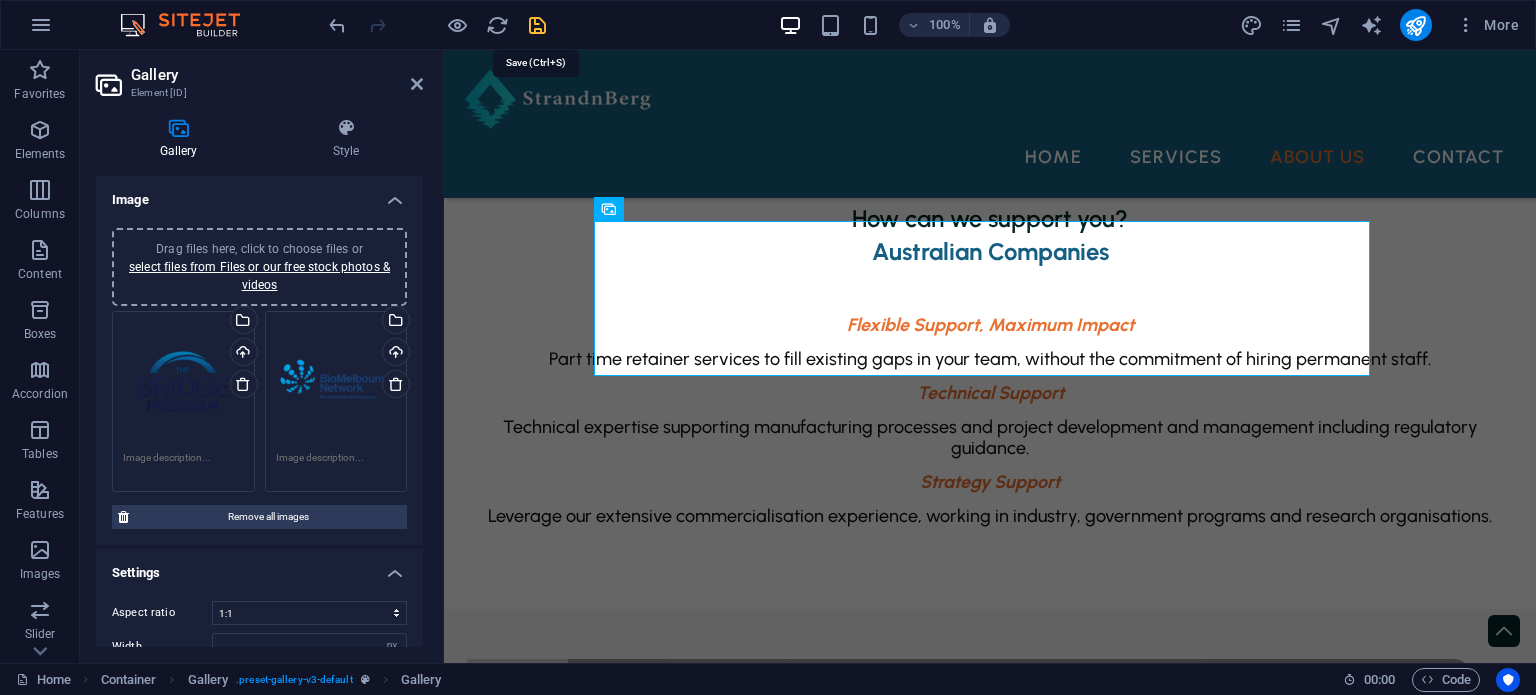 click at bounding box center [537, 25] 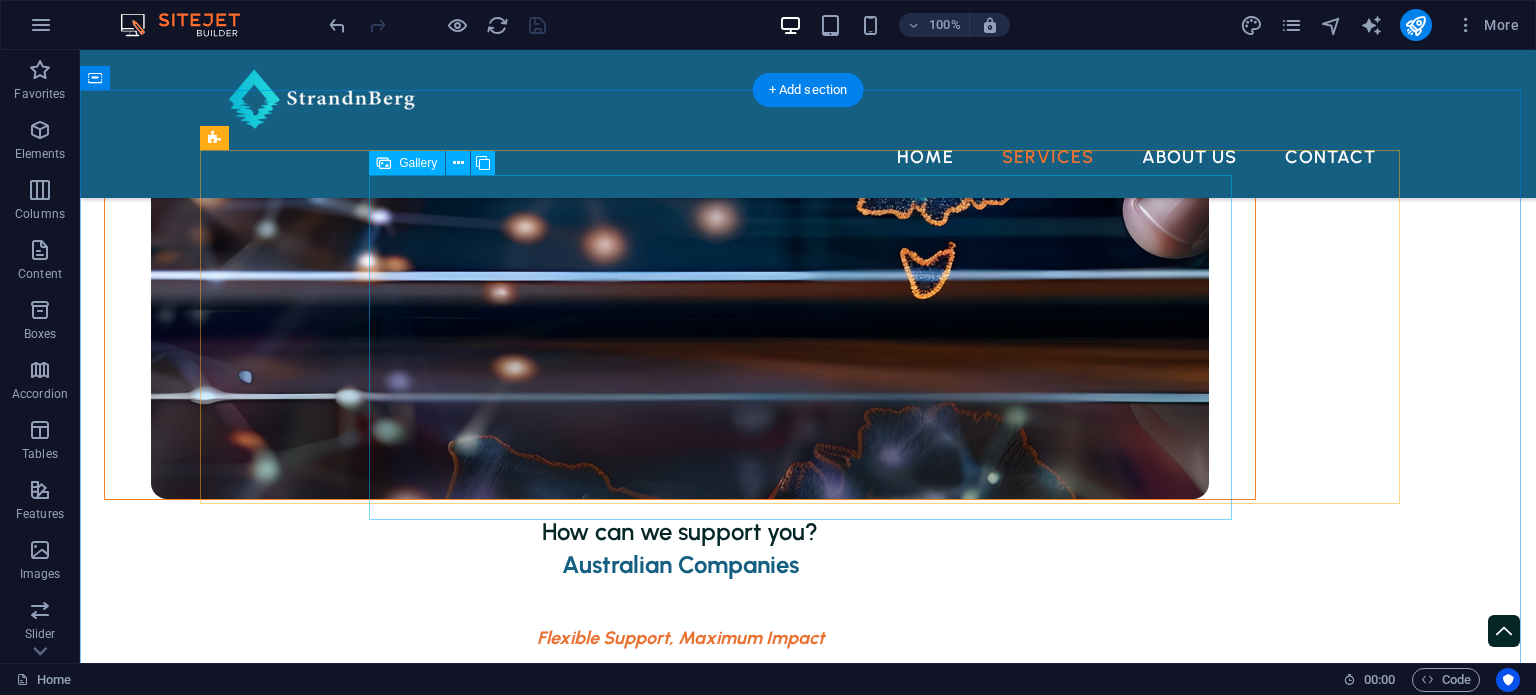 scroll, scrollTop: 2731, scrollLeft: 0, axis: vertical 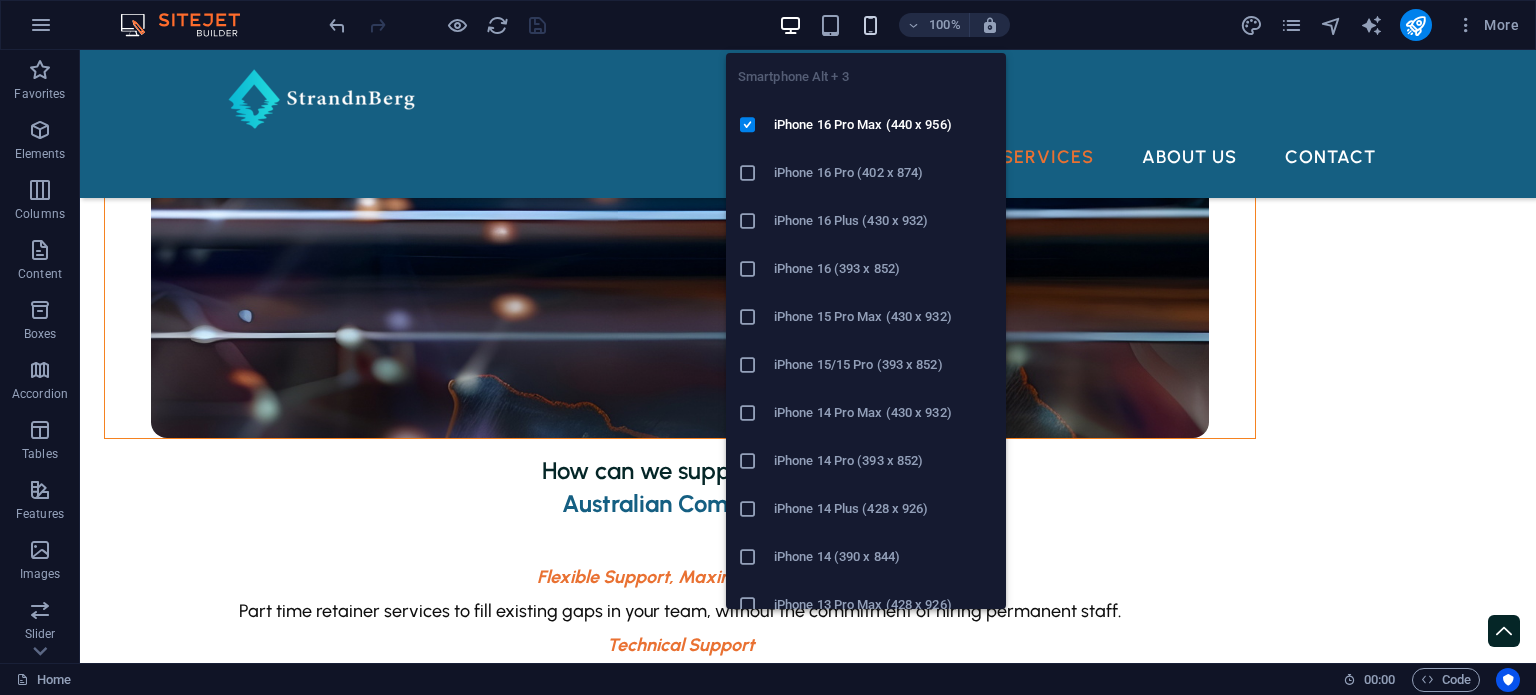 click at bounding box center [870, 25] 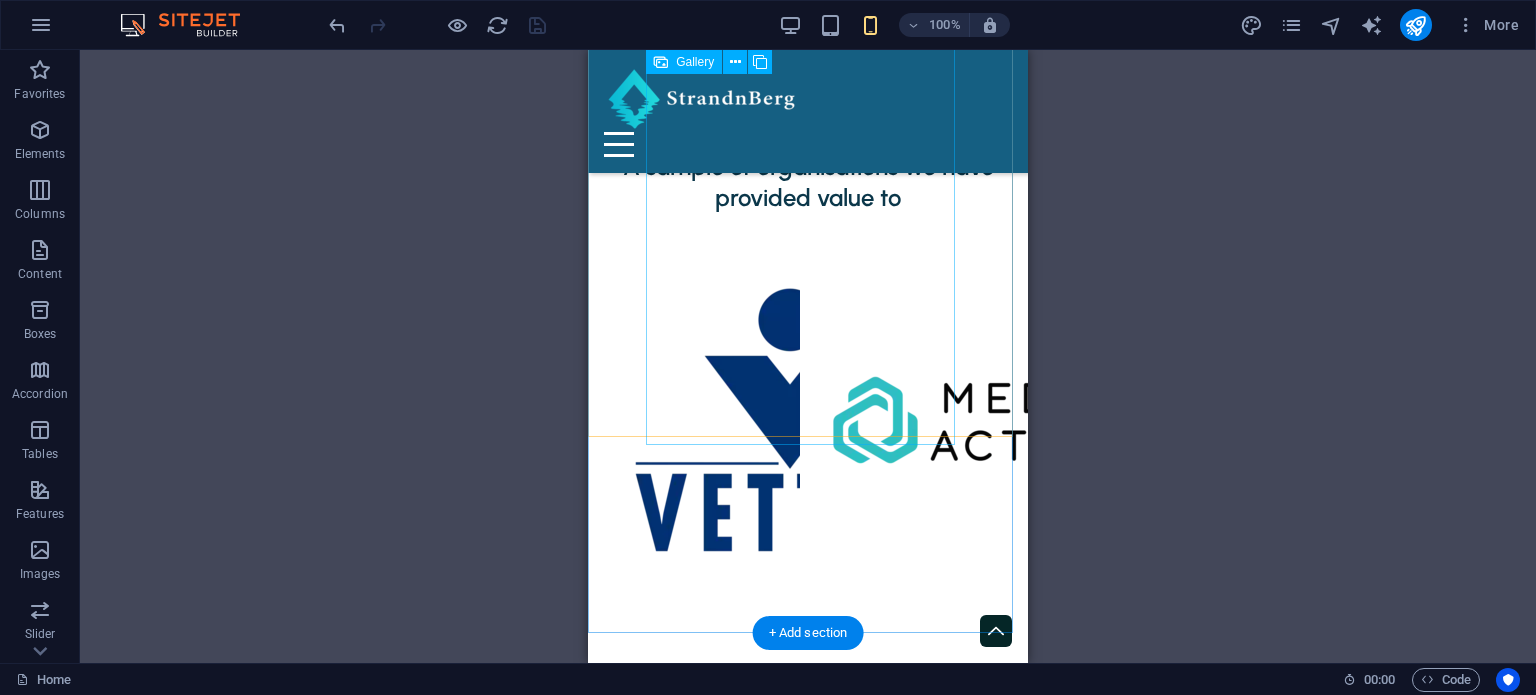 scroll, scrollTop: 4631, scrollLeft: 0, axis: vertical 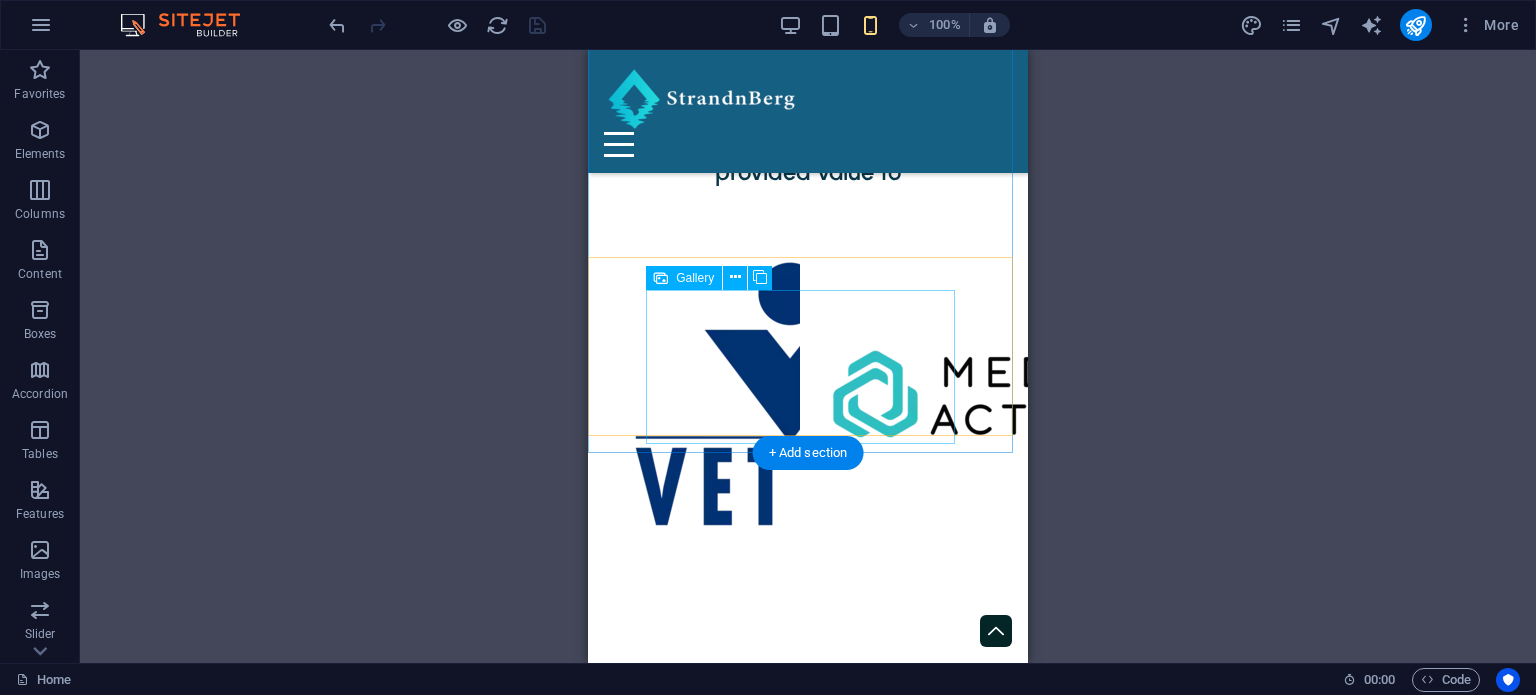 click at bounding box center [1015, 2591] 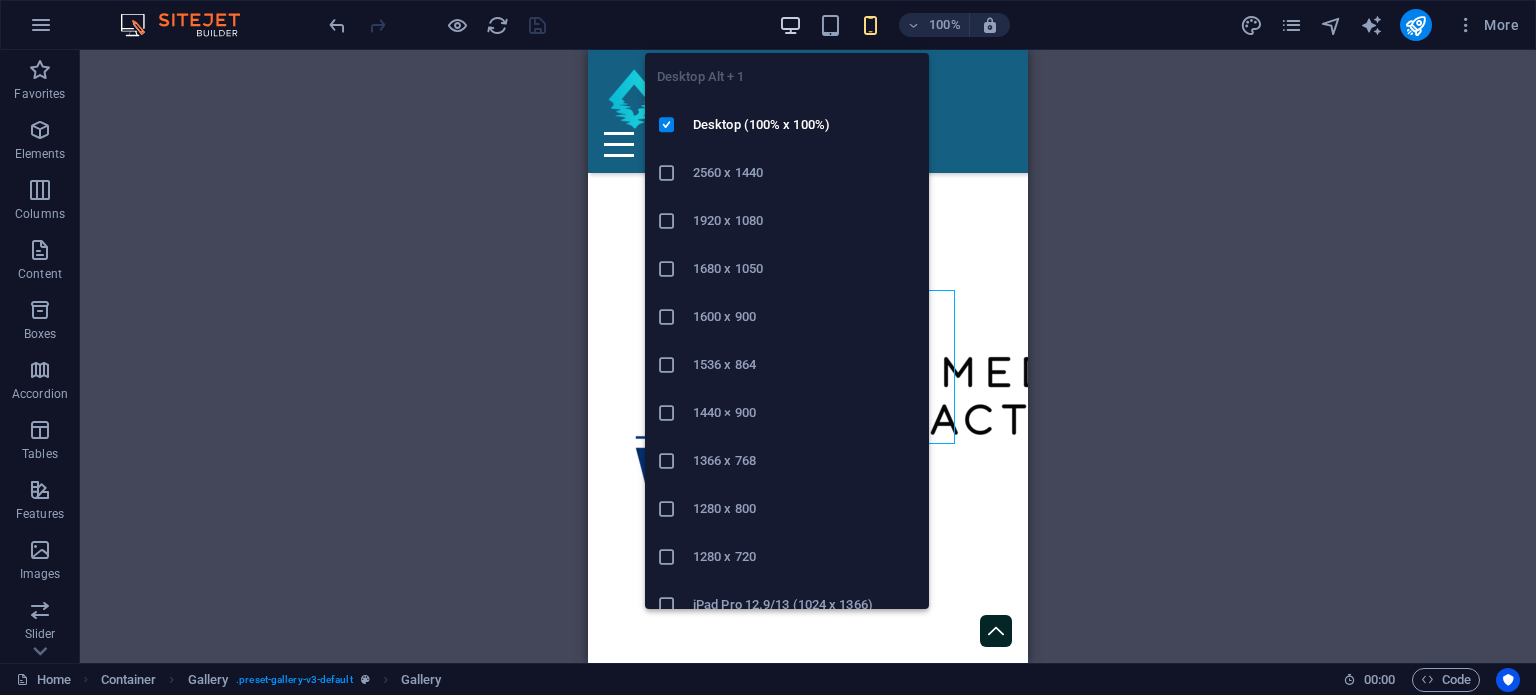 click at bounding box center (790, 25) 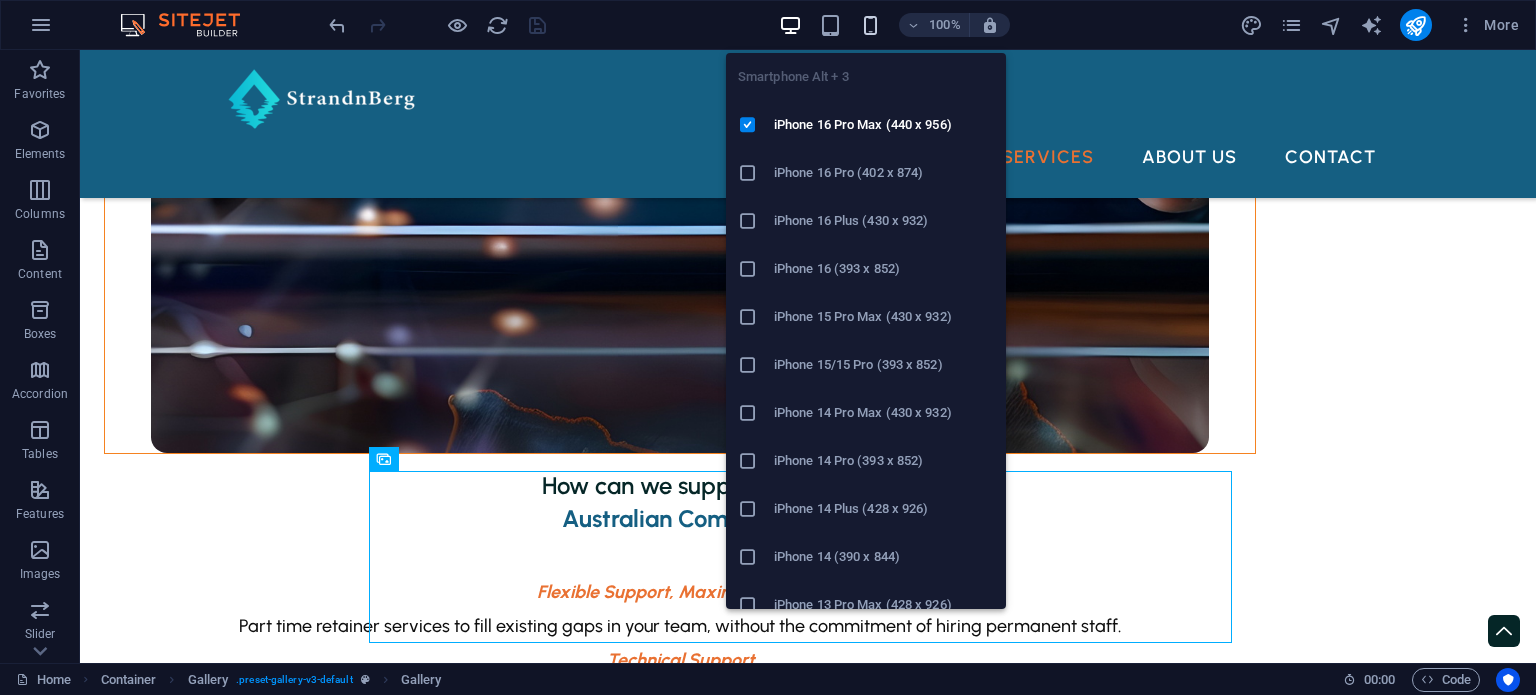 click at bounding box center (870, 25) 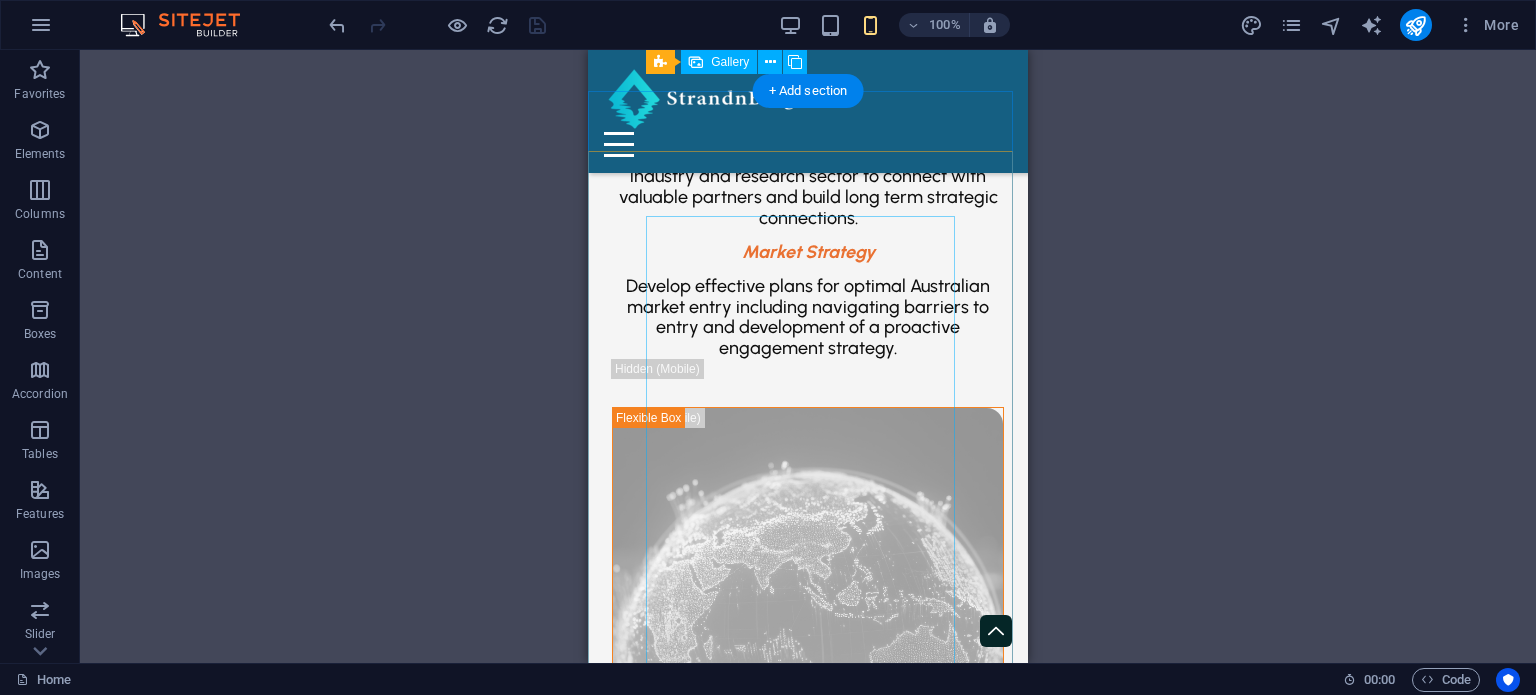 scroll, scrollTop: 3740, scrollLeft: 0, axis: vertical 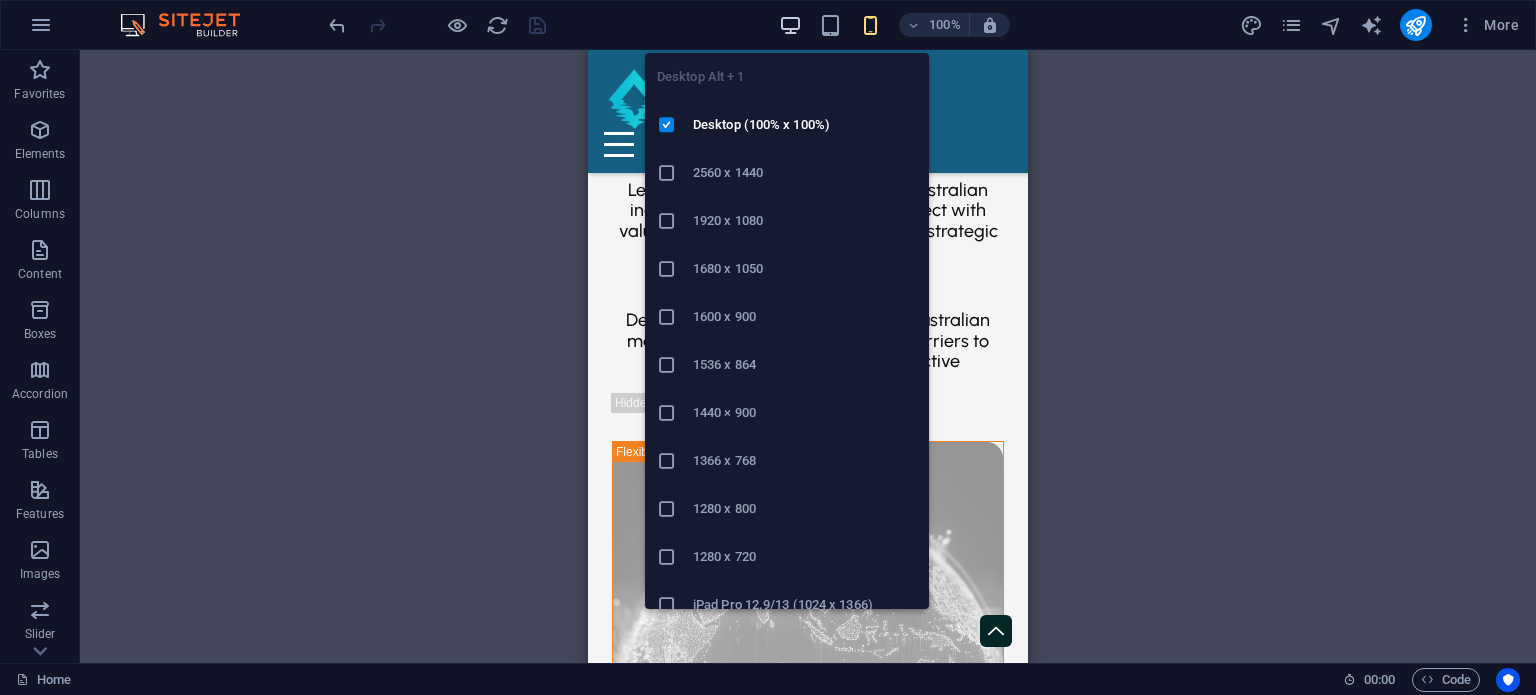 click at bounding box center [790, 25] 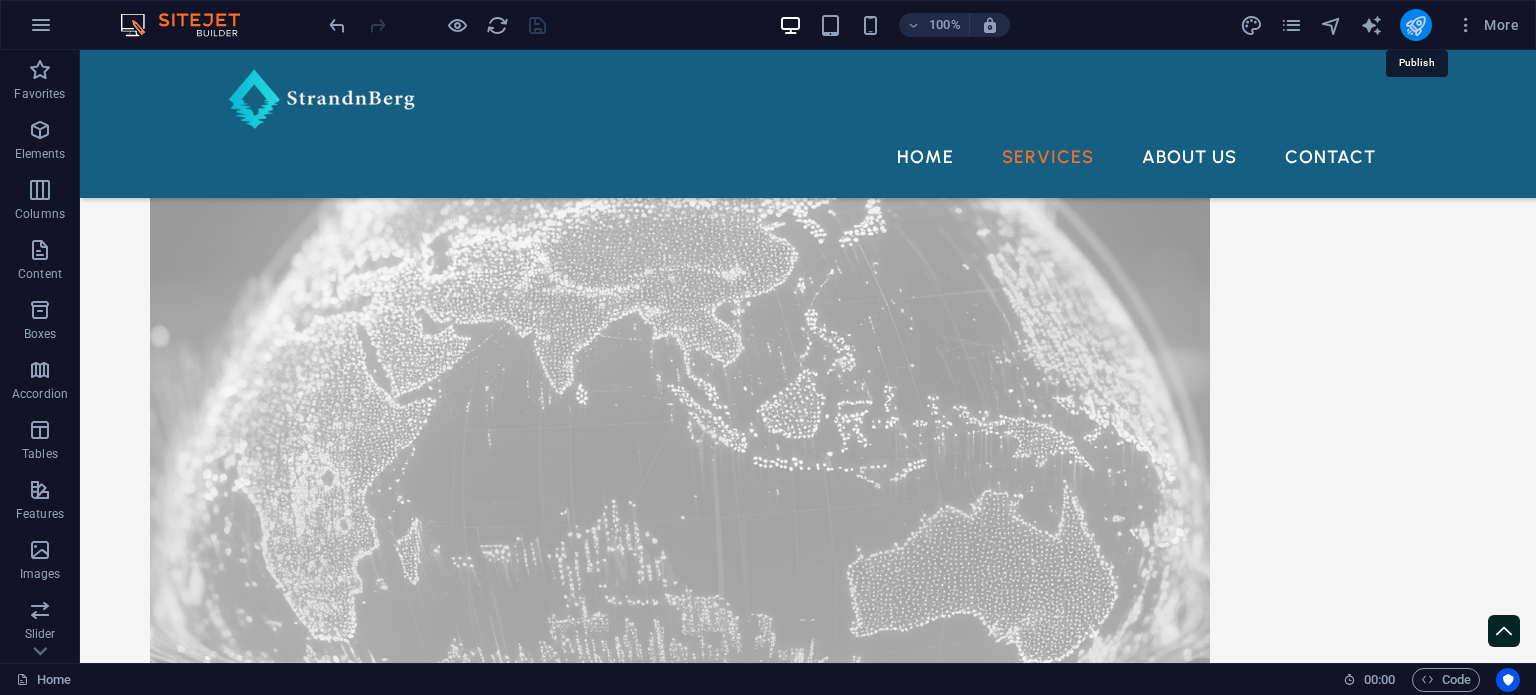 click at bounding box center [1415, 25] 